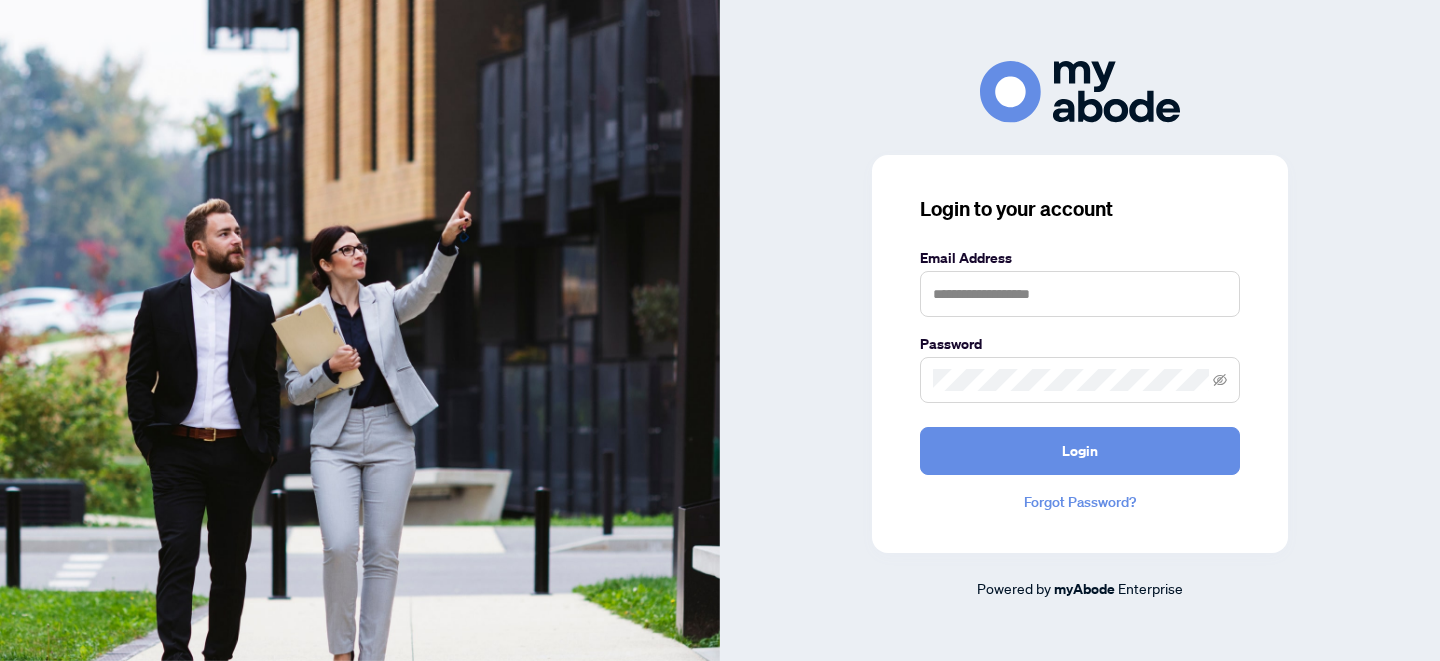 scroll, scrollTop: 0, scrollLeft: 0, axis: both 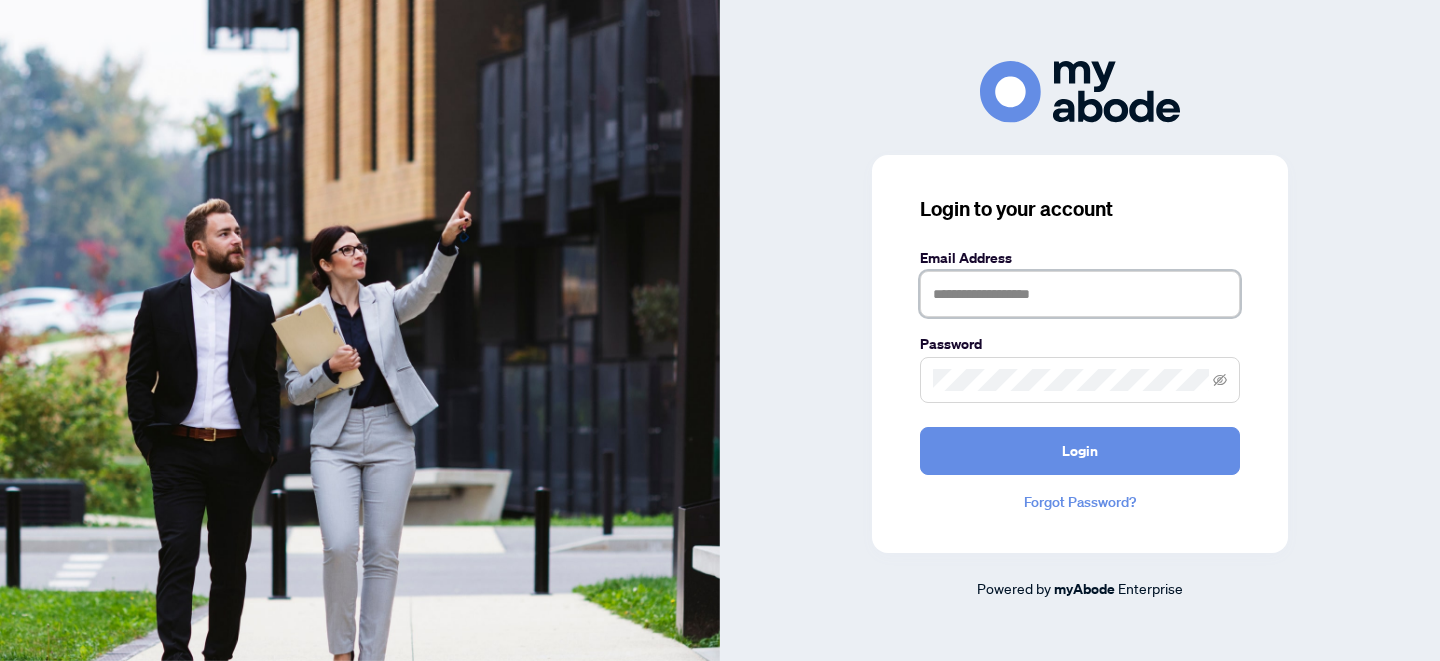 click at bounding box center [1080, 294] 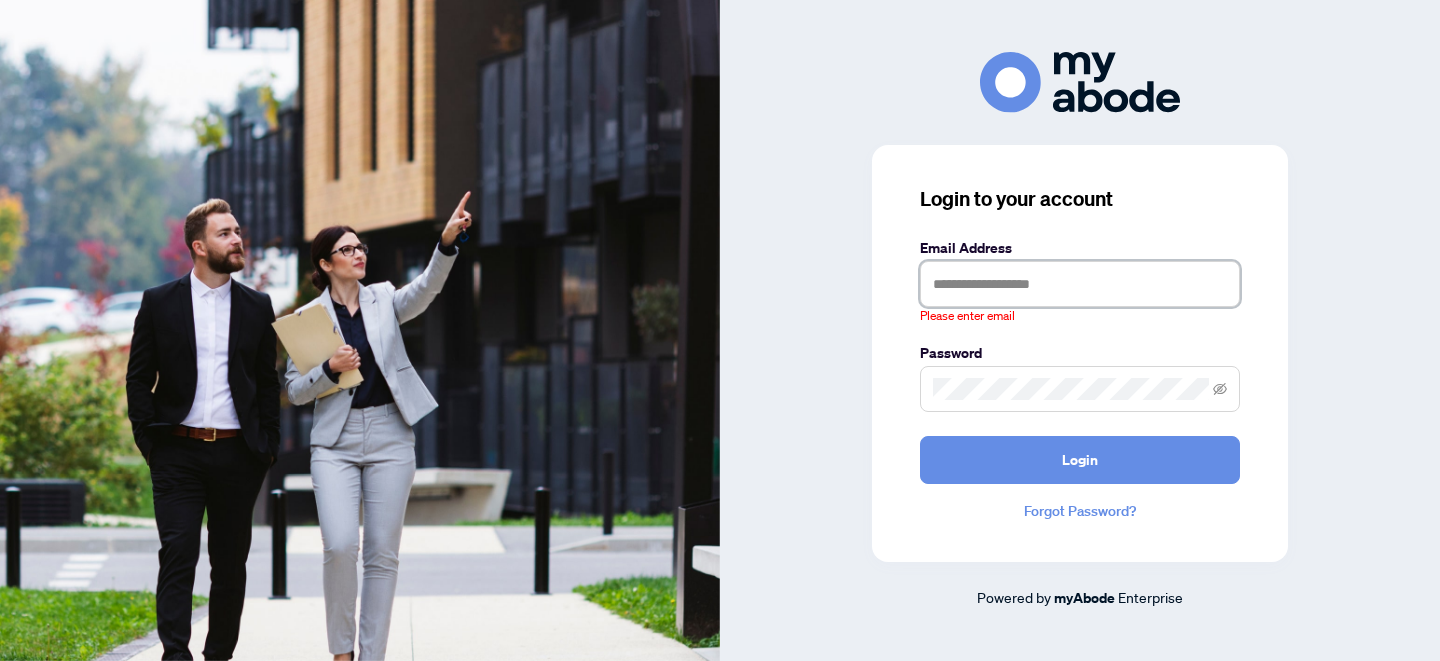 type on "**********" 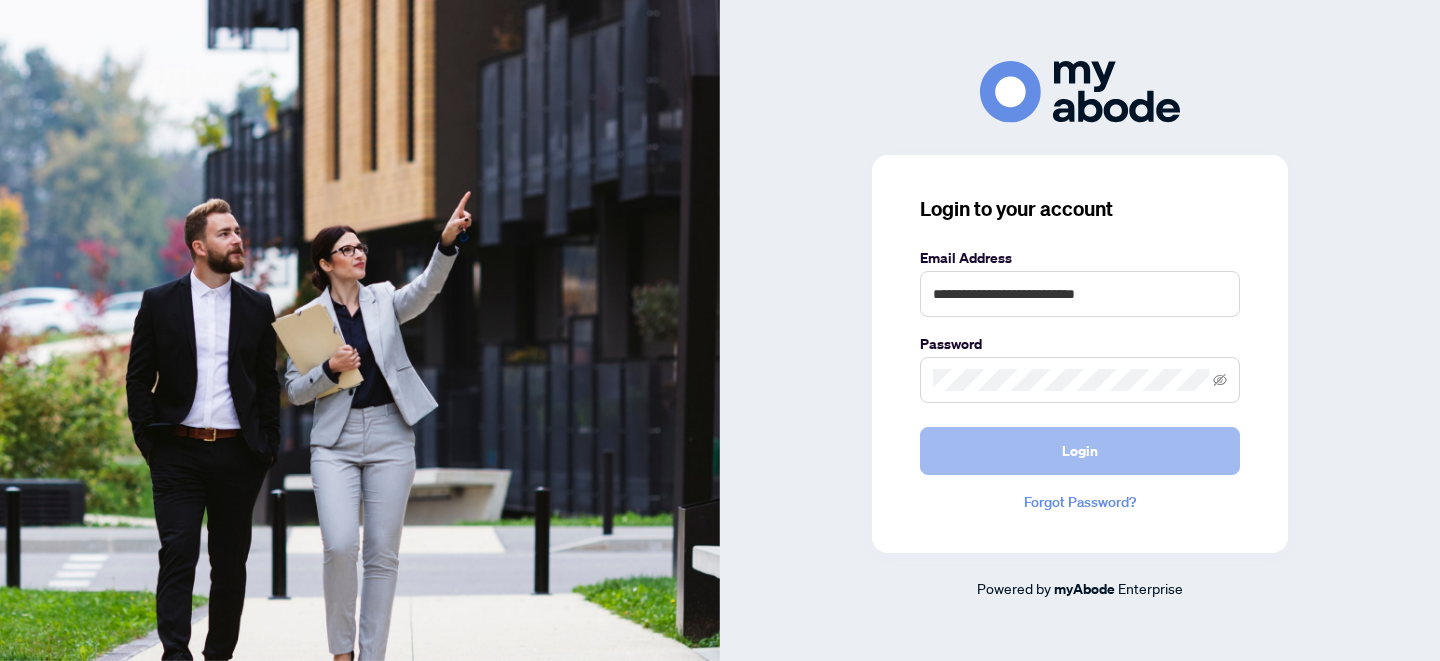 click on "Login" at bounding box center [1080, 451] 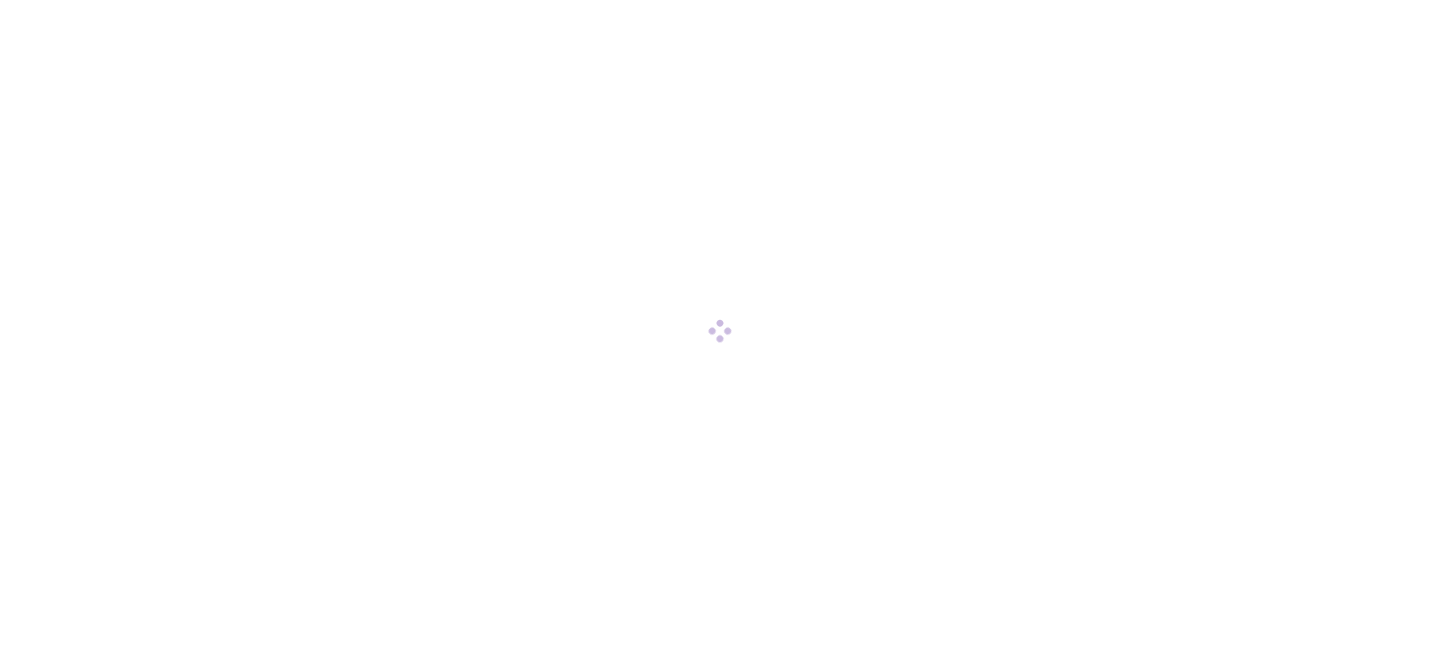 scroll, scrollTop: 0, scrollLeft: 0, axis: both 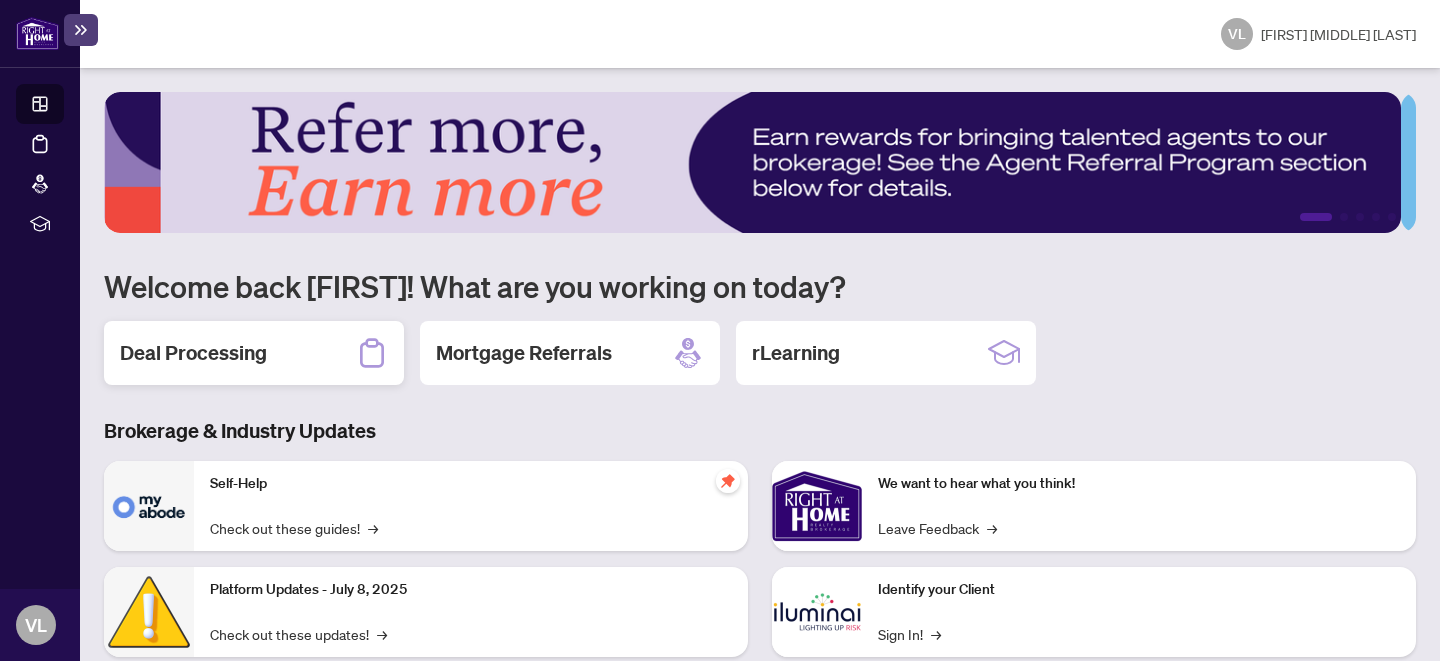 click on "Deal Processing" at bounding box center (254, 353) 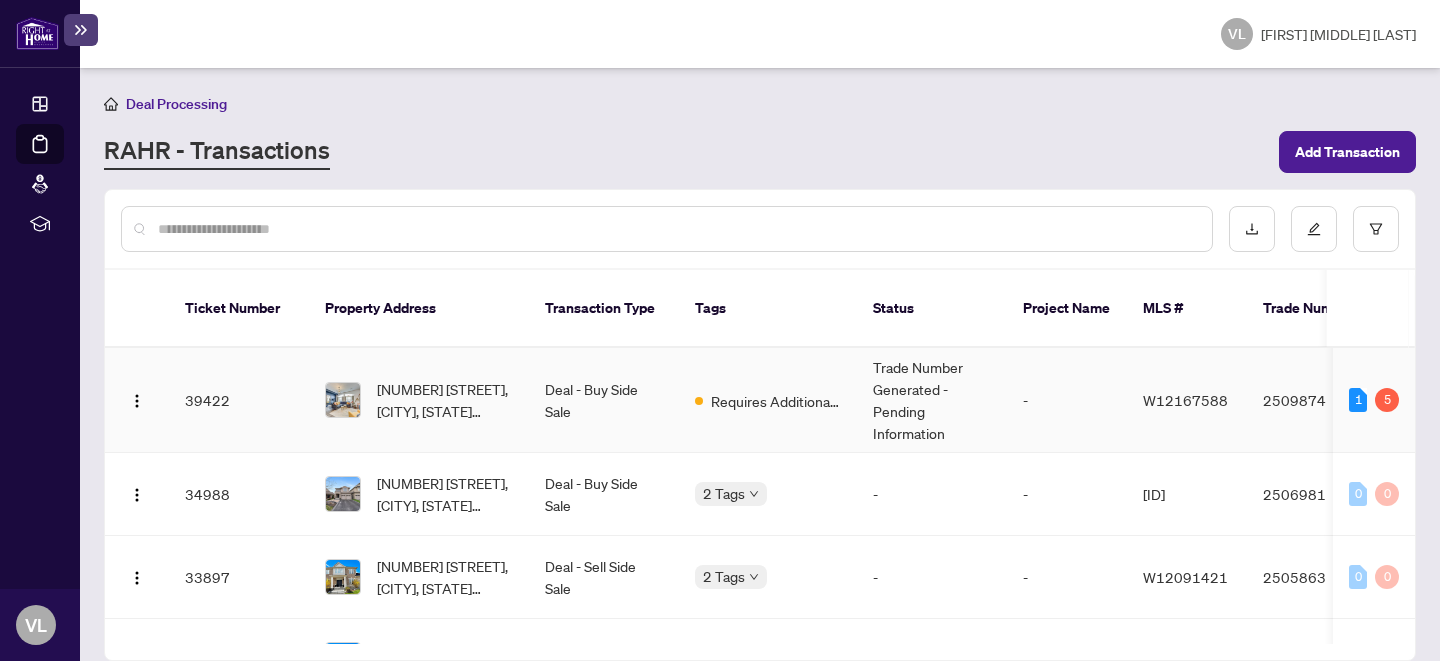 click on "Requires Additional Docs" at bounding box center (776, 401) 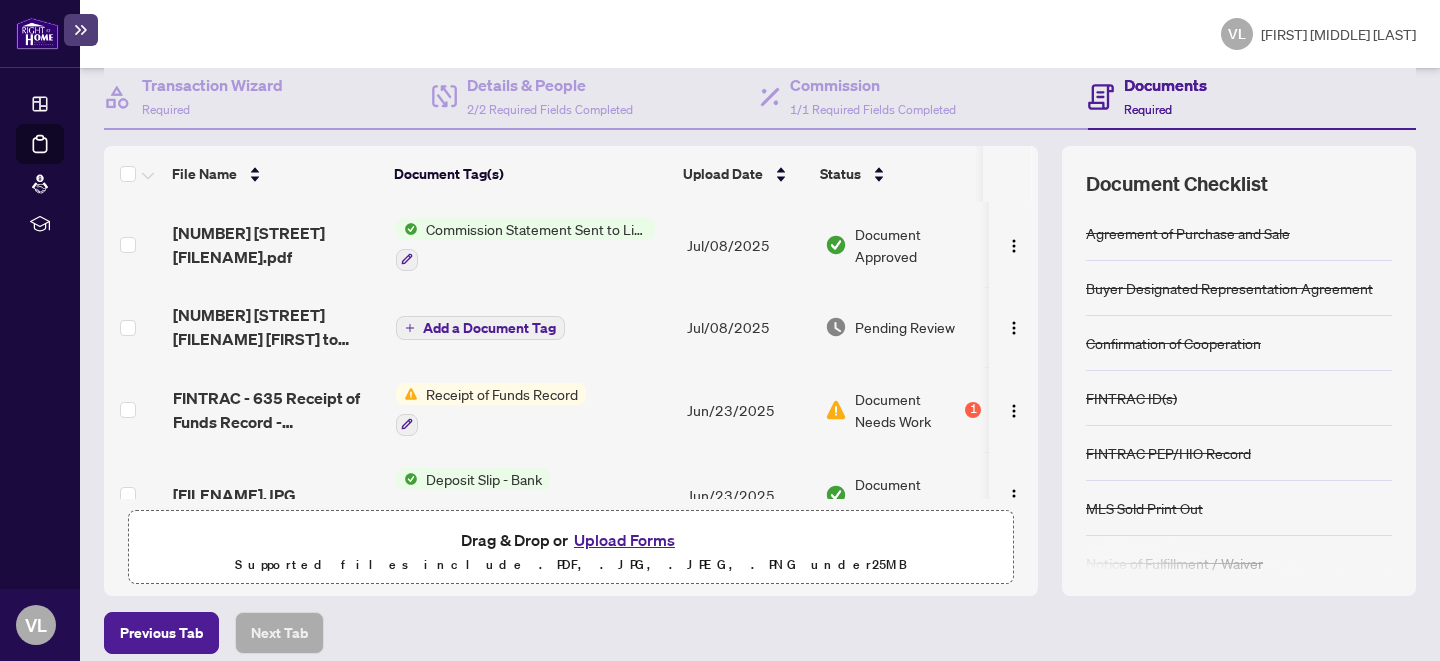 scroll, scrollTop: 227, scrollLeft: 0, axis: vertical 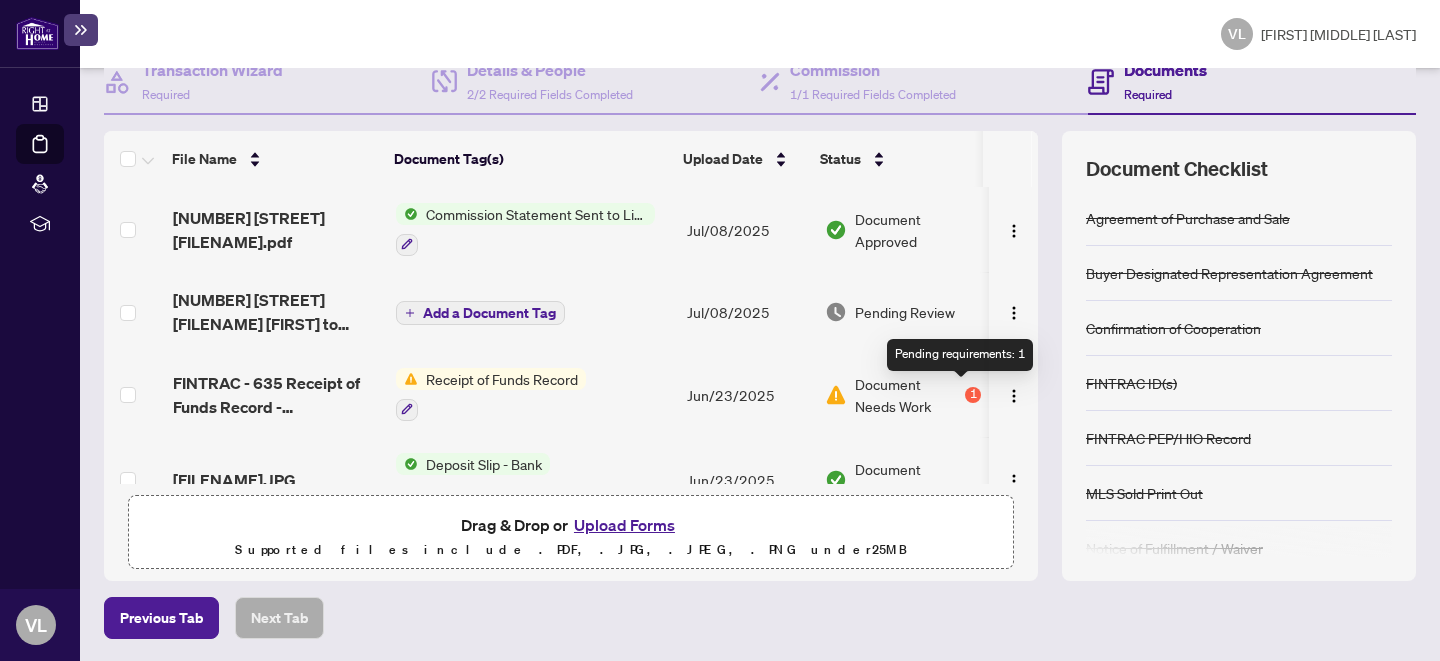 click on "1" at bounding box center (973, 395) 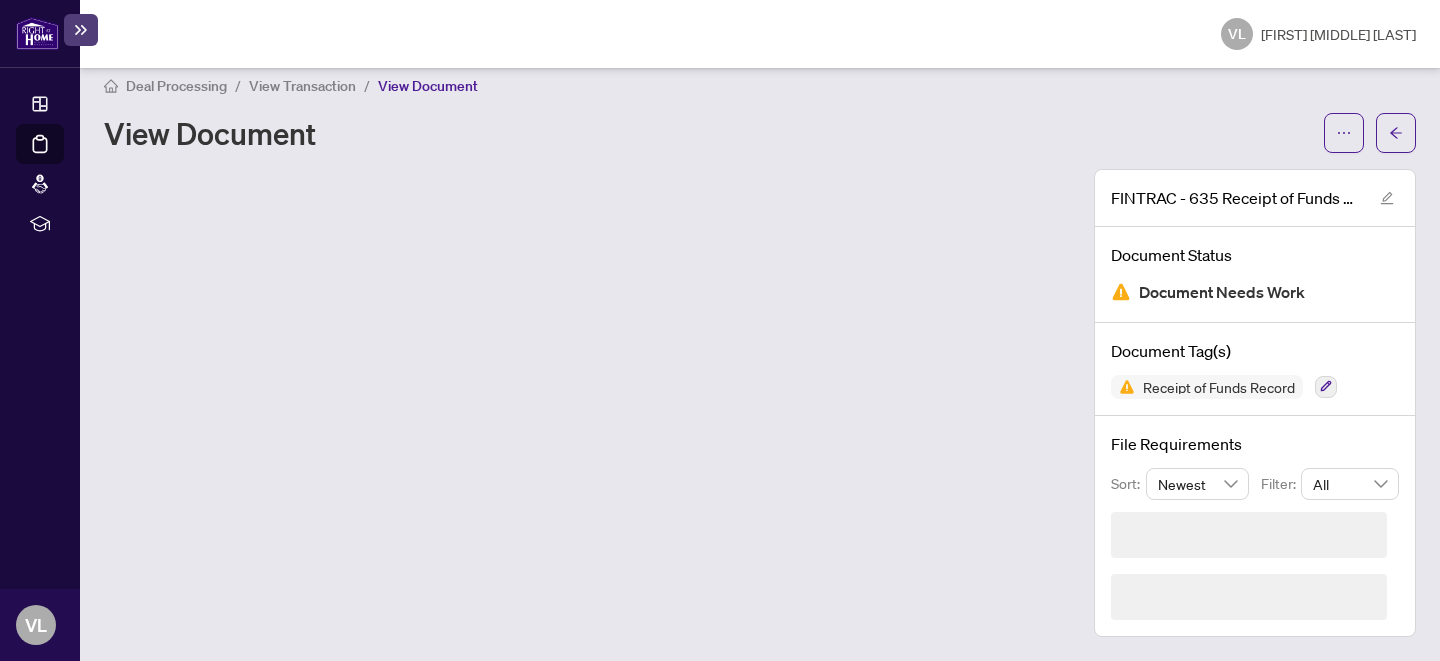 scroll, scrollTop: 0, scrollLeft: 0, axis: both 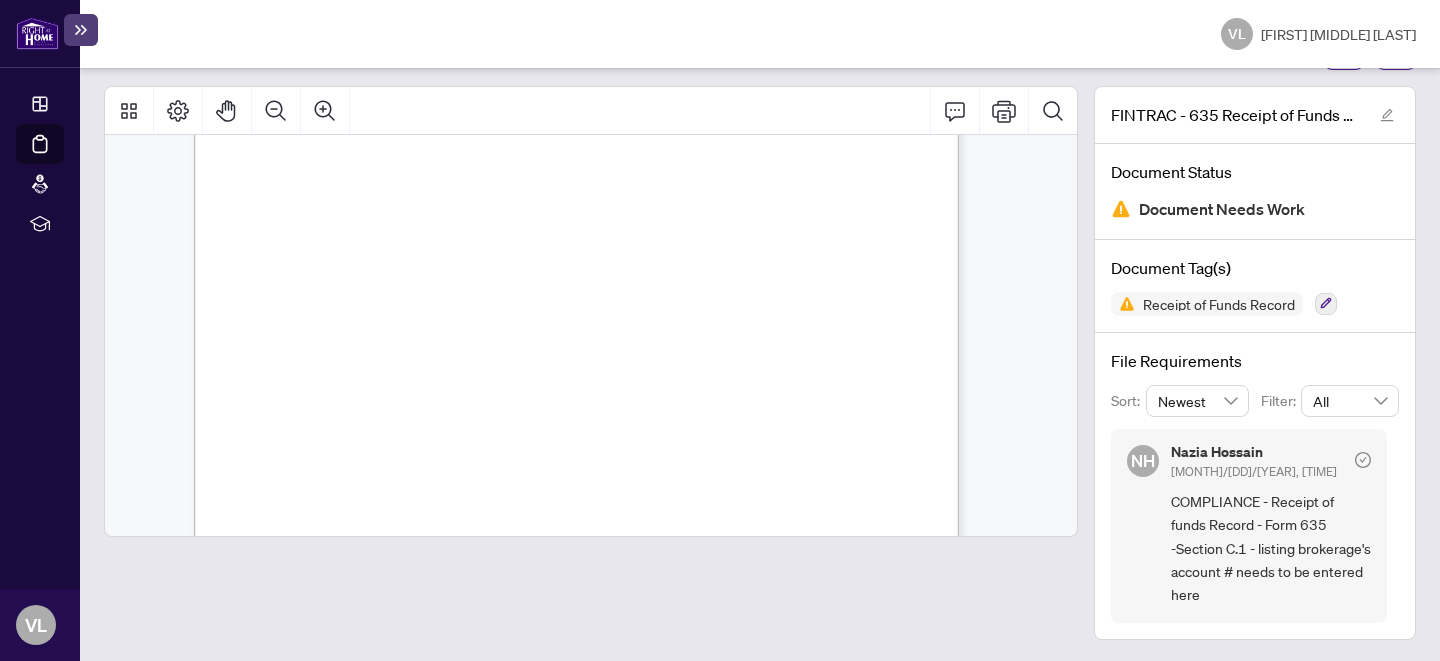 click on "COMPLIANCE - Receipt of funds Record - Form 635
-Section C.1 - listing brokerage's account # needs to be entered here" at bounding box center [1271, 548] 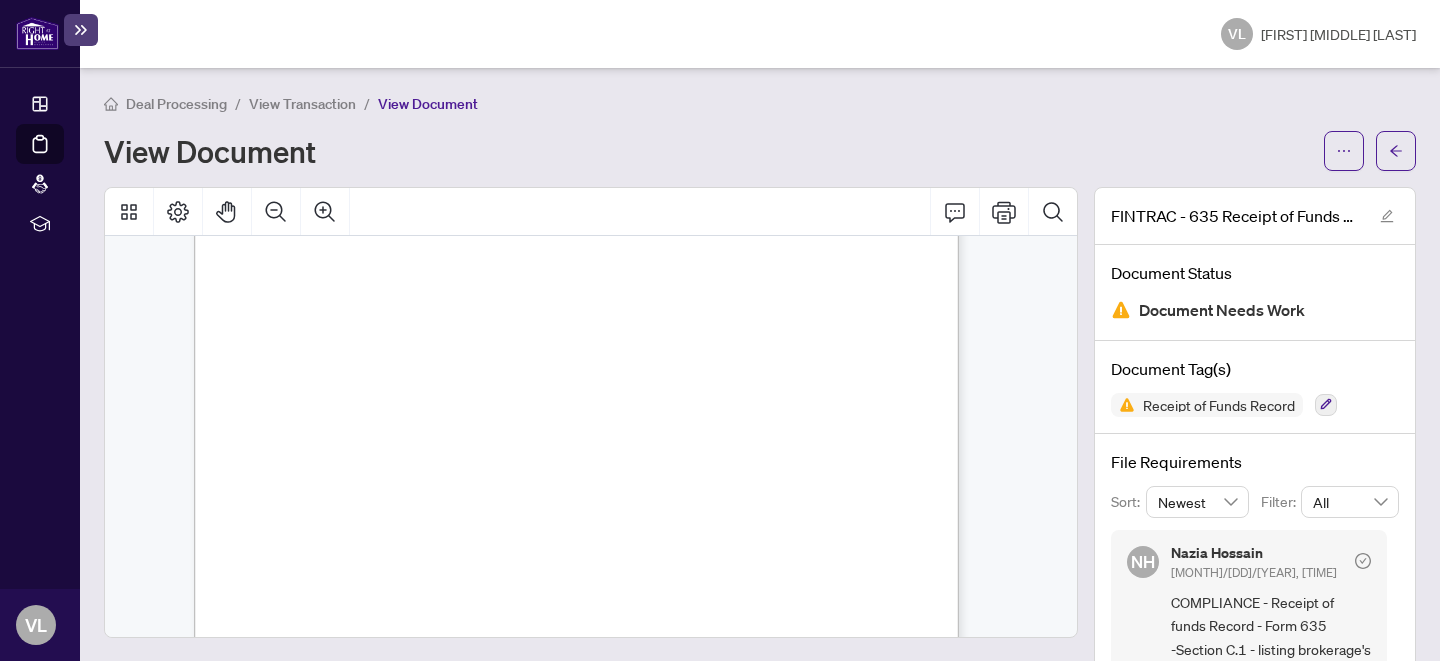 click on "View Transaction" at bounding box center [302, 103] 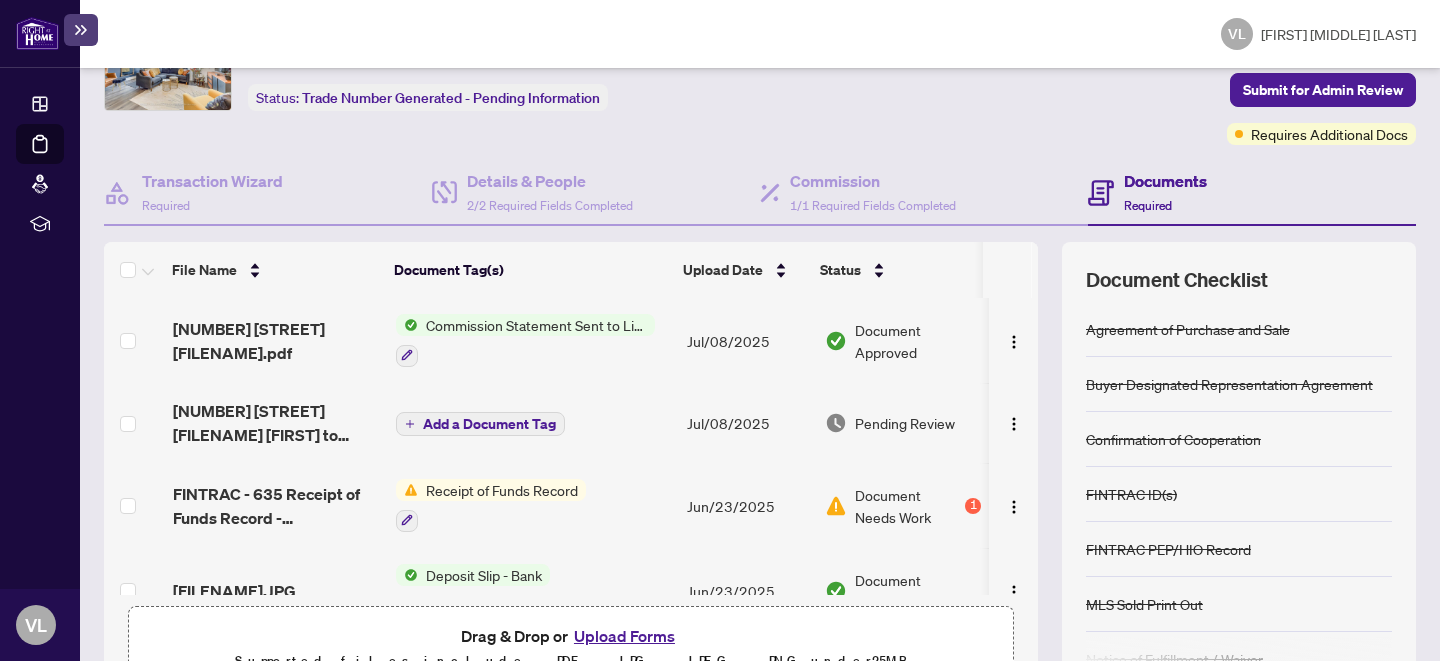 scroll, scrollTop: 227, scrollLeft: 0, axis: vertical 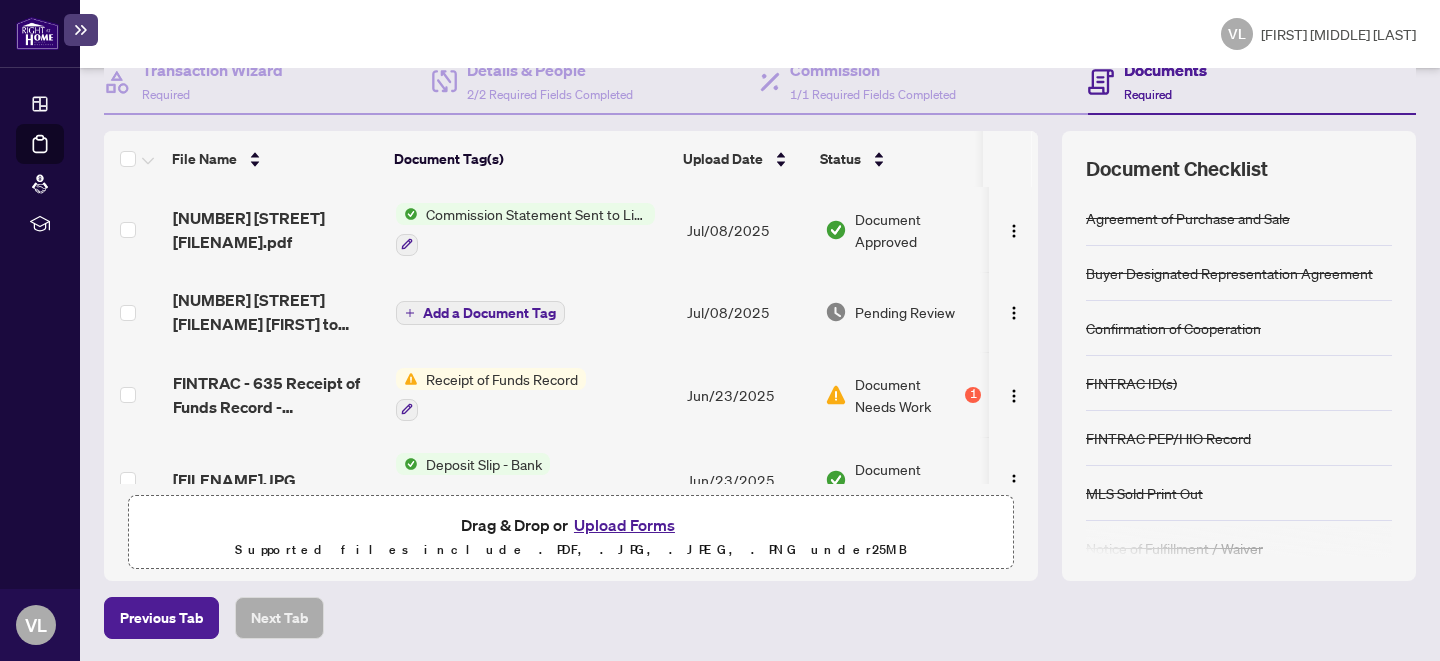 click at bounding box center [134, 394] 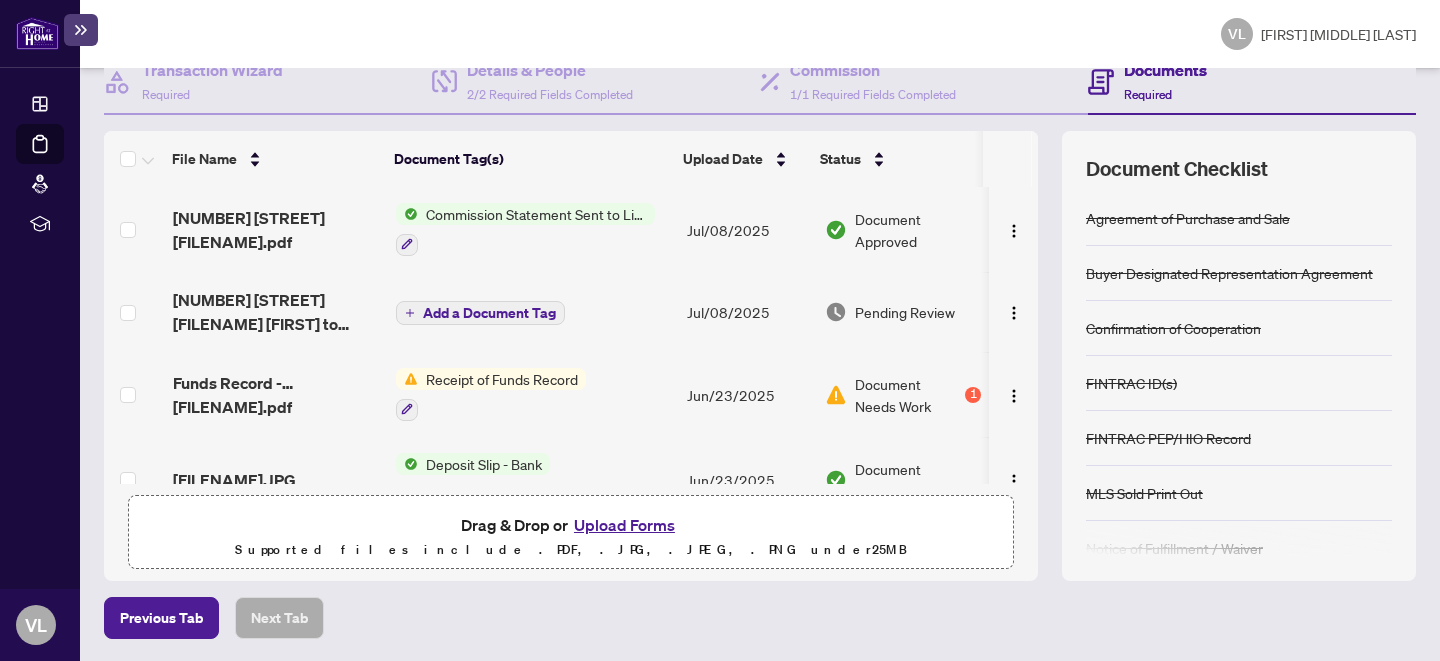type 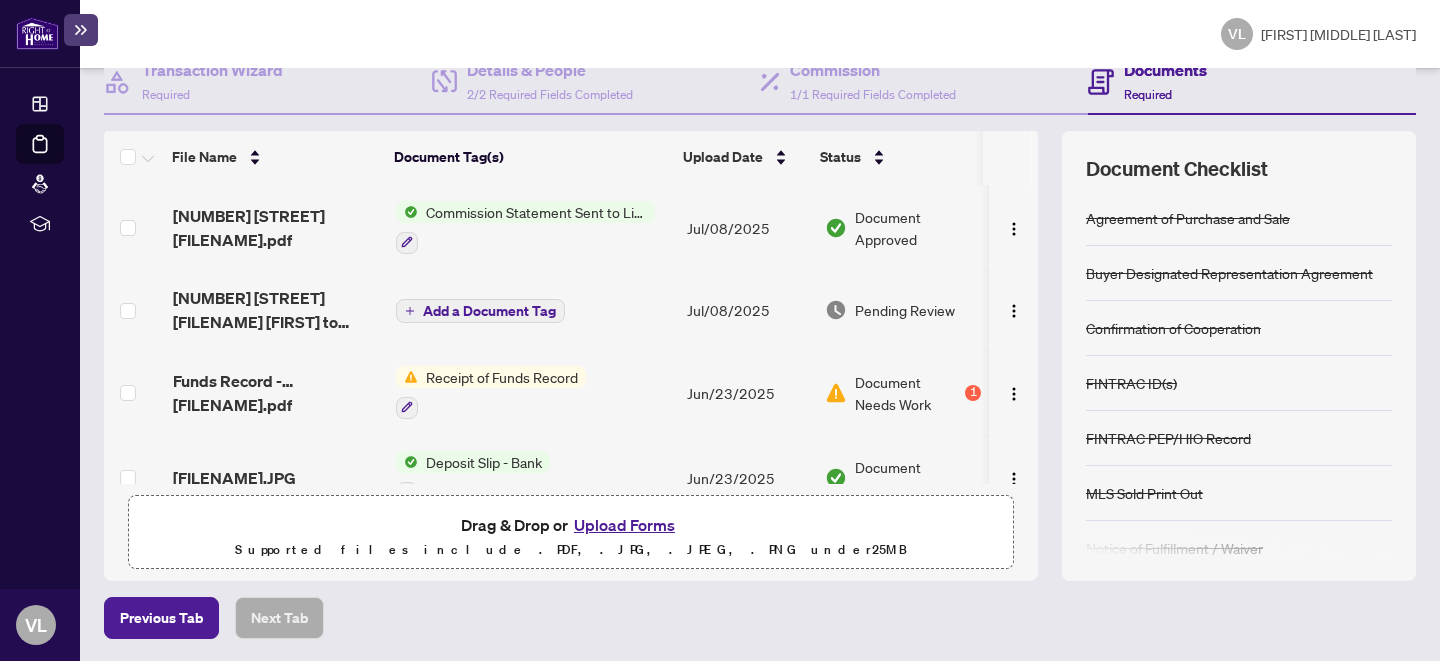 scroll, scrollTop: 15, scrollLeft: 0, axis: vertical 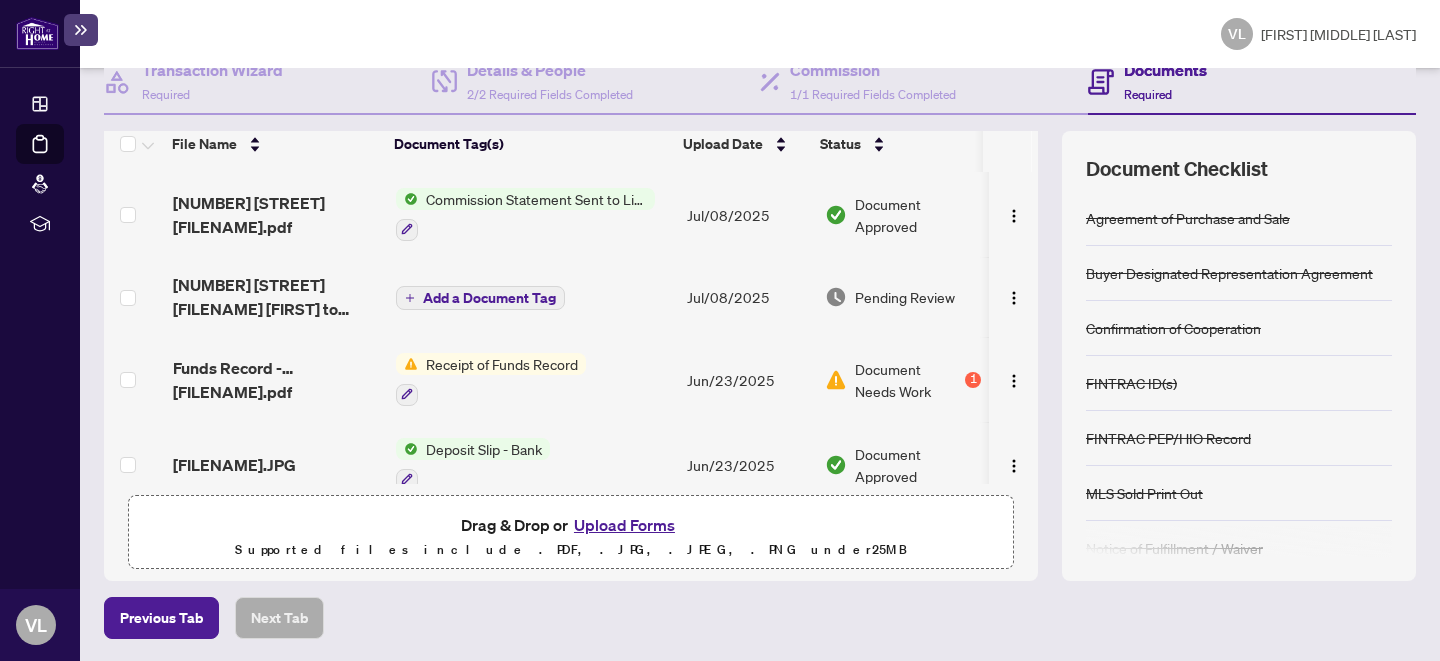 type 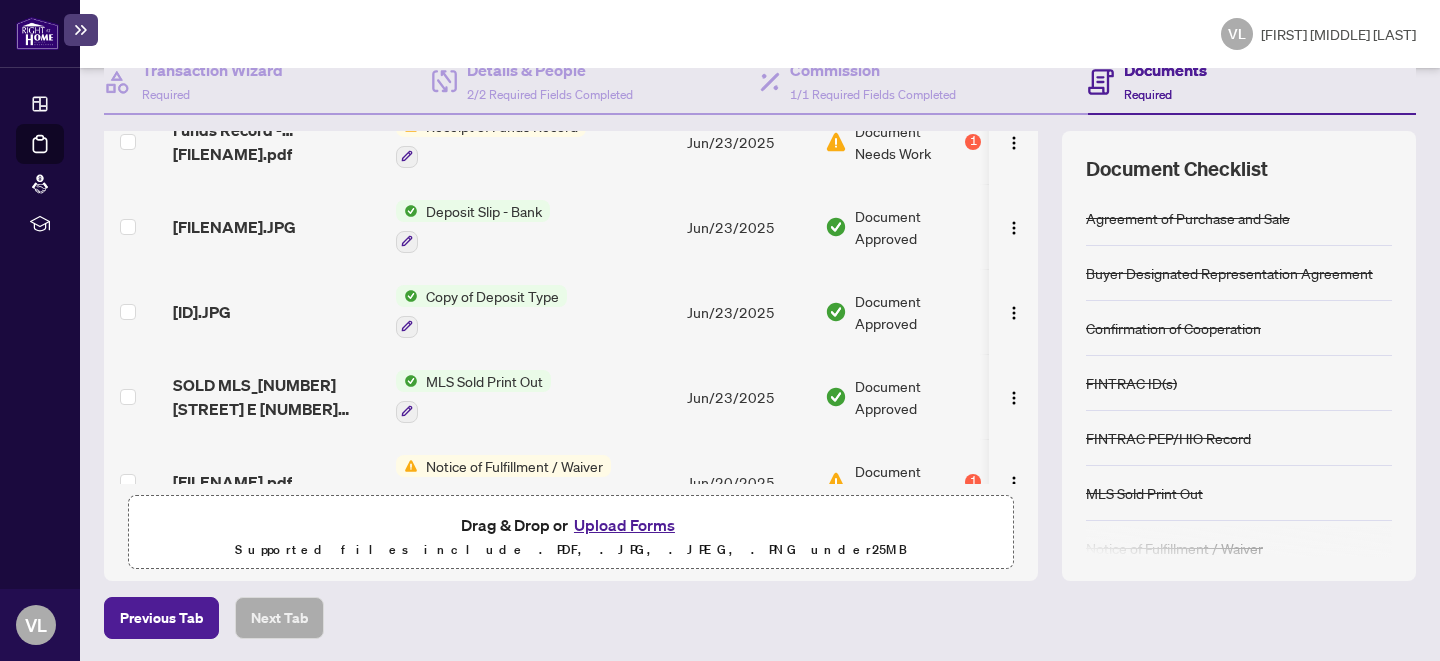type 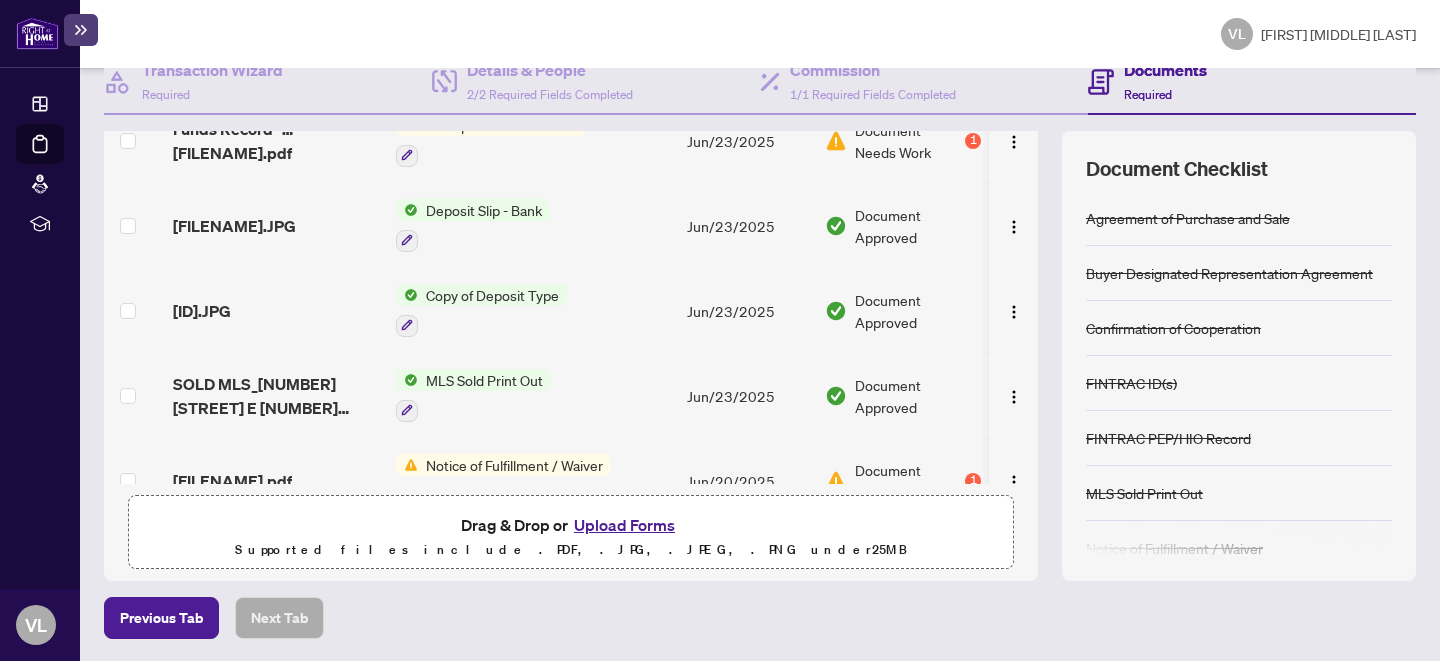 scroll, scrollTop: 267, scrollLeft: 0, axis: vertical 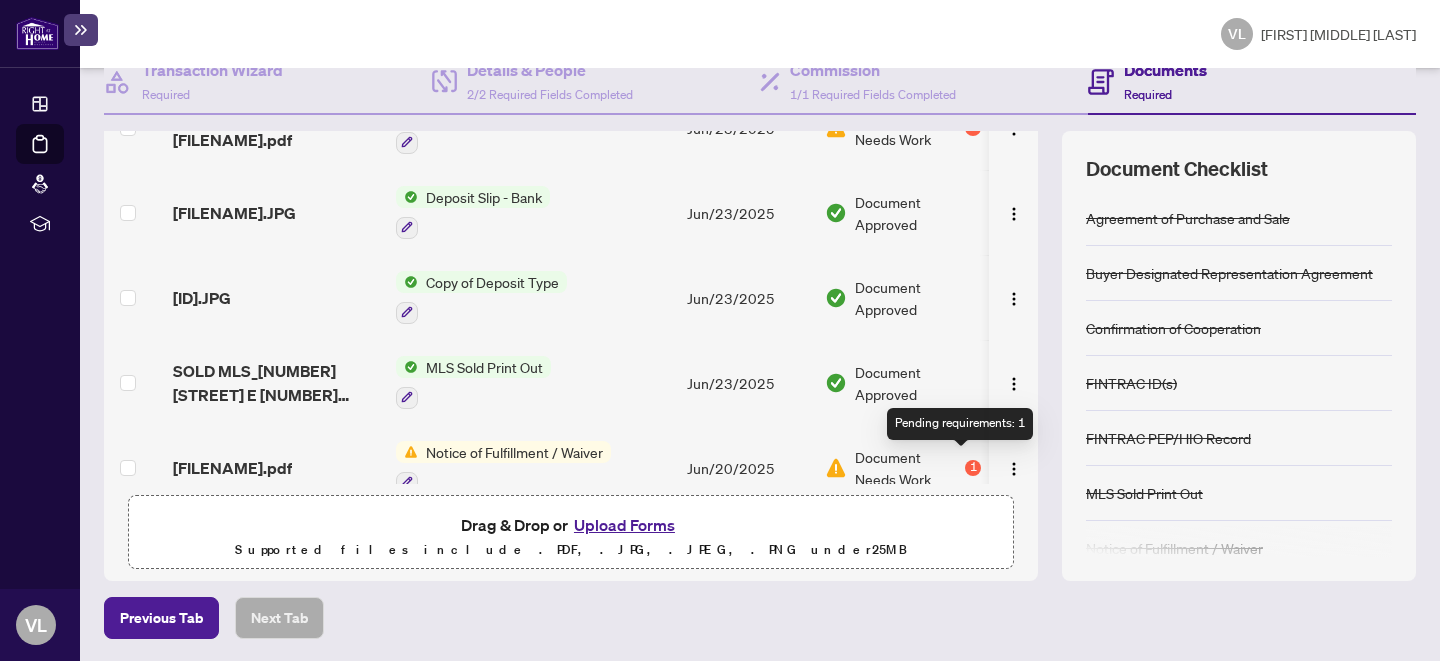 click on "1" at bounding box center (973, 468) 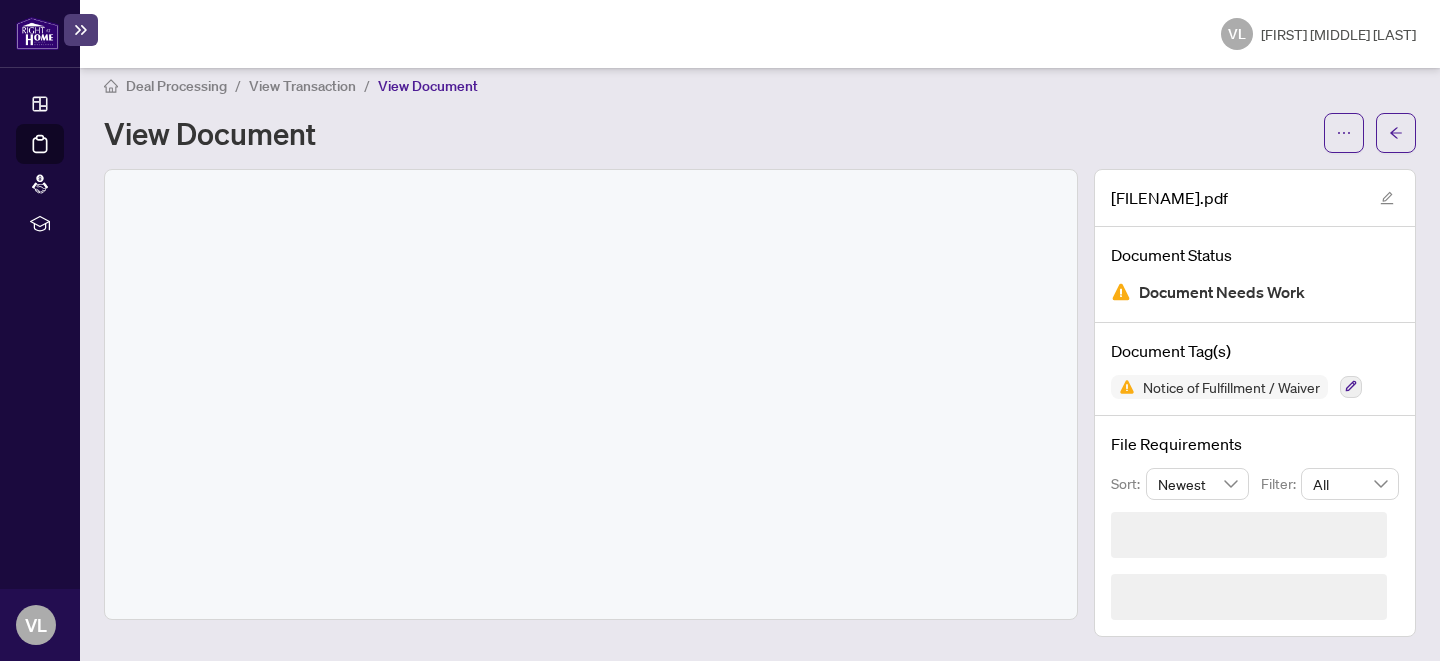 scroll, scrollTop: 0, scrollLeft: 0, axis: both 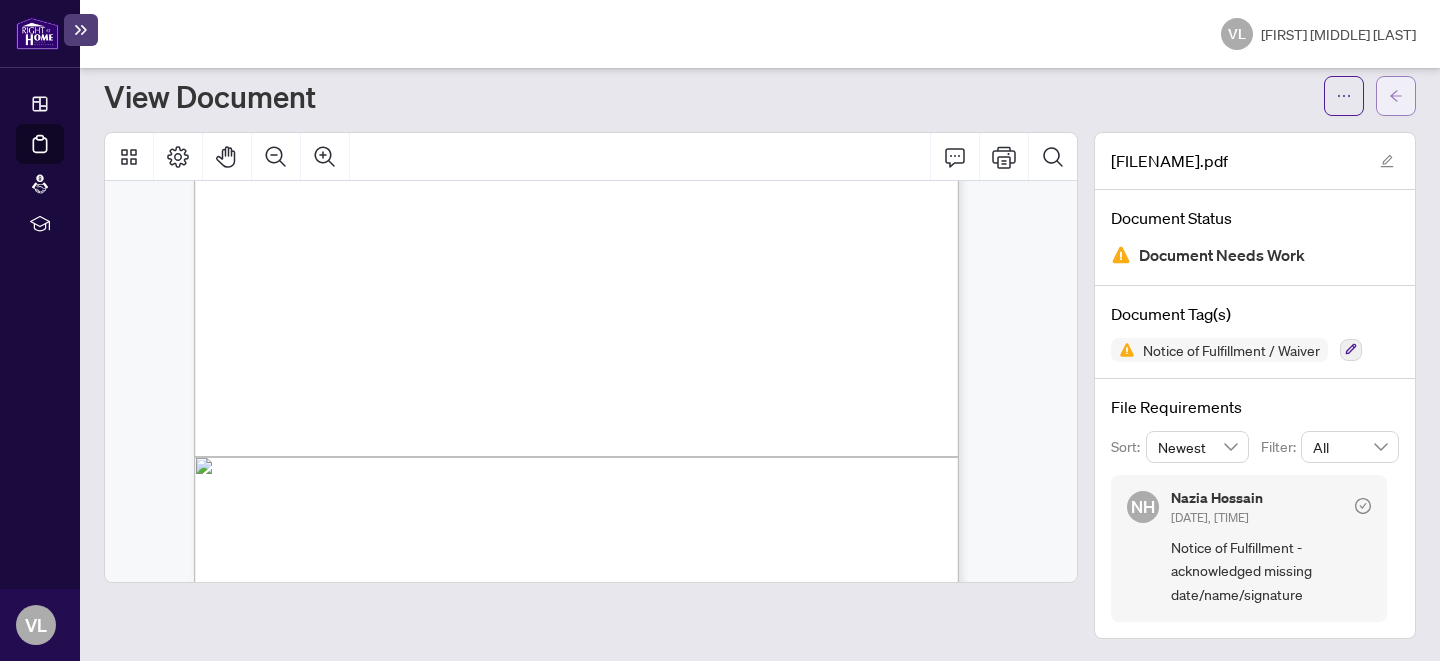 click at bounding box center [1396, 96] 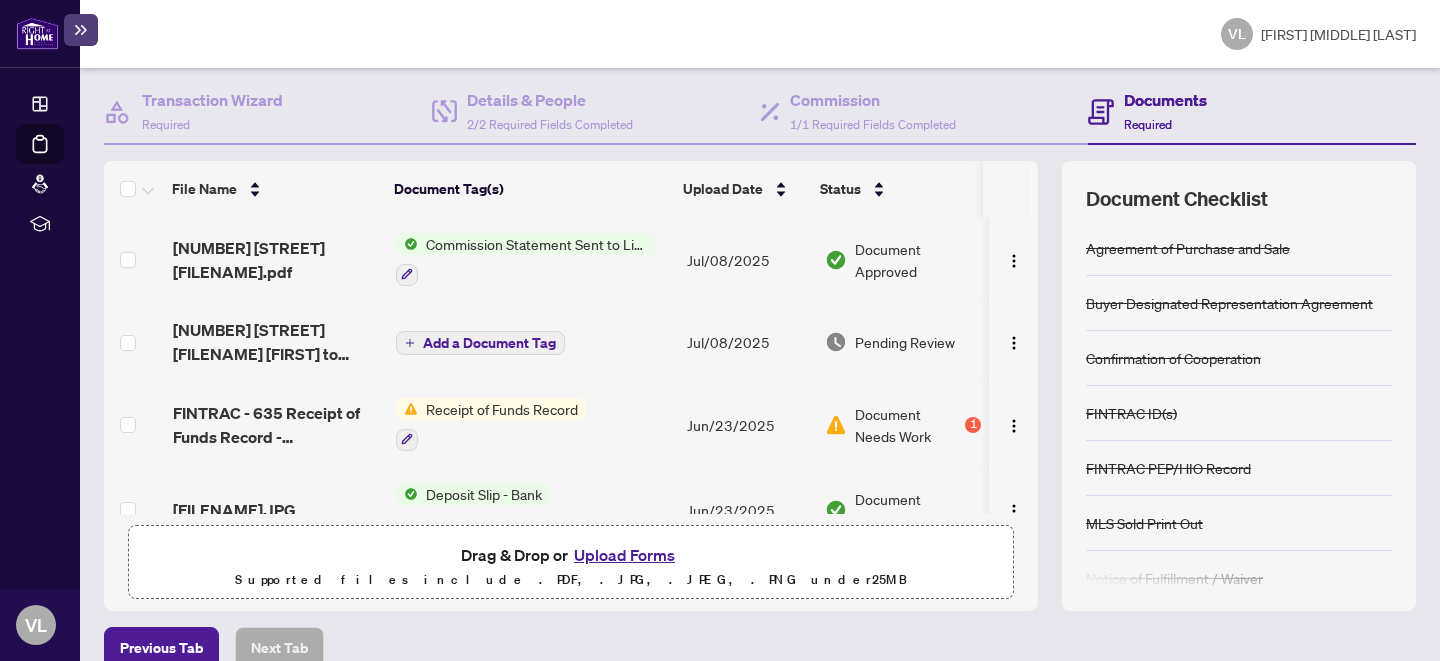 scroll, scrollTop: 227, scrollLeft: 0, axis: vertical 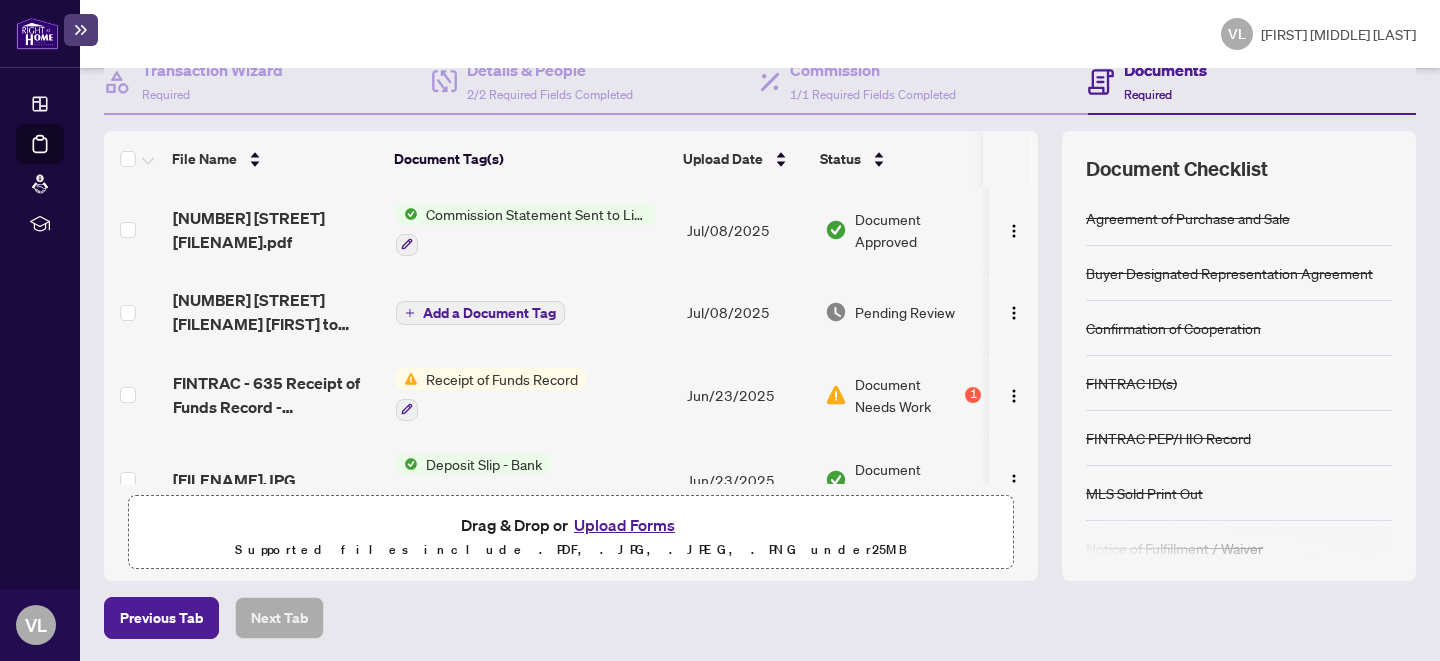 click at bounding box center [1014, 480] 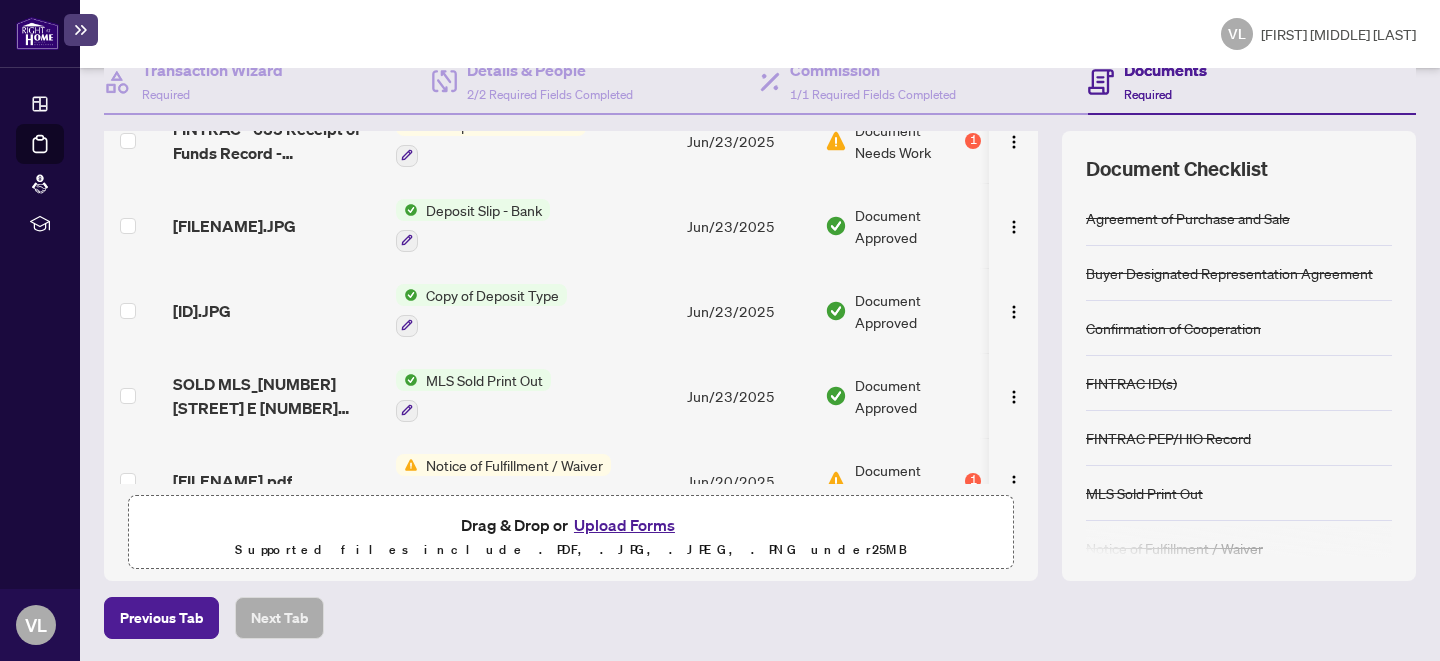 type 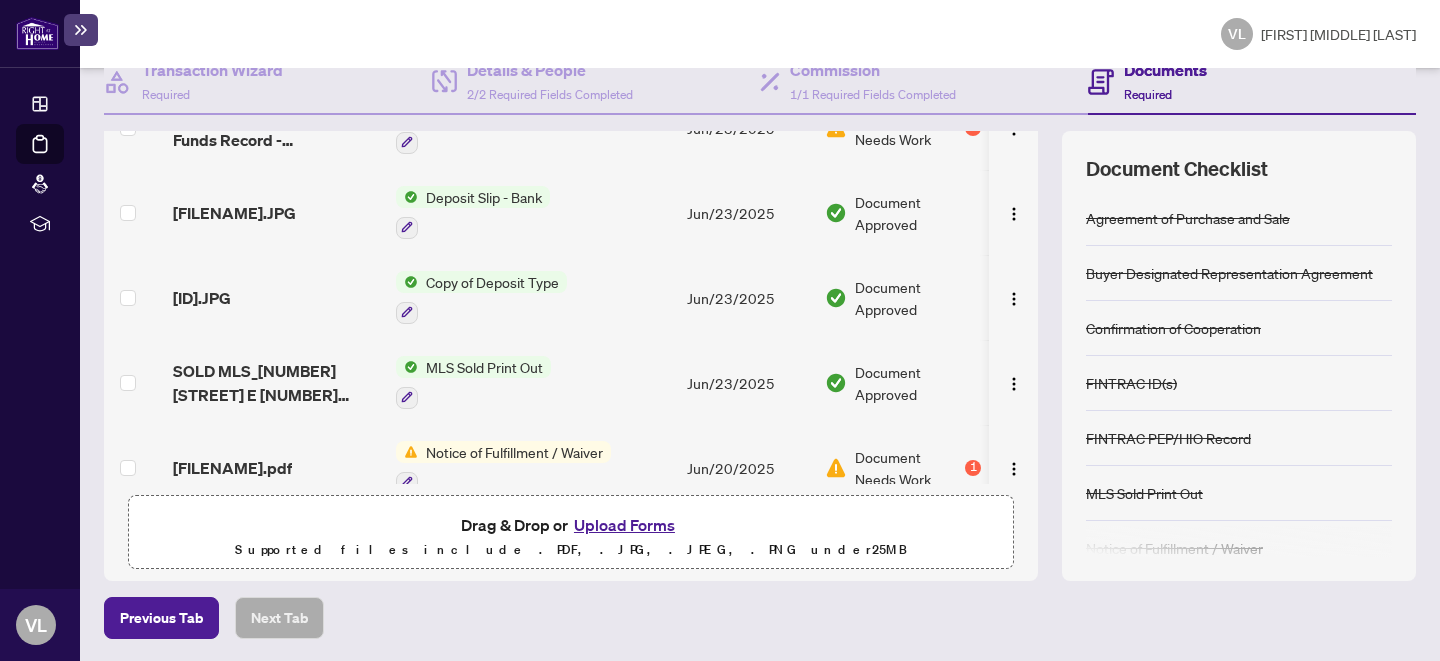 scroll, scrollTop: 46, scrollLeft: 0, axis: vertical 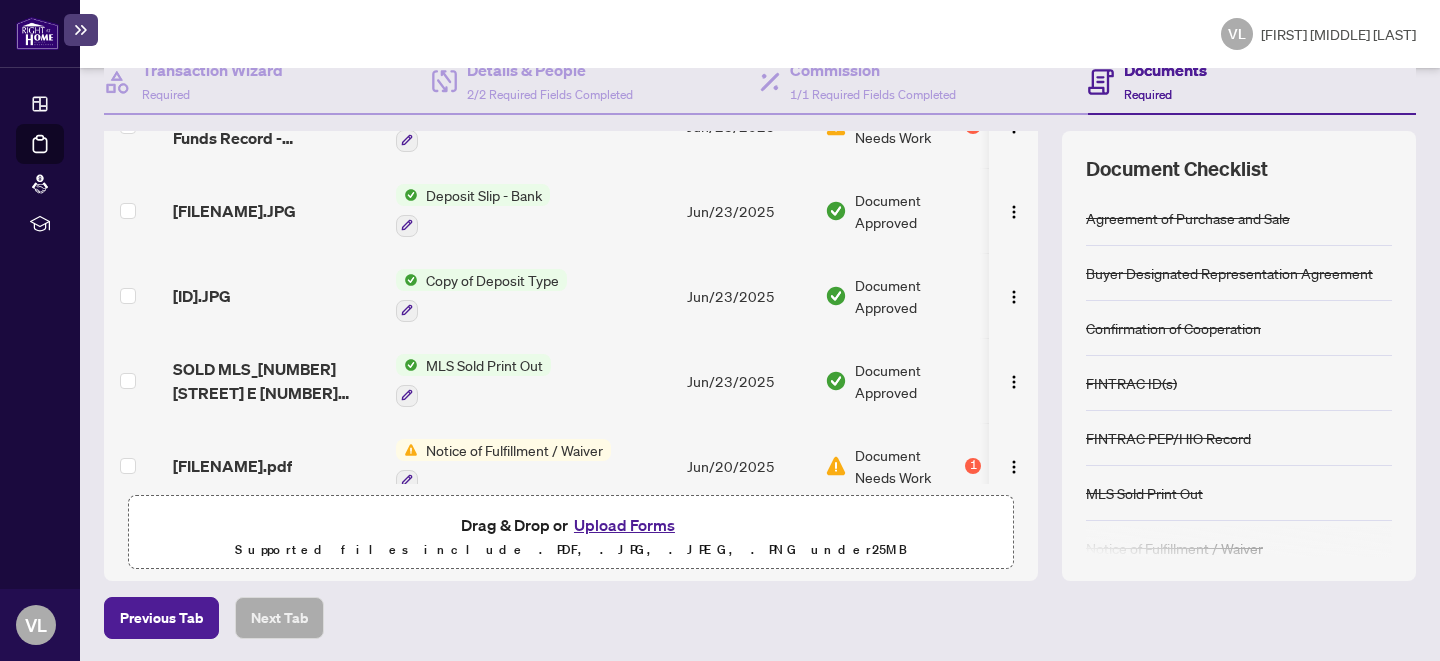 type 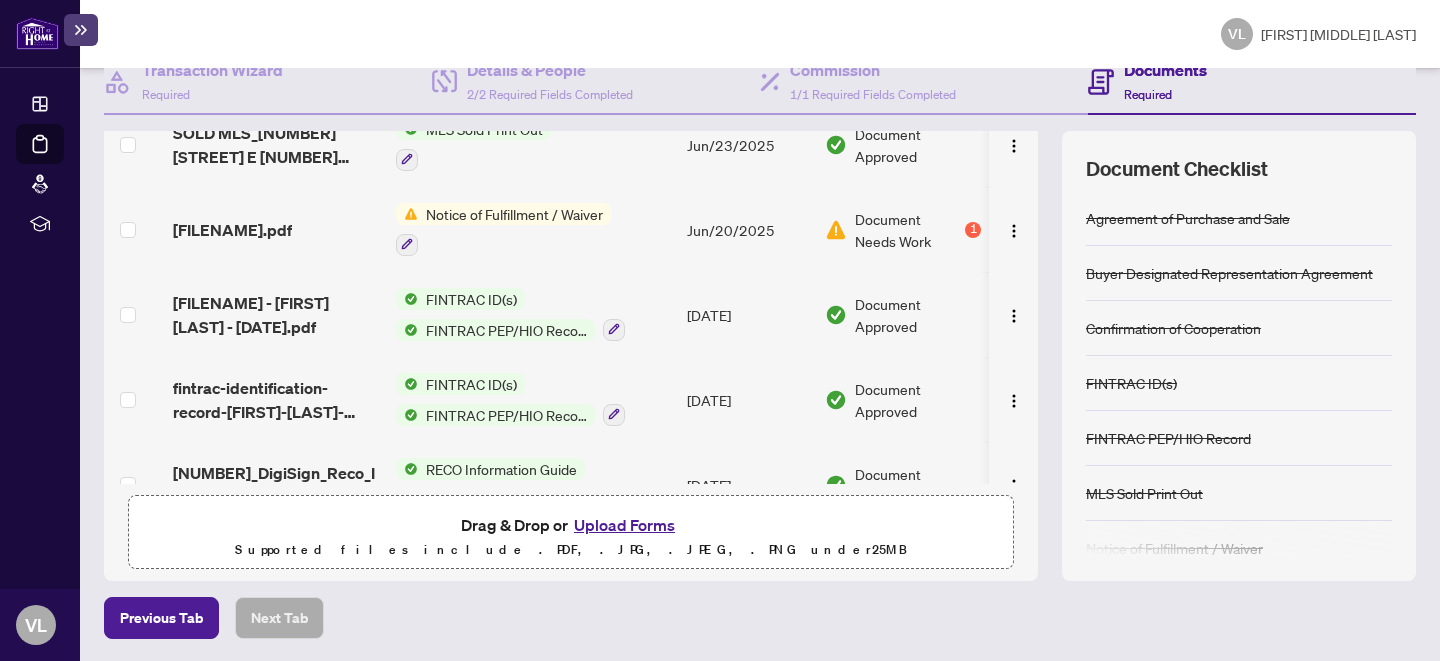 scroll, scrollTop: 24, scrollLeft: 0, axis: vertical 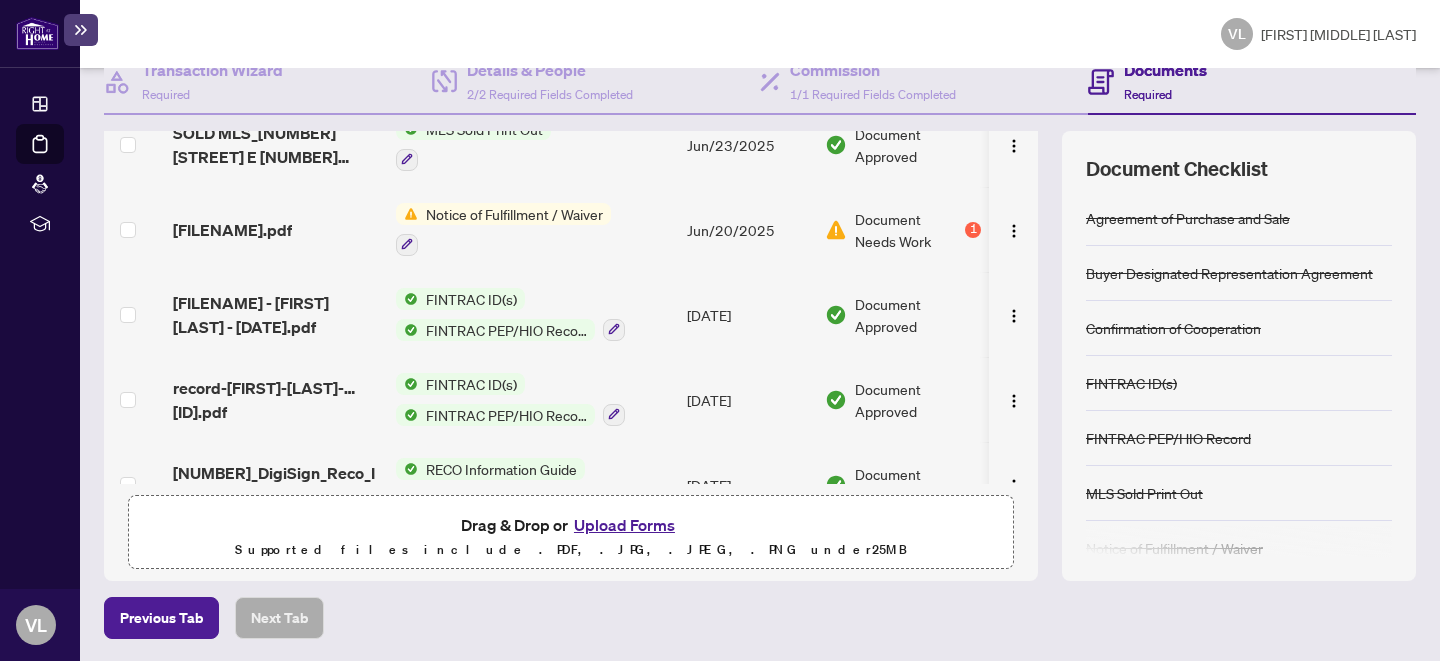 type 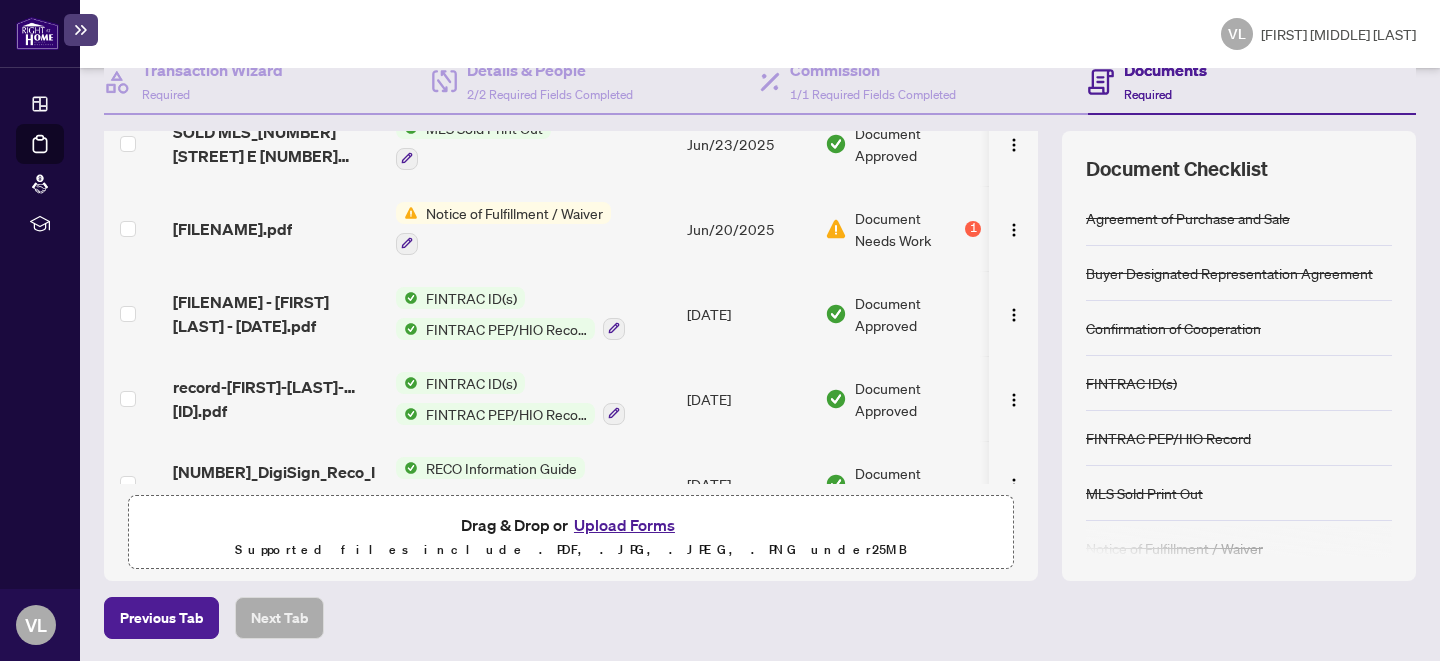 scroll, scrollTop: 519, scrollLeft: 0, axis: vertical 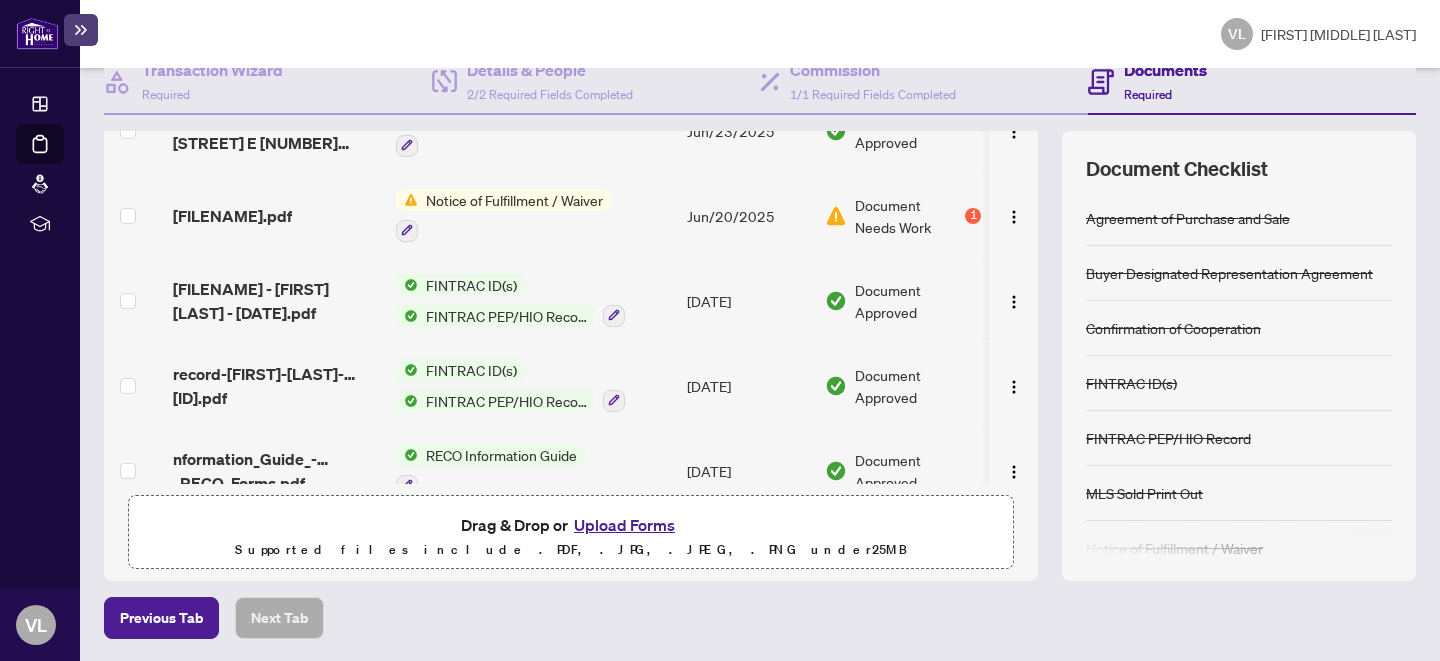 type 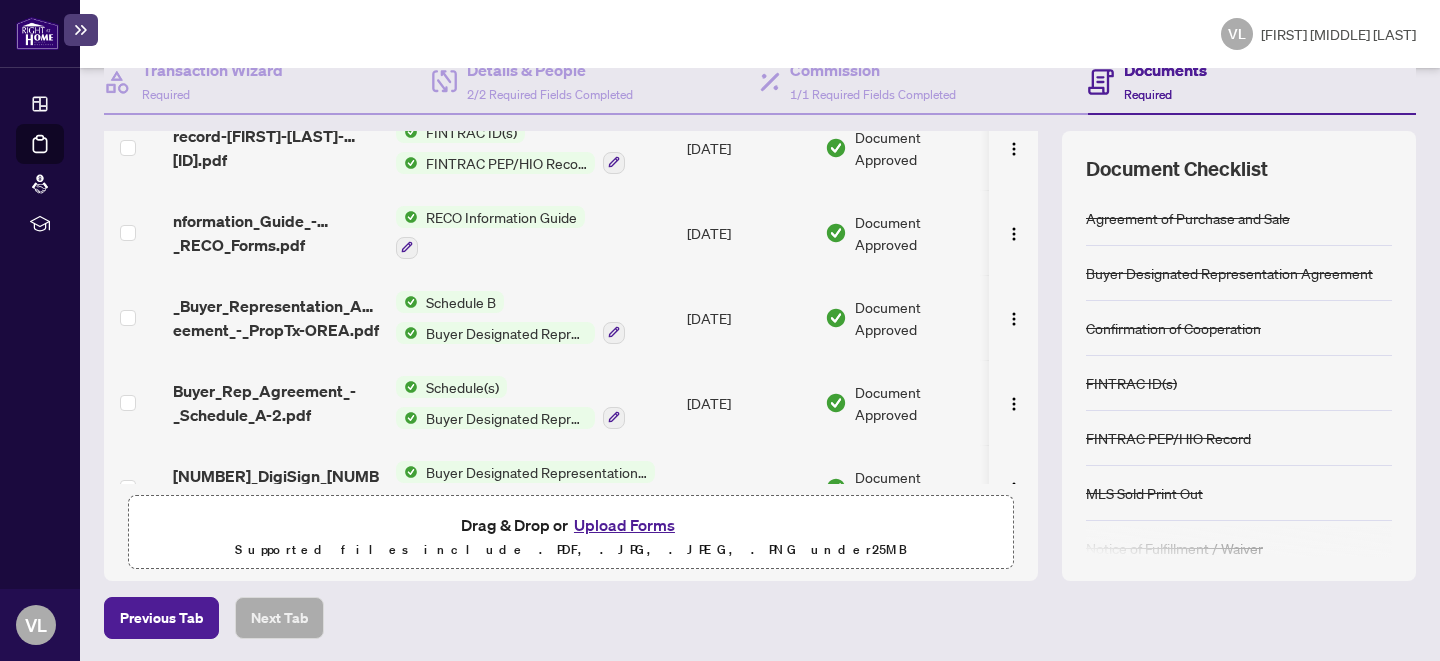 scroll, scrollTop: 46, scrollLeft: 0, axis: vertical 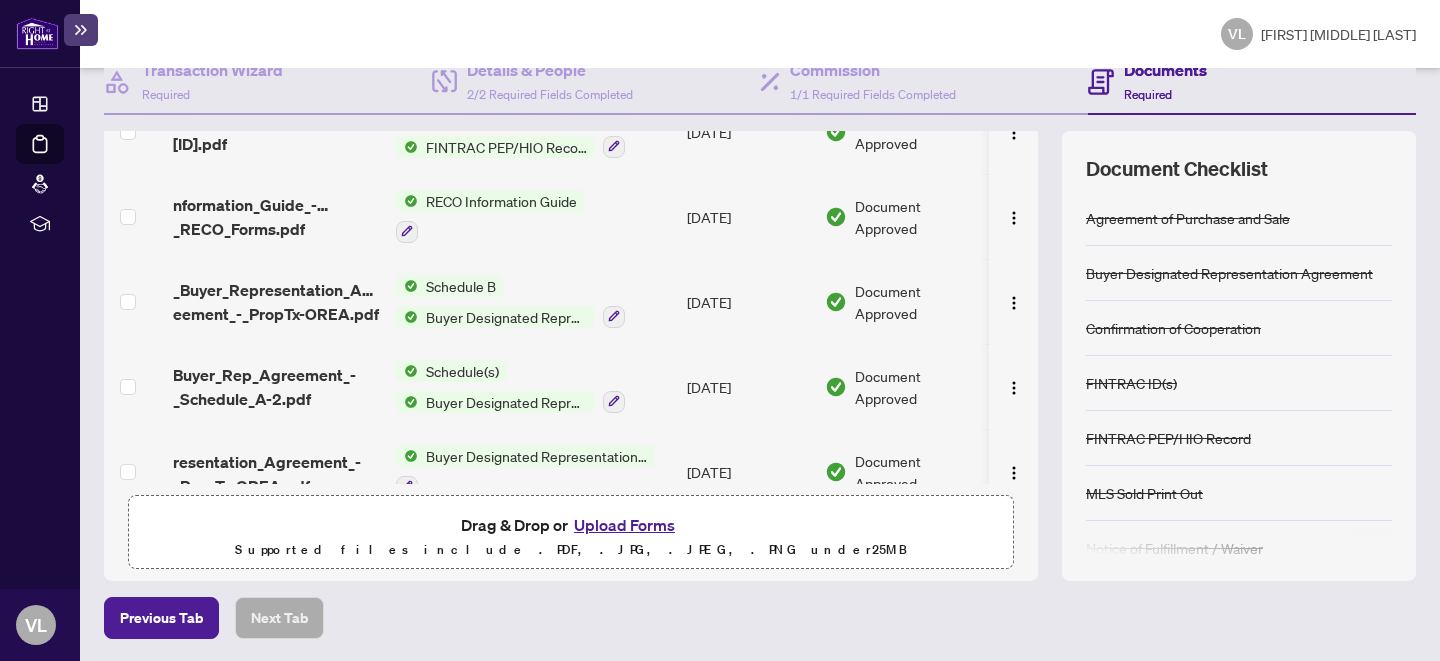 type 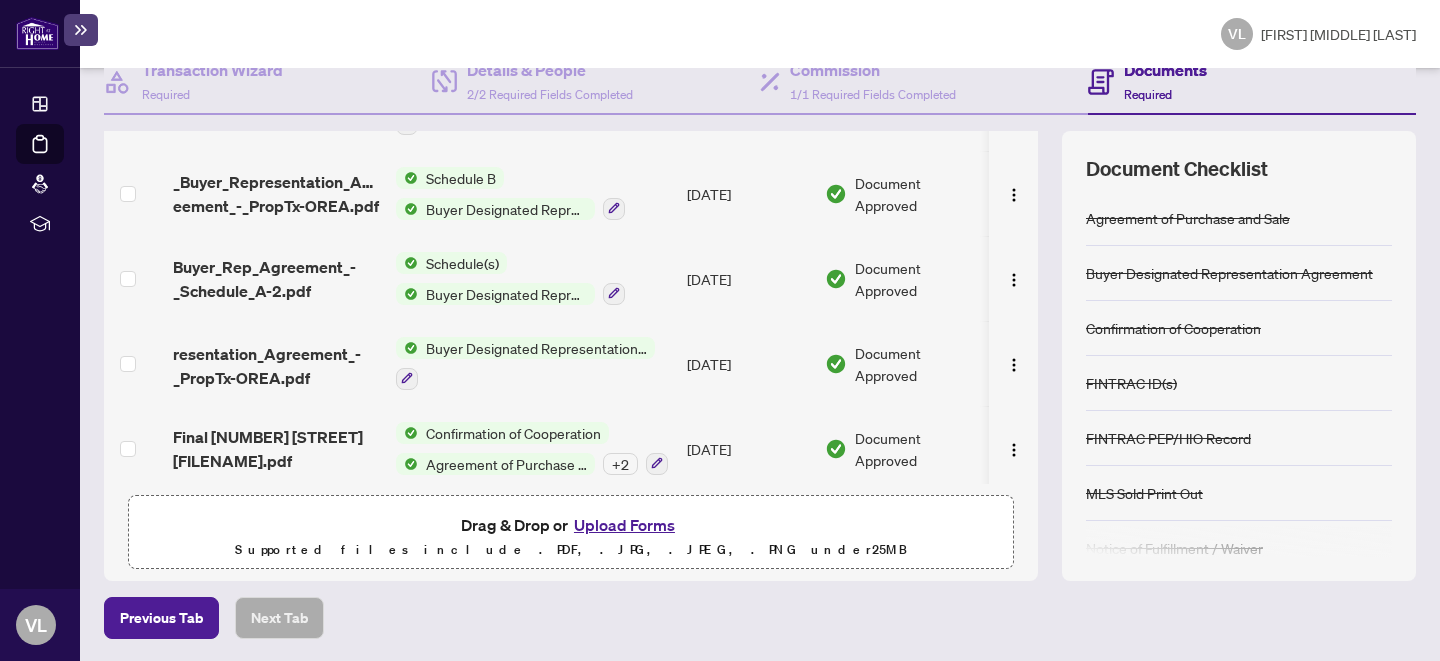 type 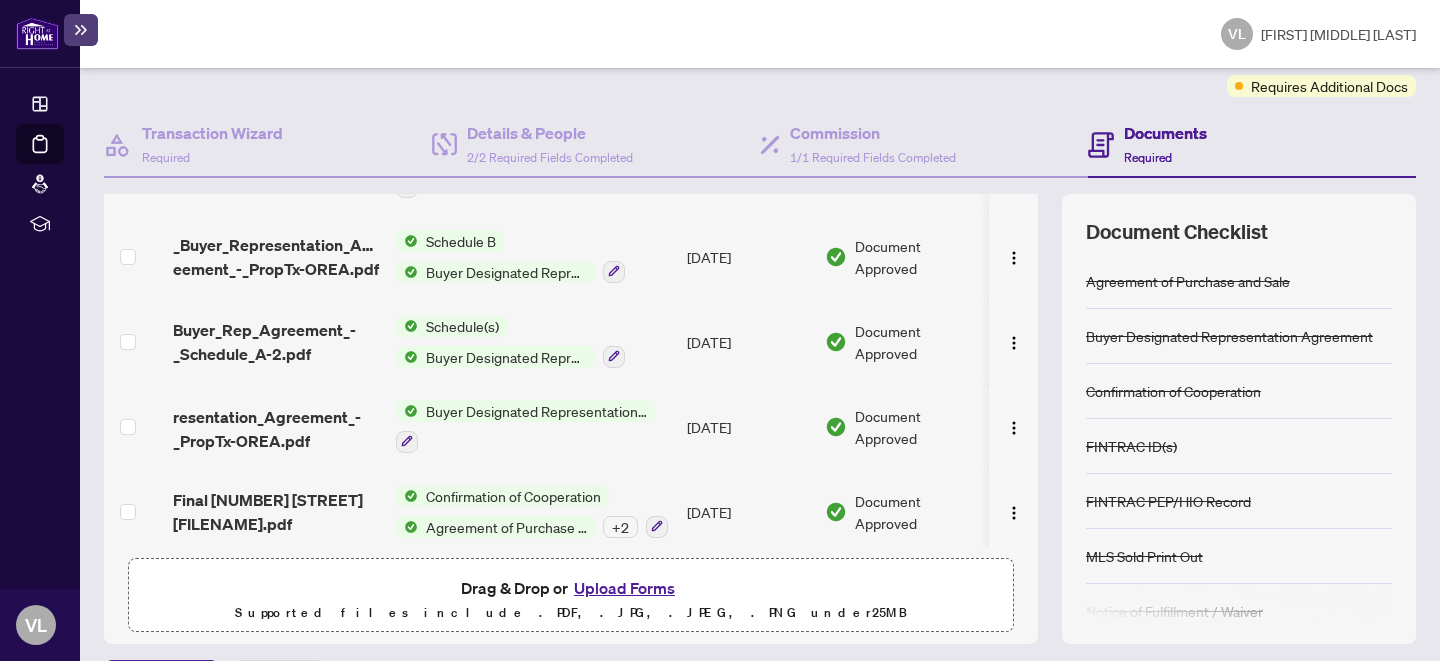 scroll, scrollTop: 227, scrollLeft: 0, axis: vertical 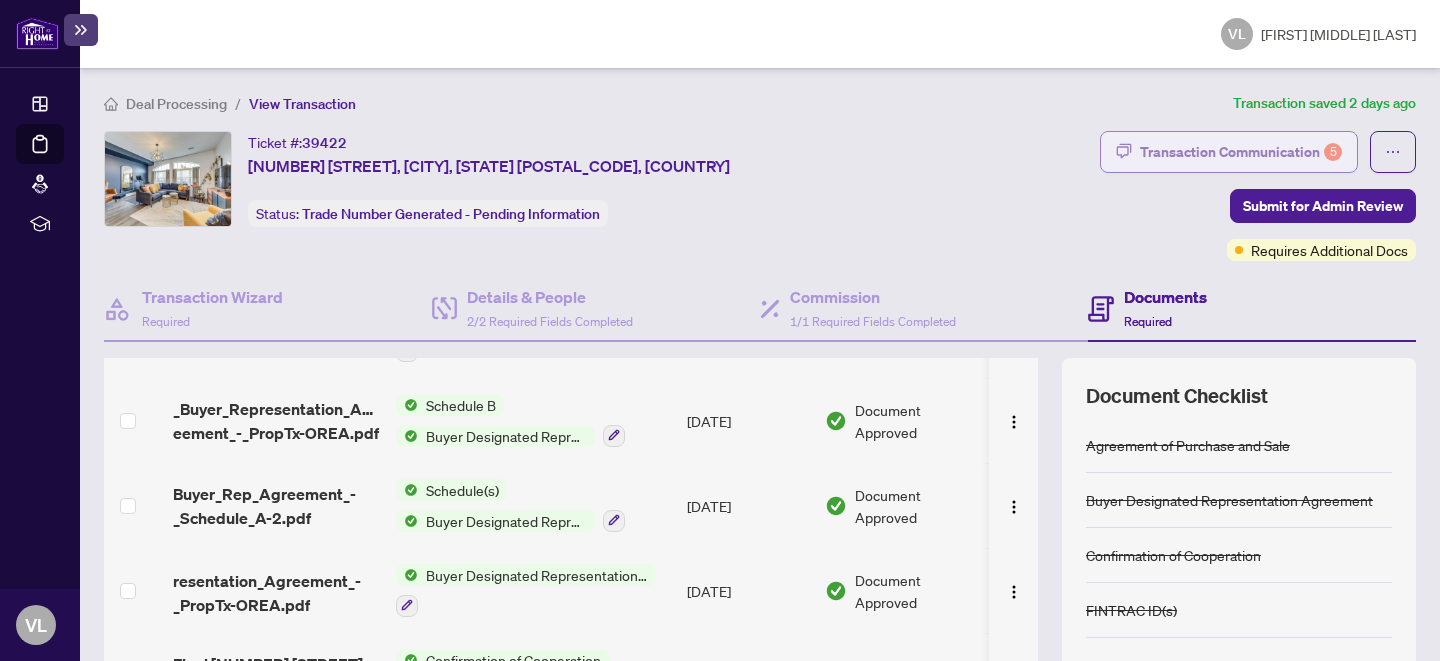 click on "Transaction Communication 5" at bounding box center (1241, 152) 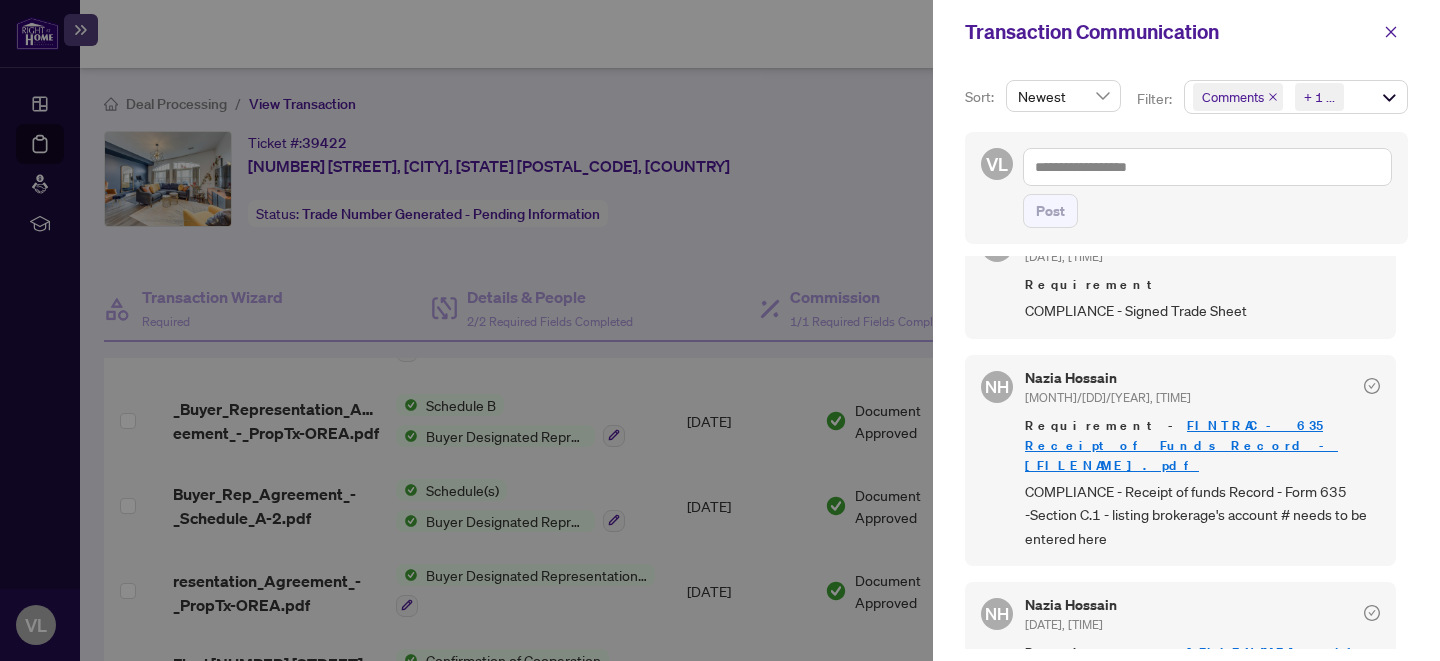 scroll, scrollTop: 713, scrollLeft: 0, axis: vertical 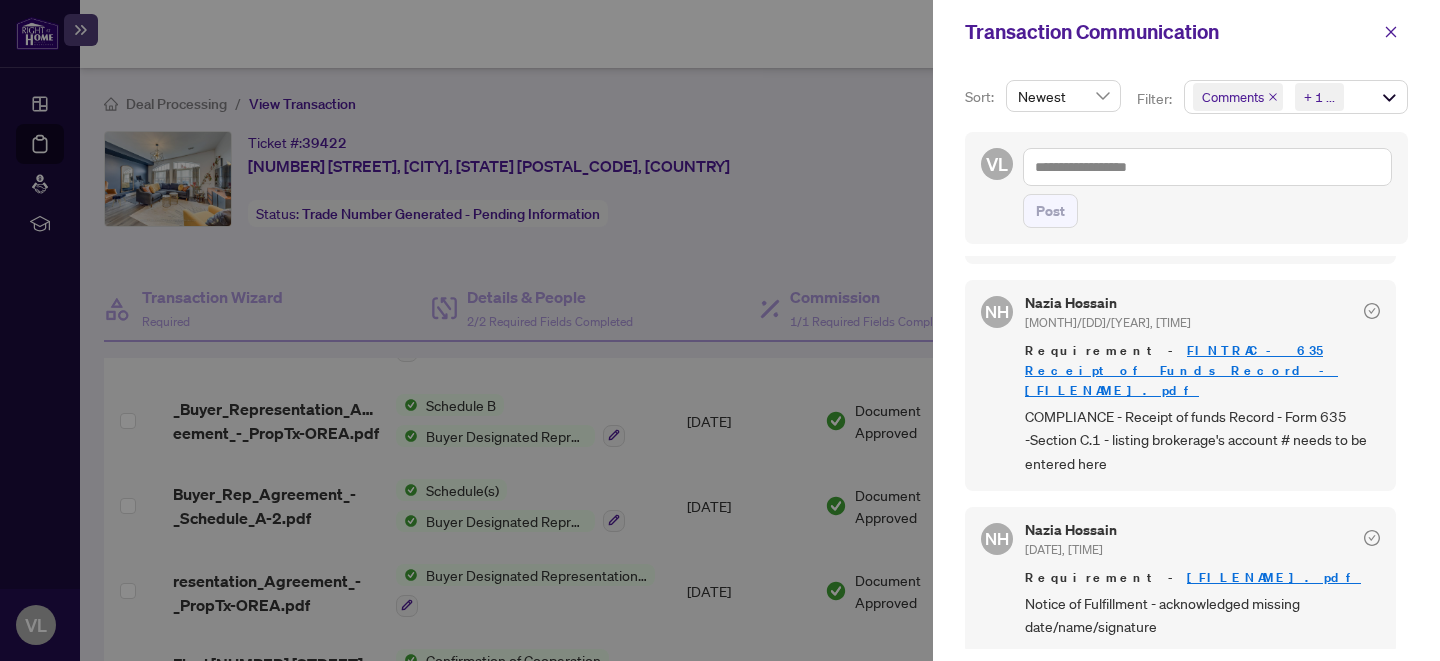 click on "Notice of Fulfillment - acknowledged missing date/name/signature" at bounding box center [1202, 615] 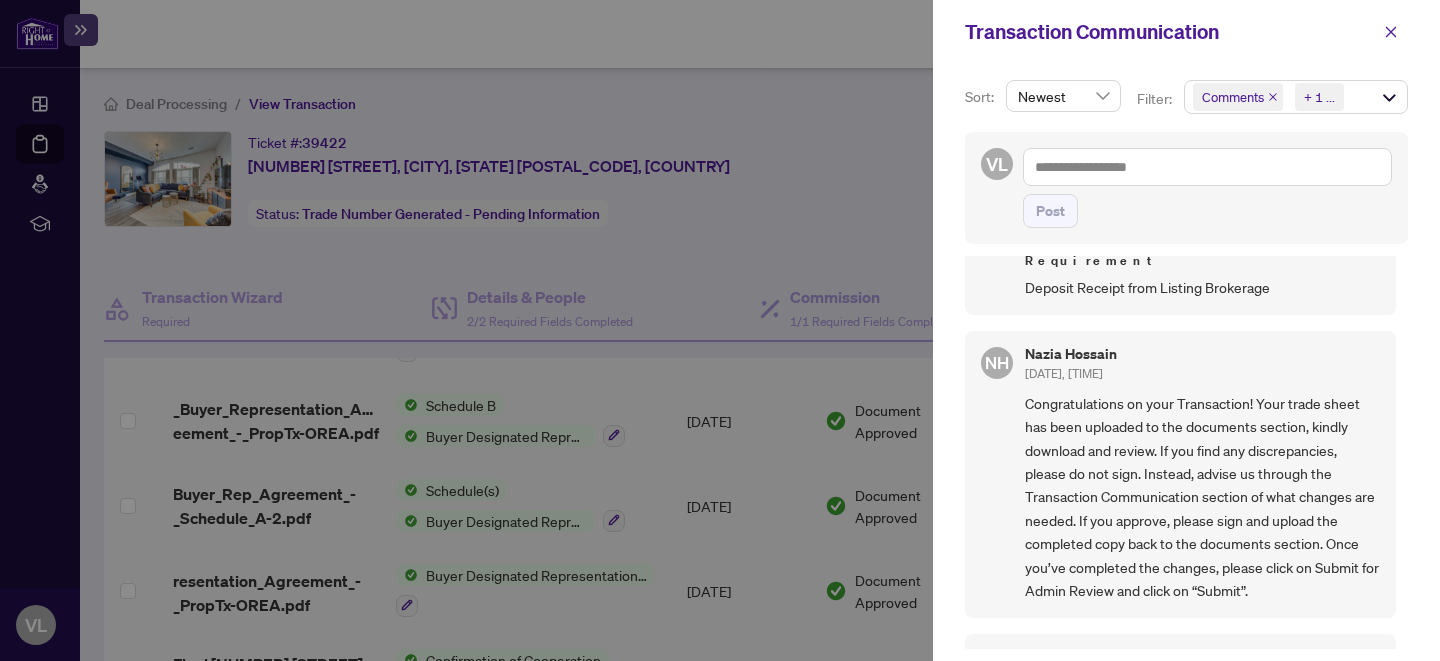 scroll, scrollTop: 208, scrollLeft: 0, axis: vertical 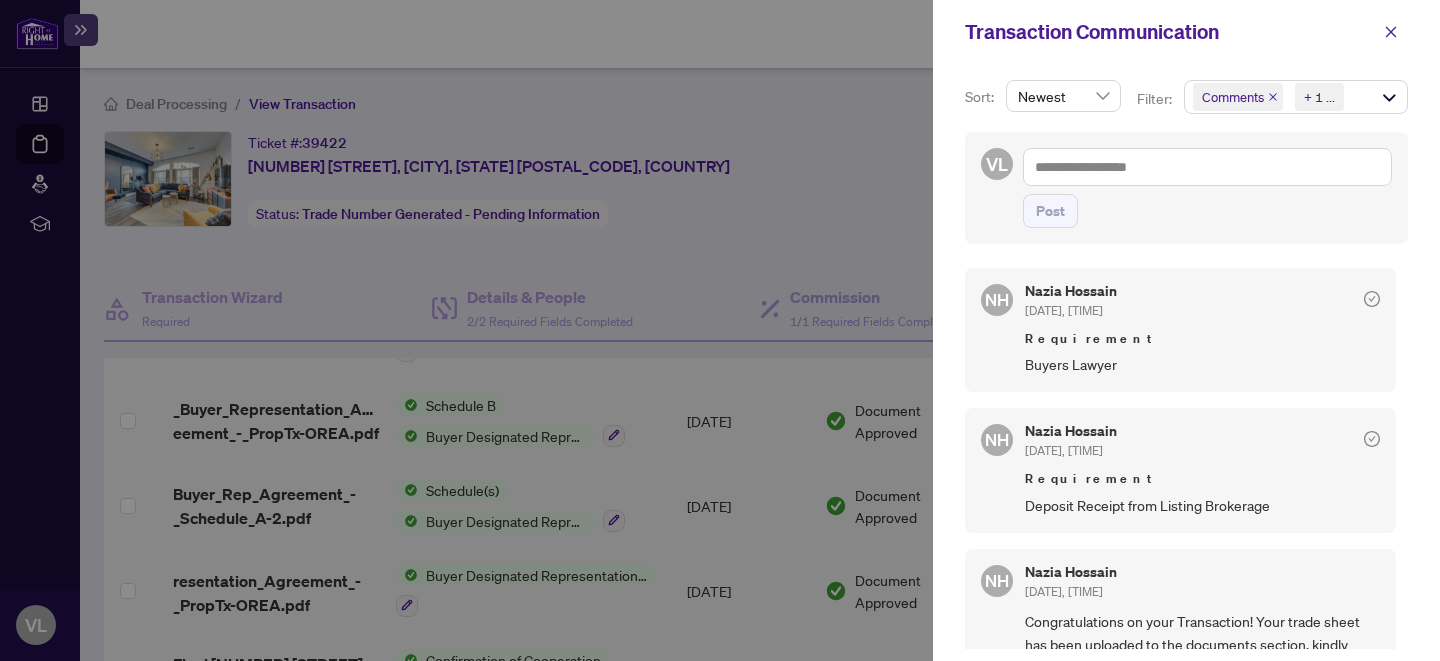 click at bounding box center (720, 330) 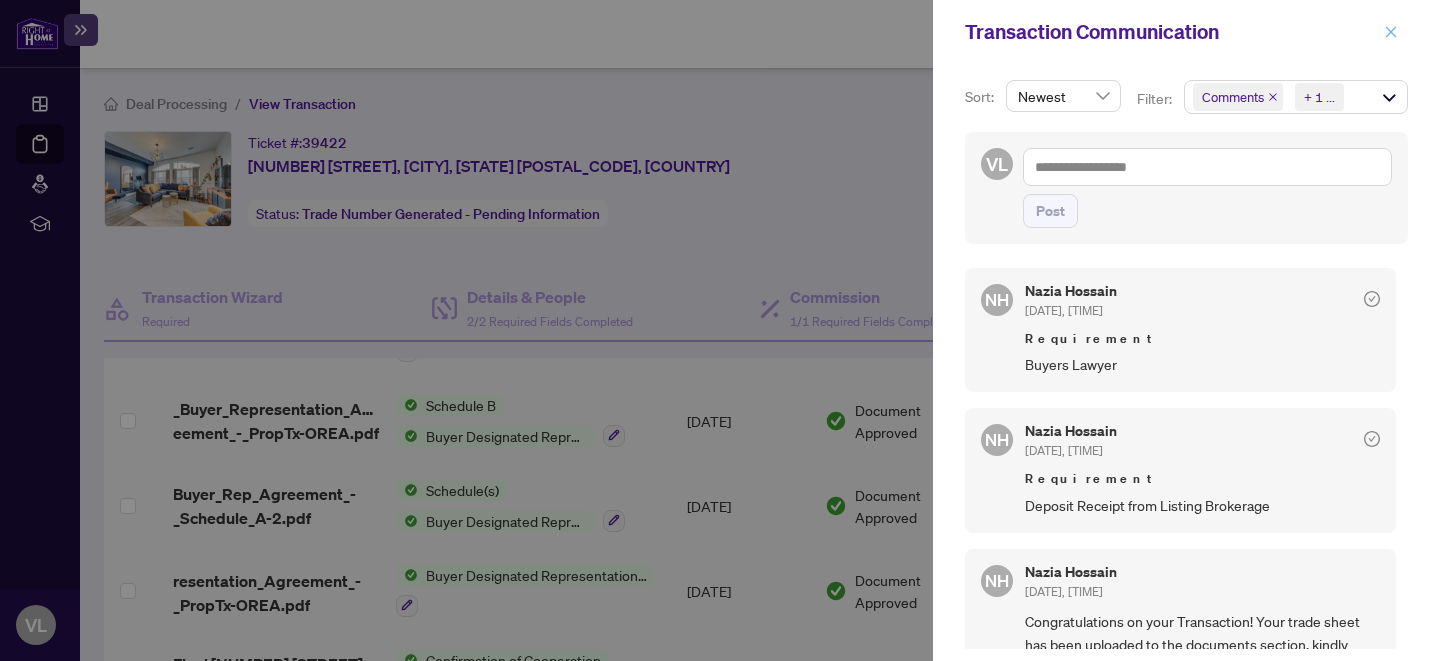 click 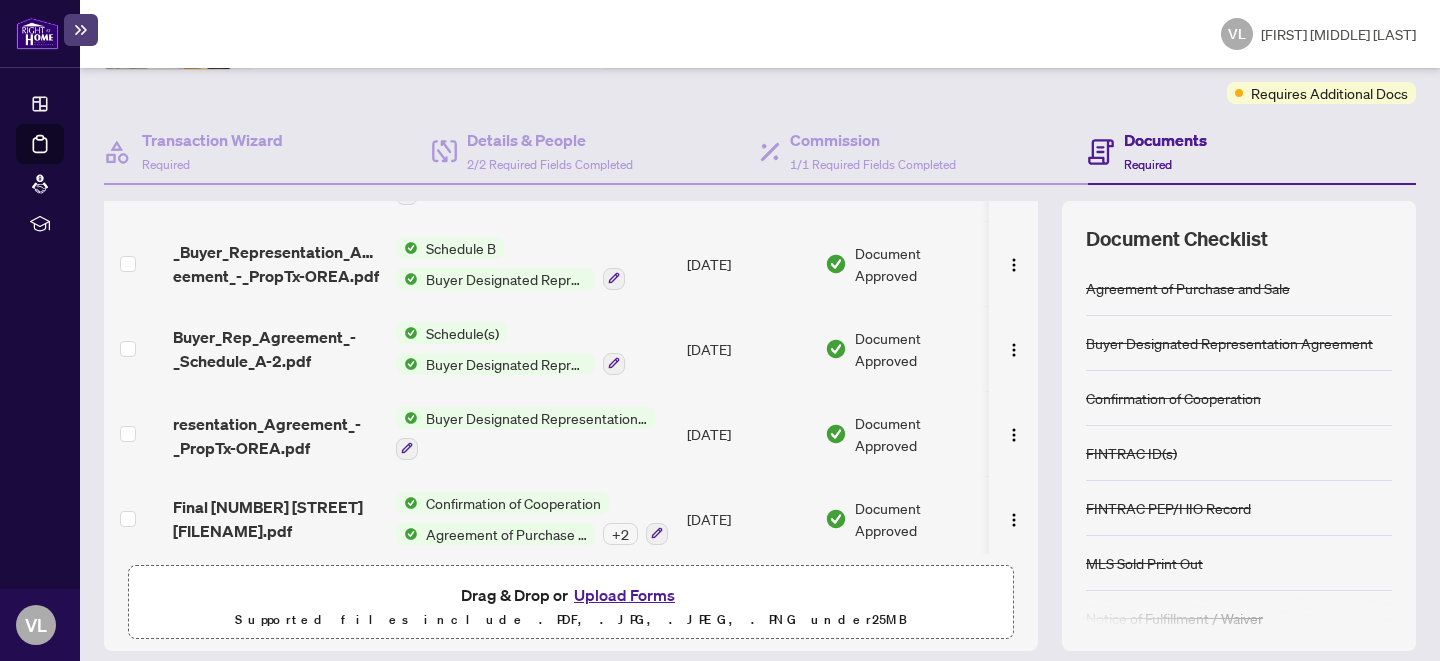 scroll, scrollTop: 227, scrollLeft: 0, axis: vertical 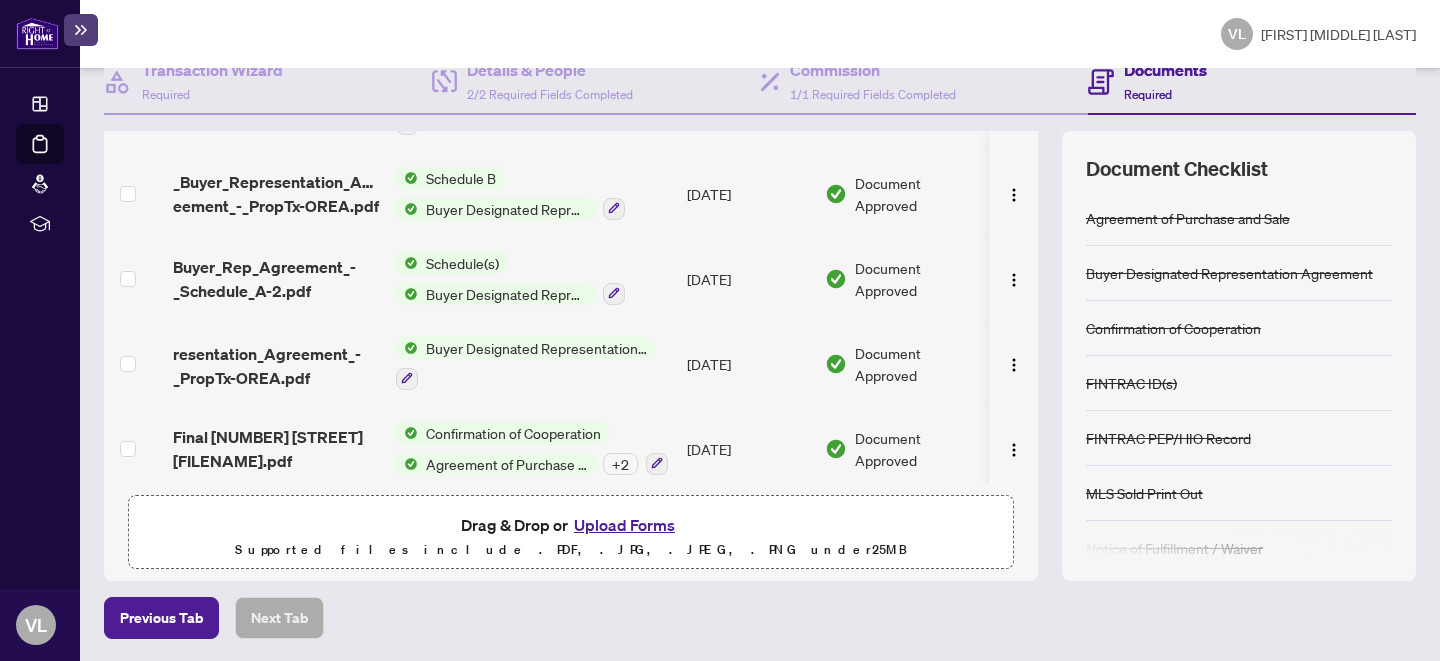 type 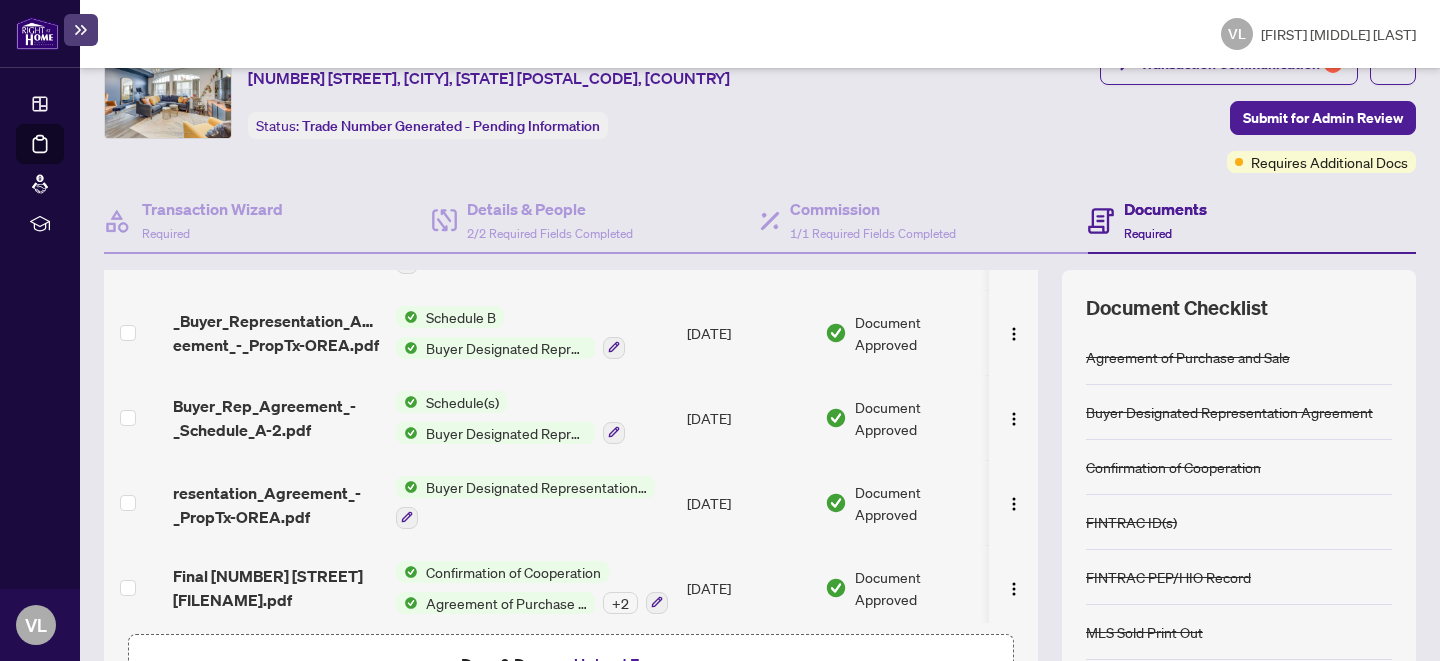 scroll, scrollTop: 113, scrollLeft: 0, axis: vertical 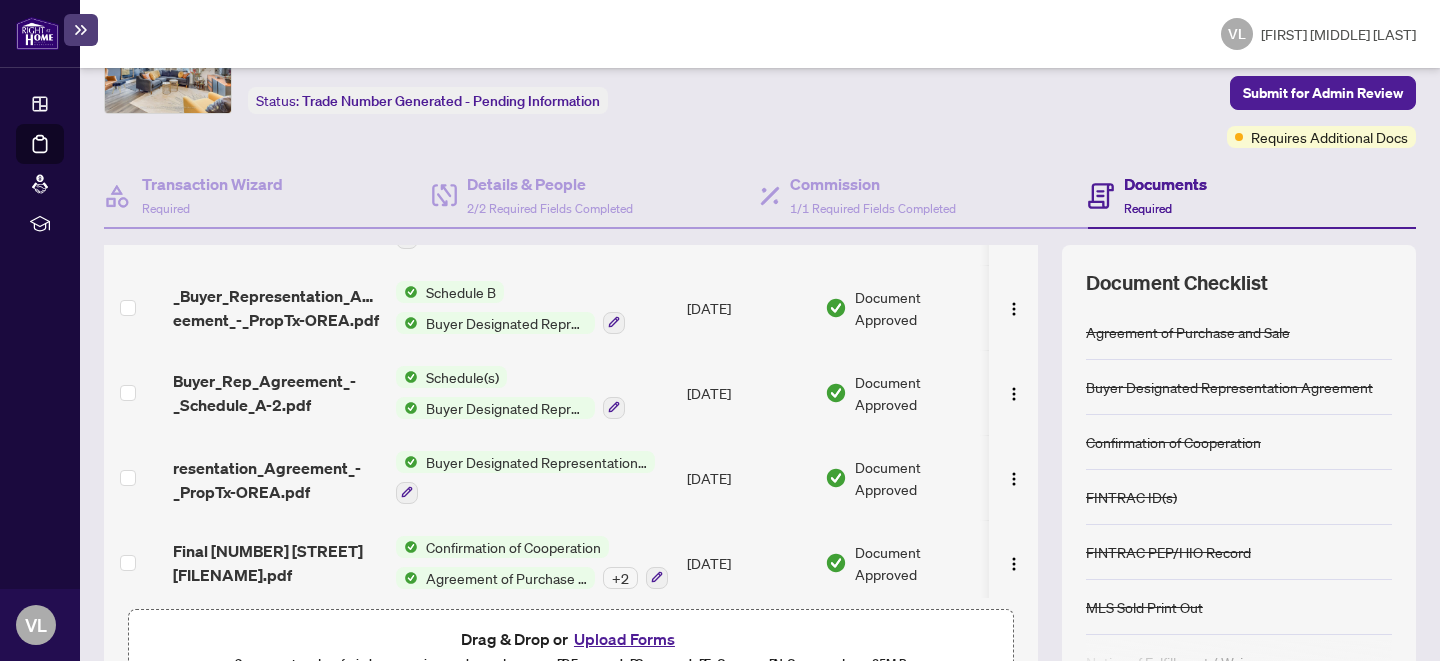 click on "Documents" at bounding box center [1165, 184] 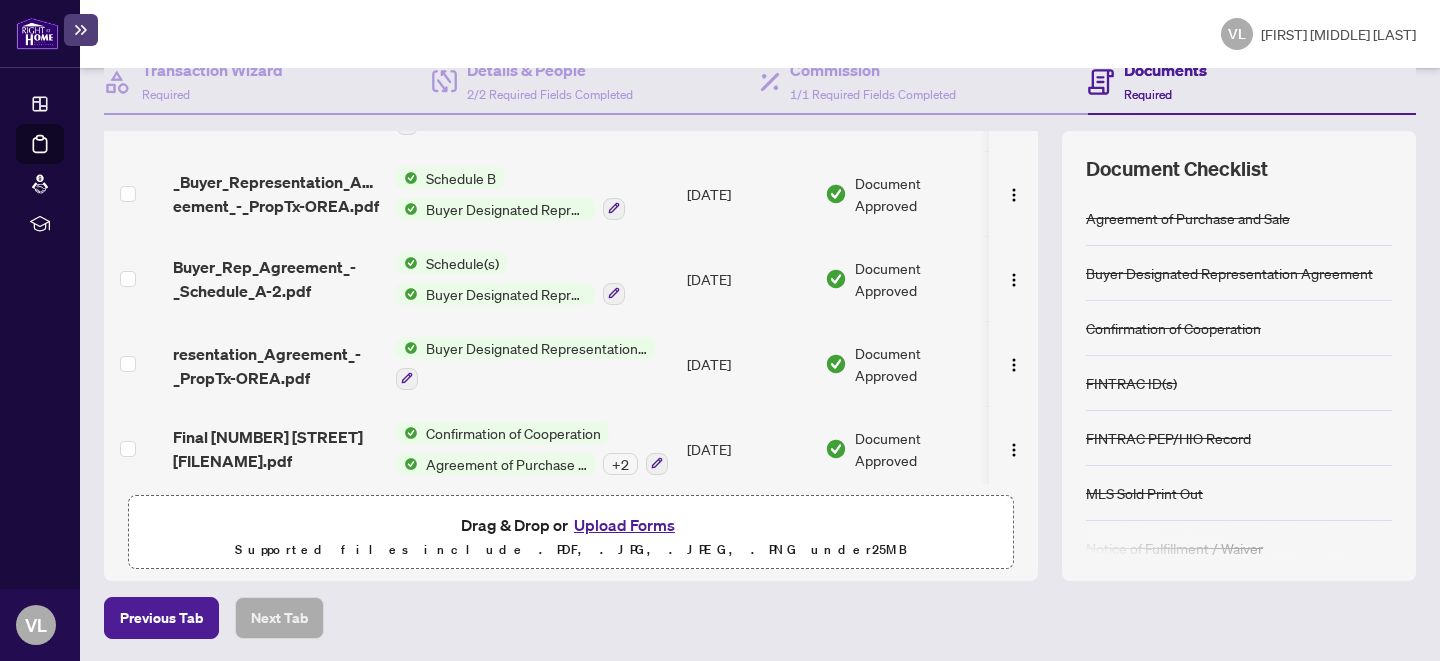 scroll, scrollTop: 219, scrollLeft: 0, axis: vertical 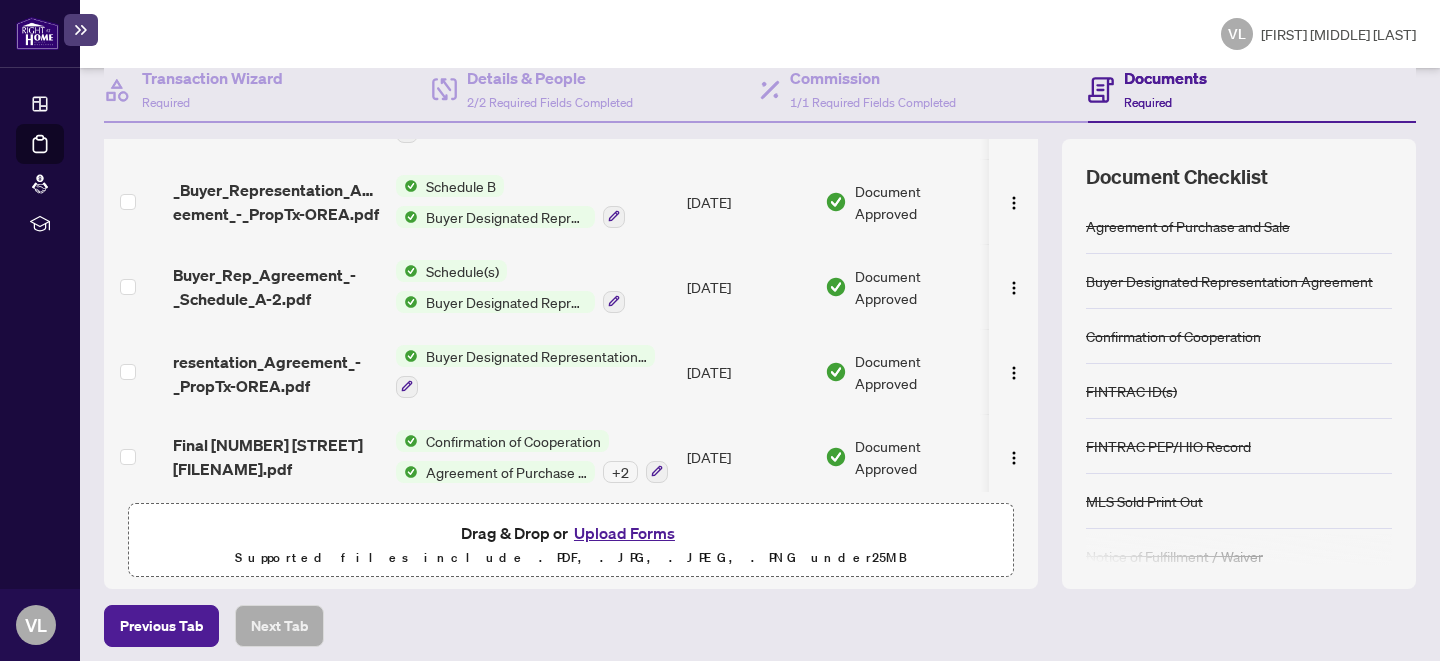 click at bounding box center (1013, 456) 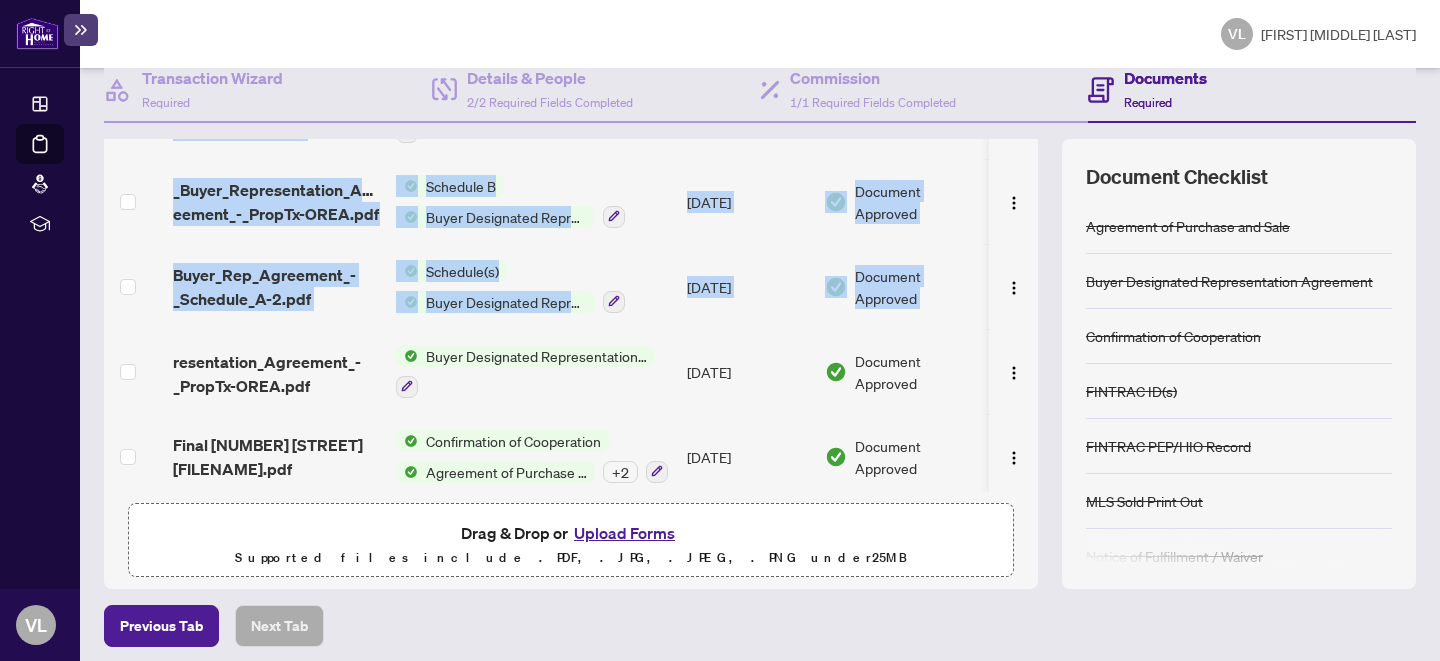 click on "Document Approved" at bounding box center (918, 372) 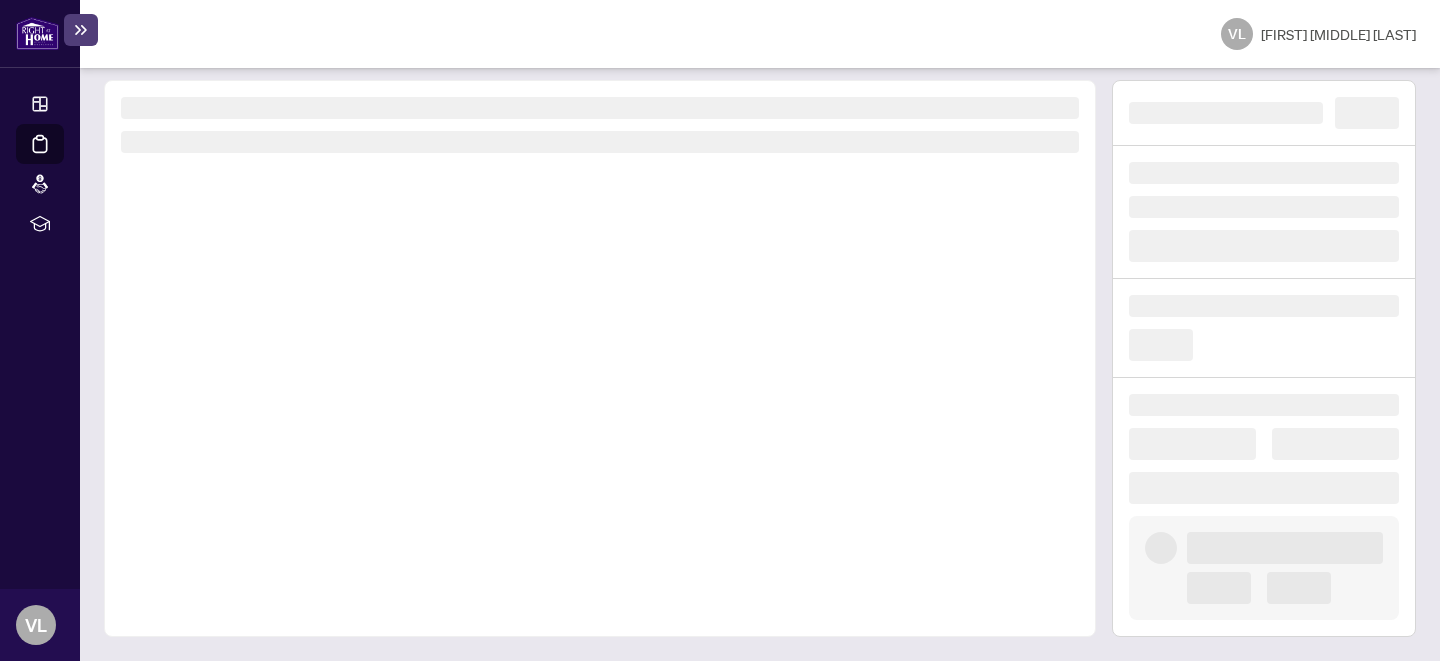 scroll, scrollTop: 0, scrollLeft: 0, axis: both 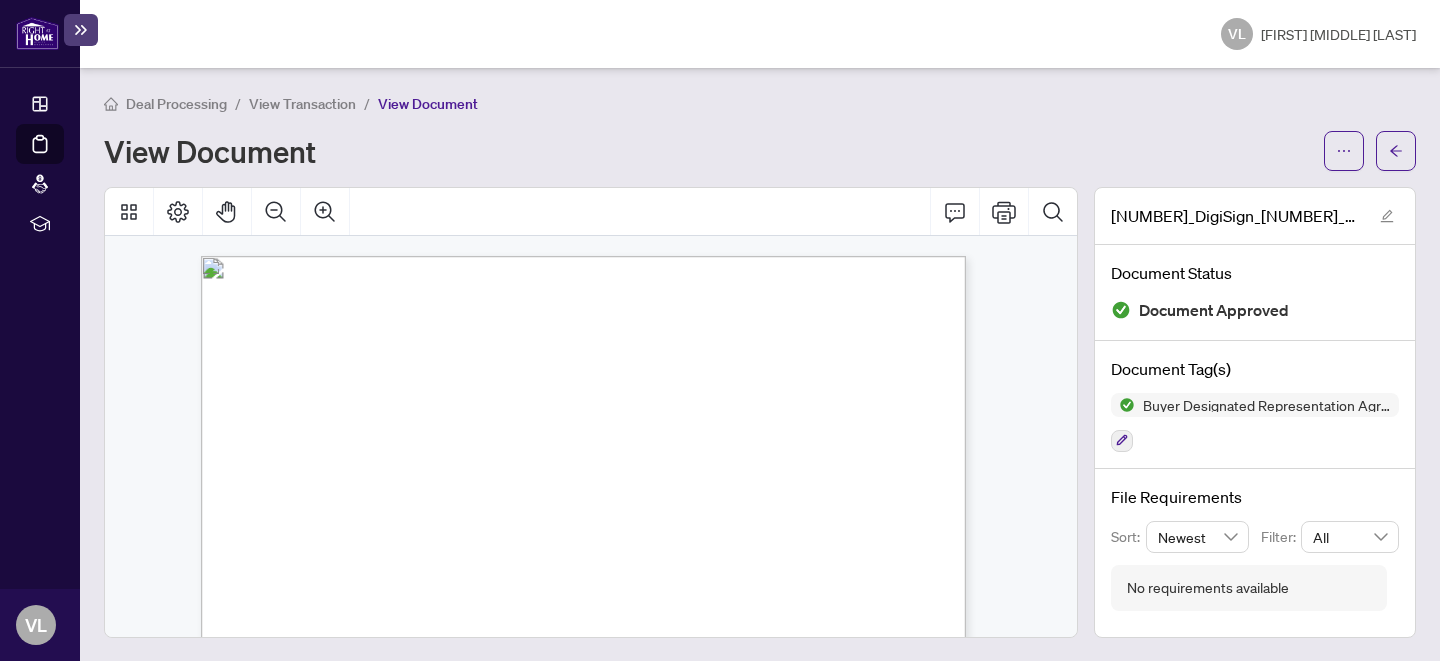 click on "View Transaction" at bounding box center (302, 104) 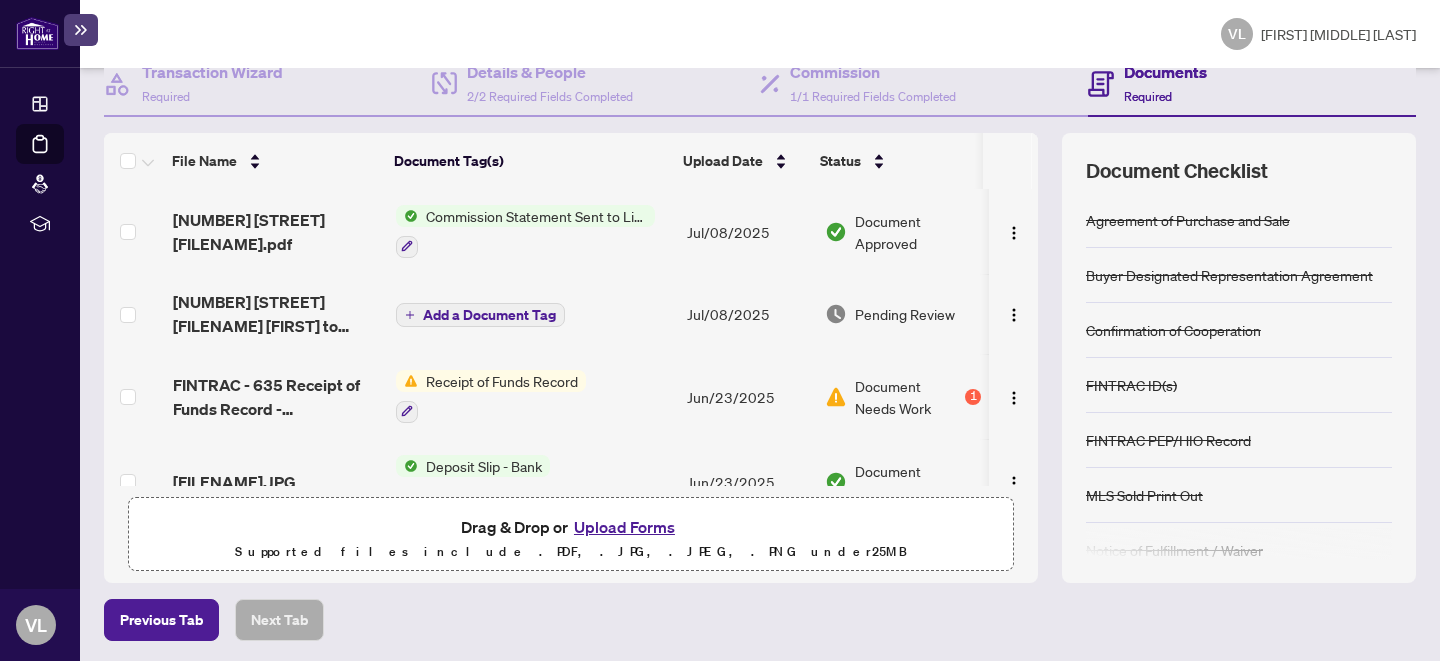 scroll, scrollTop: 227, scrollLeft: 0, axis: vertical 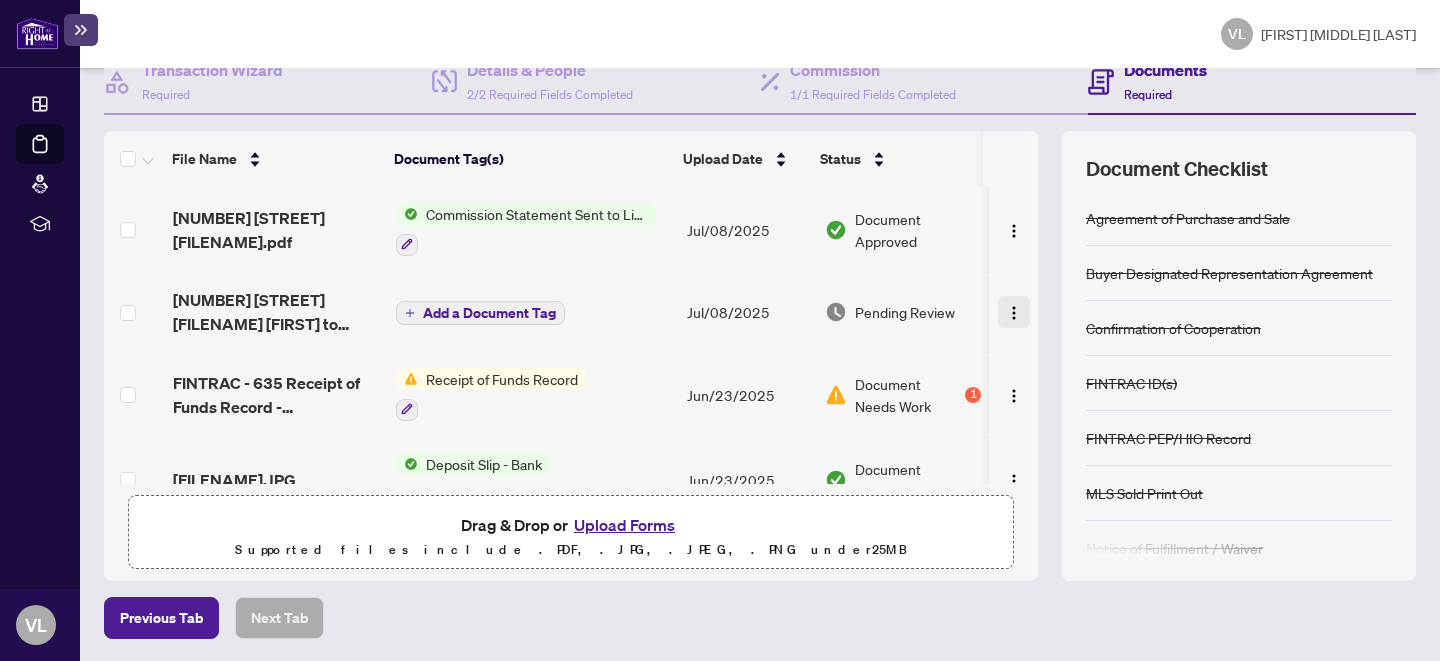 click at bounding box center [1014, 313] 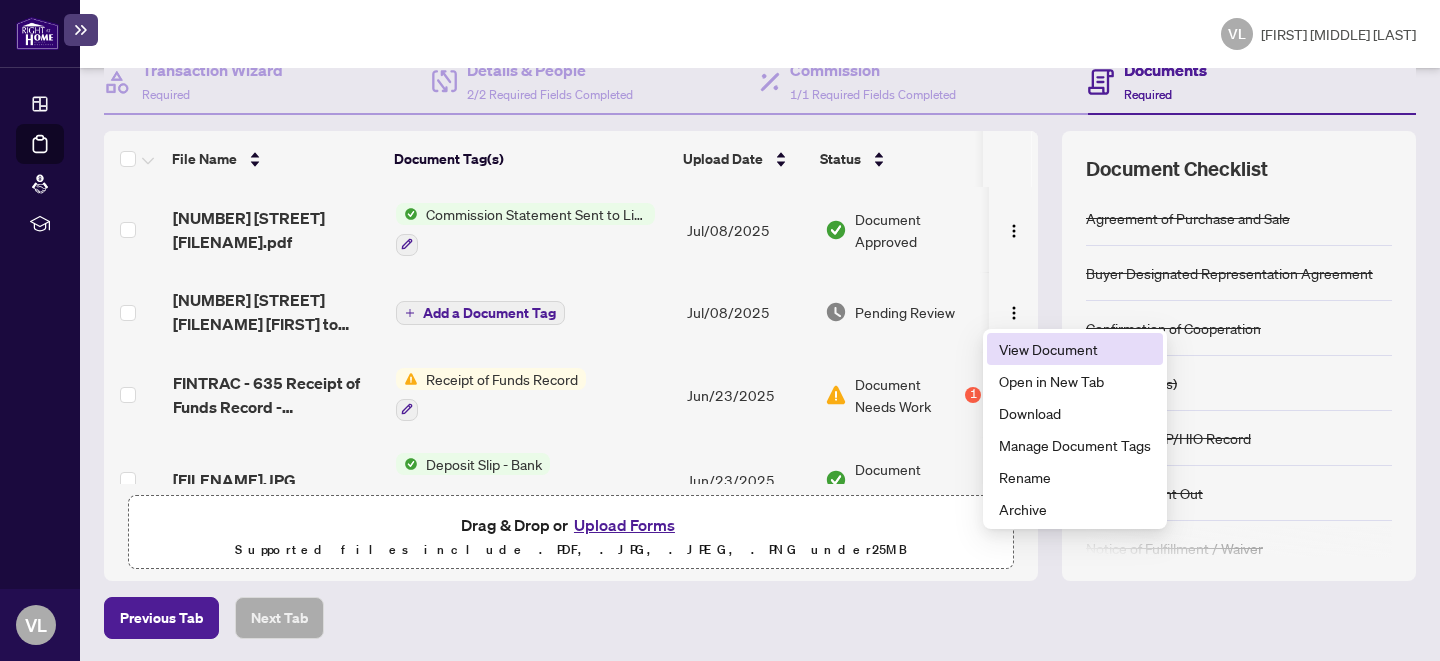 click on "View Document" at bounding box center (1075, 349) 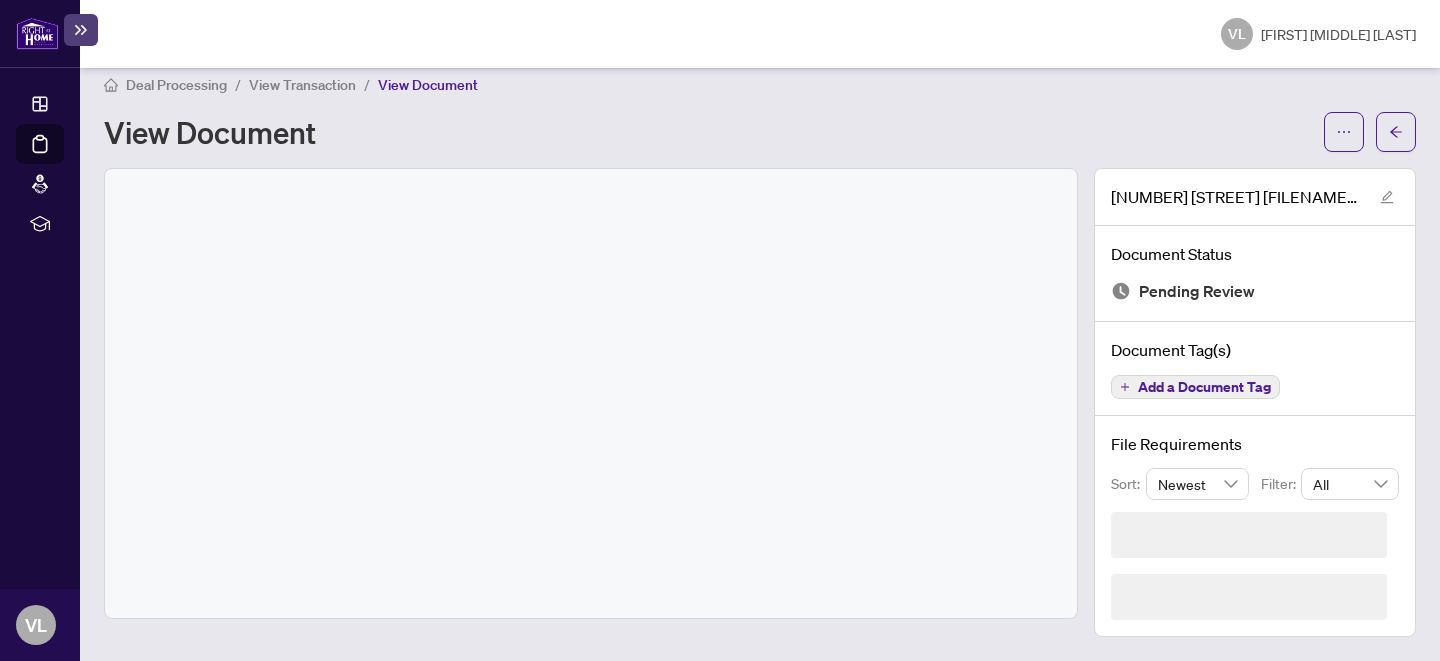 scroll, scrollTop: 0, scrollLeft: 0, axis: both 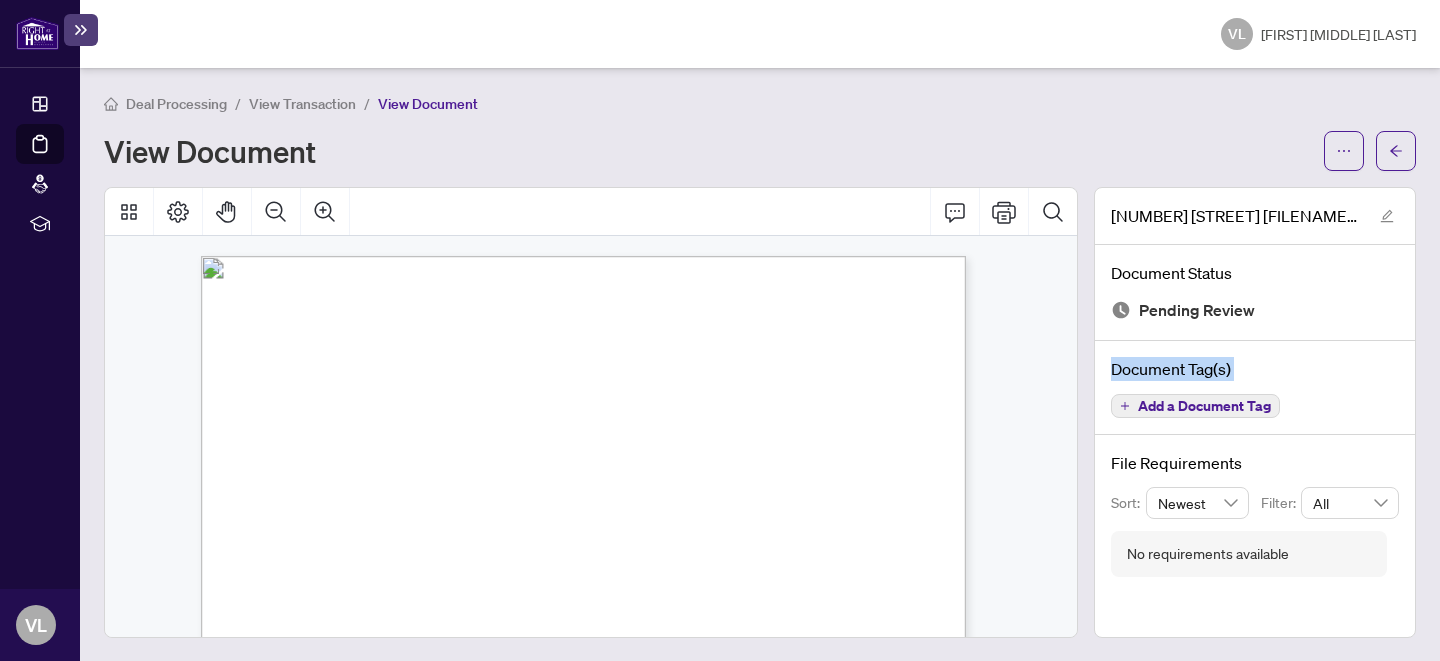 drag, startPoint x: 1091, startPoint y: 340, endPoint x: 1089, endPoint y: 423, distance: 83.02409 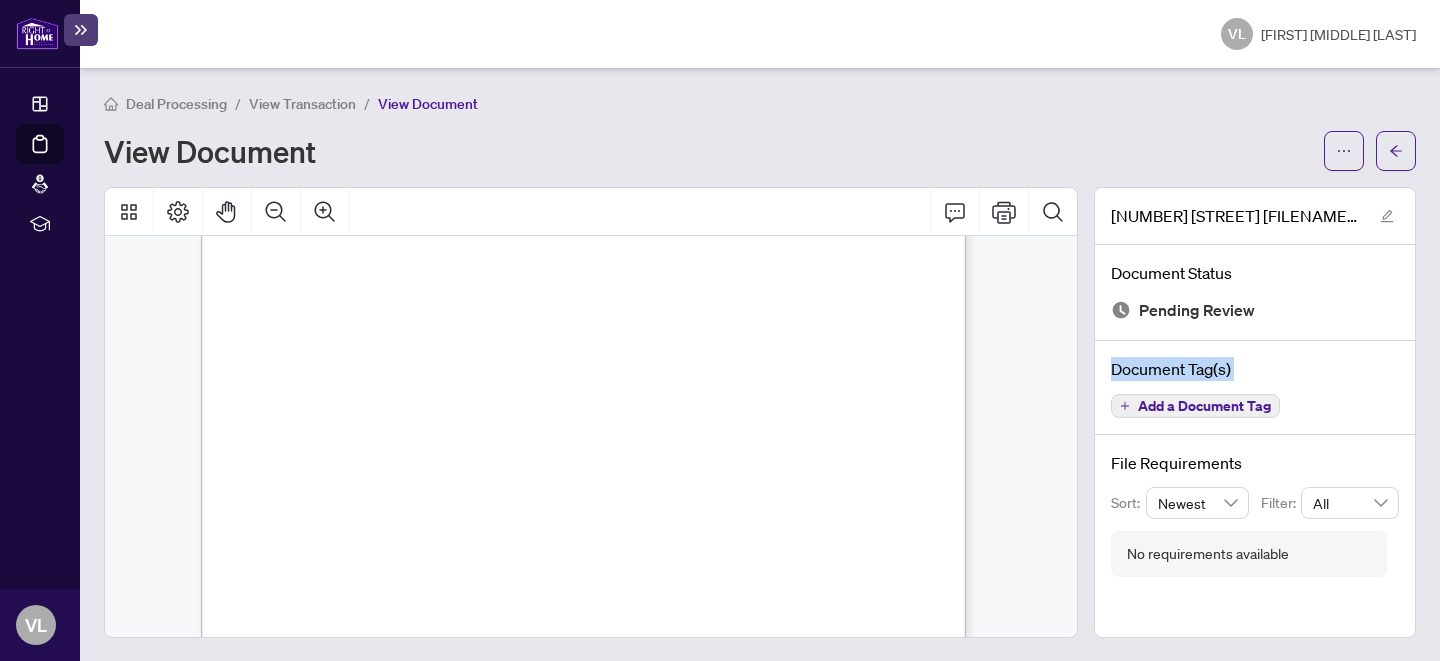 scroll, scrollTop: 325, scrollLeft: 0, axis: vertical 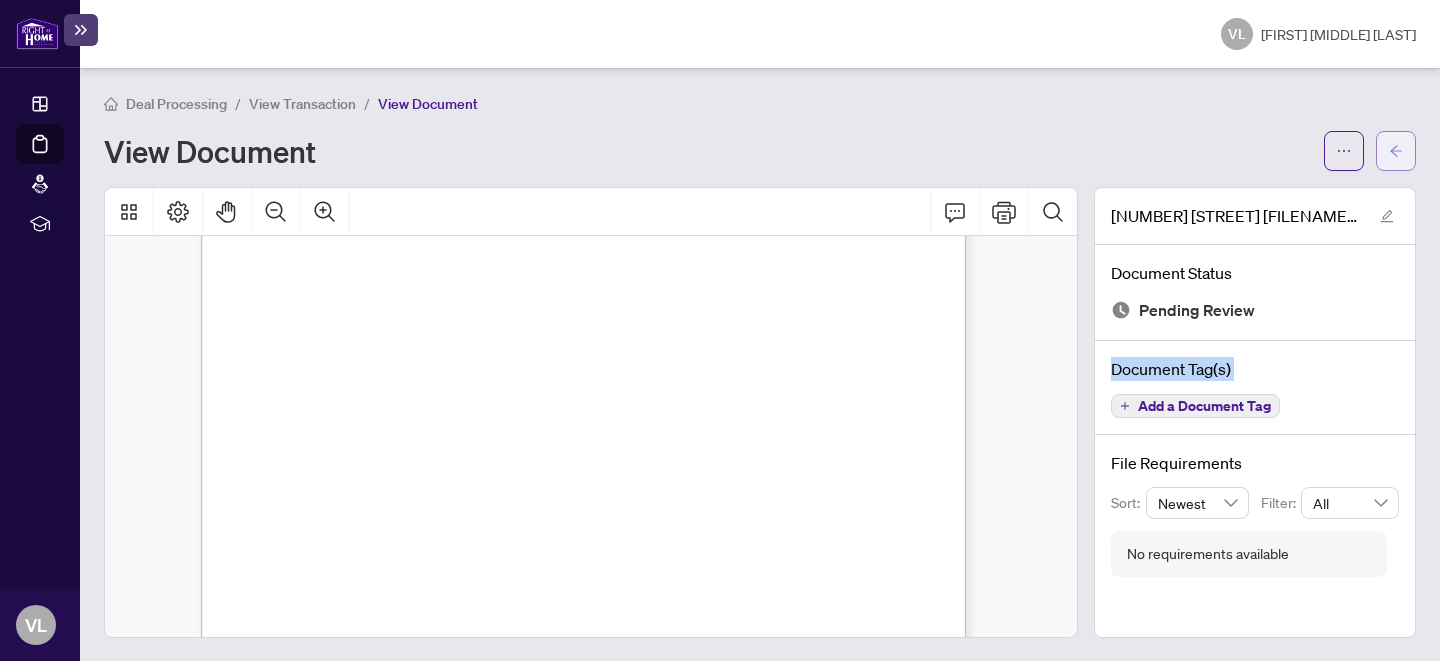 click at bounding box center (1396, 151) 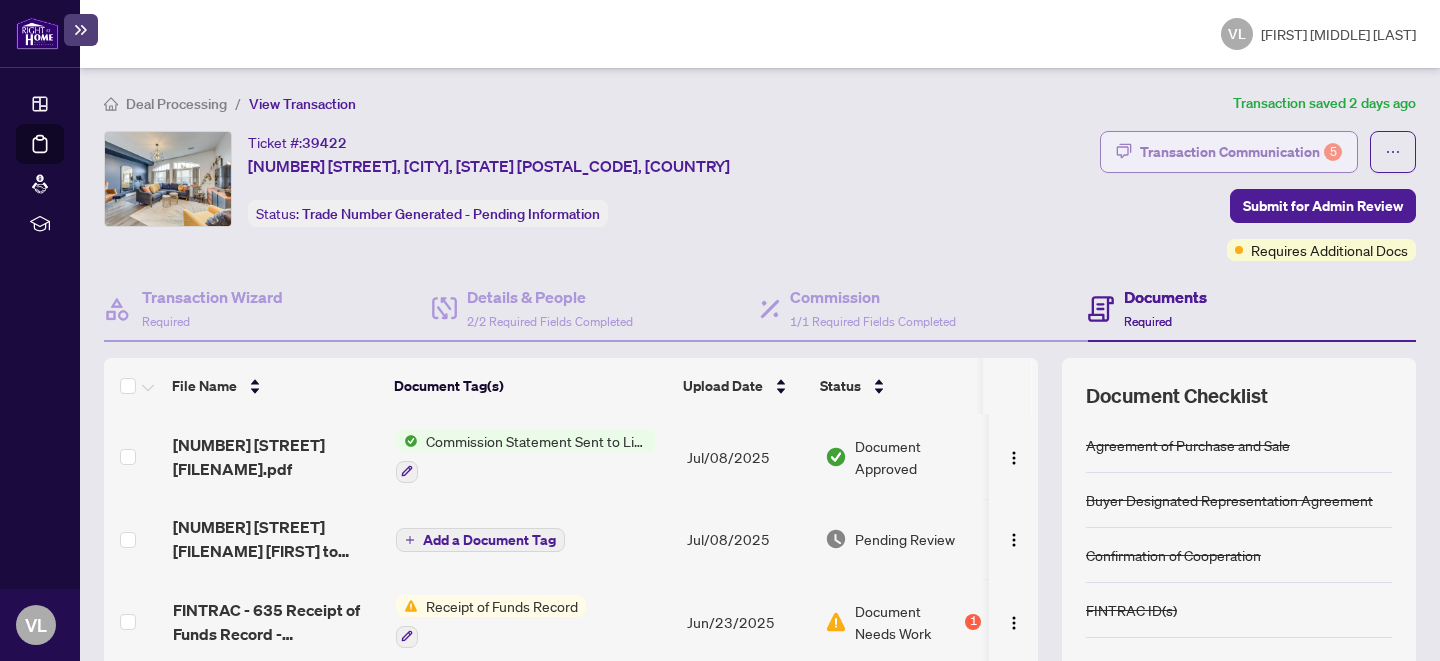 click on "Transaction Communication 5" at bounding box center [1241, 152] 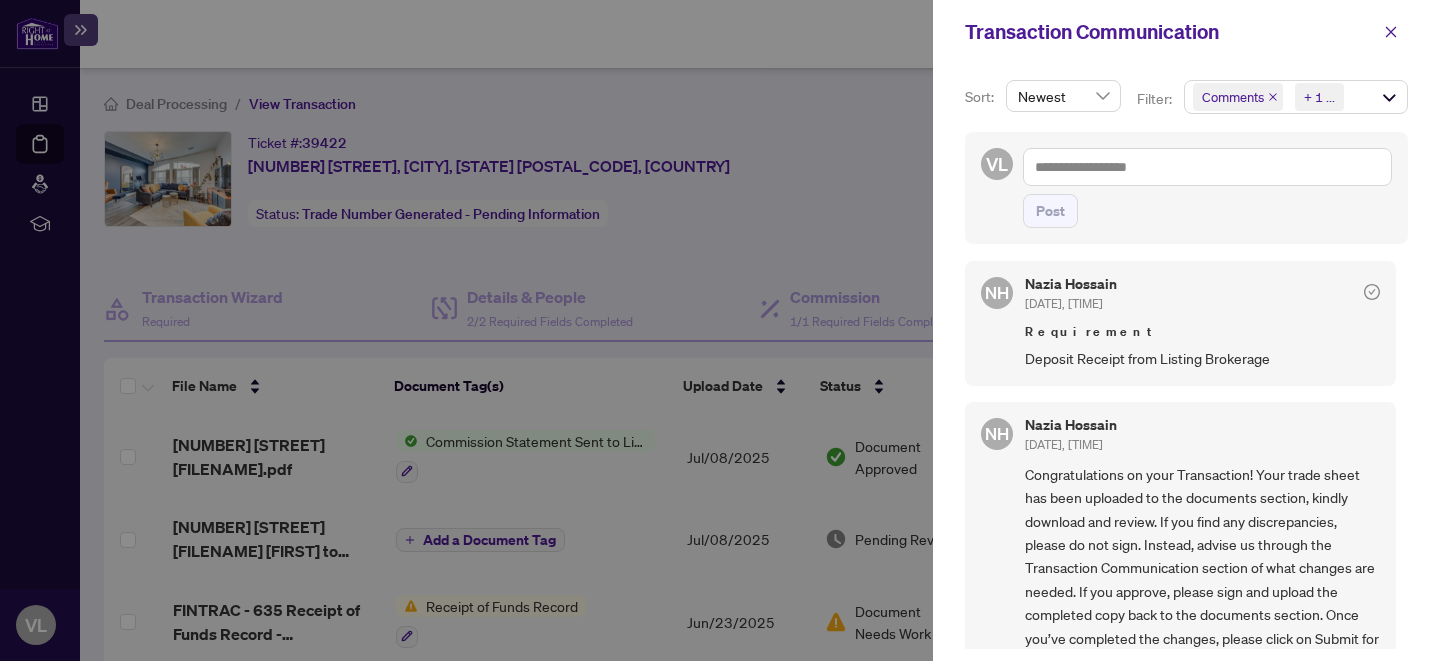 scroll, scrollTop: 153, scrollLeft: 0, axis: vertical 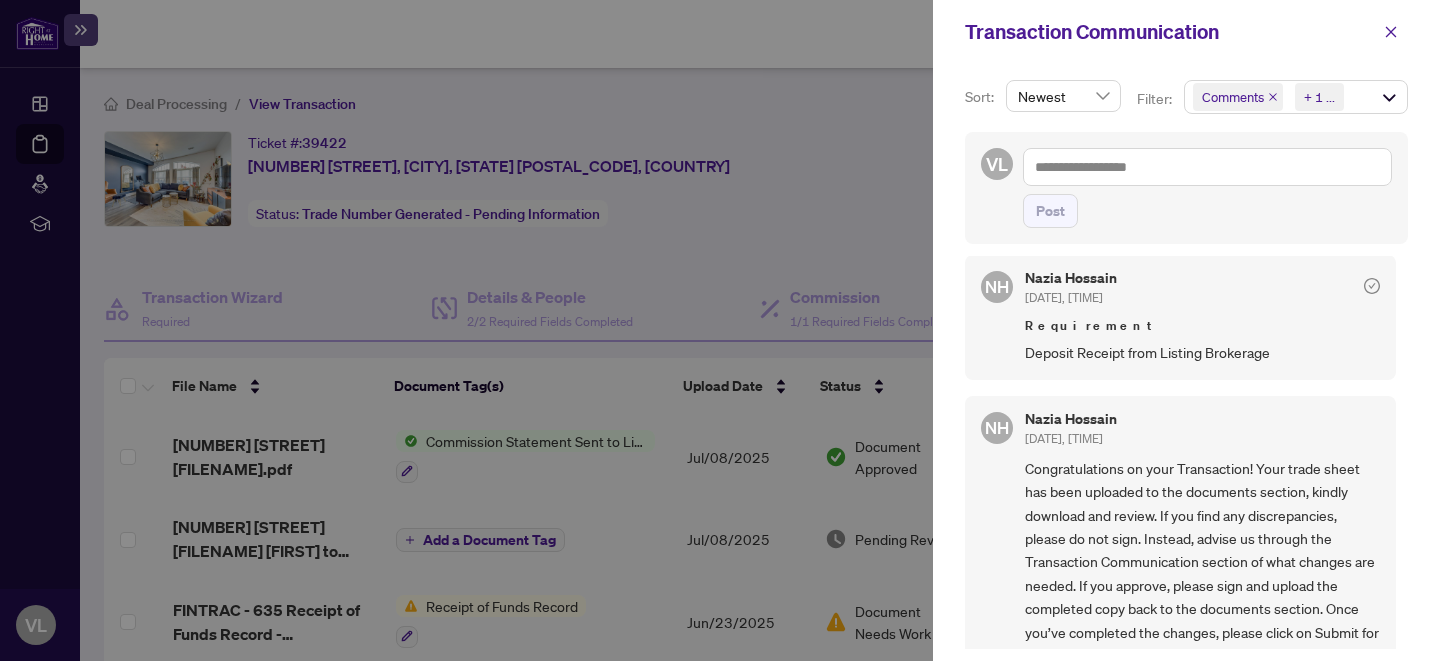 click at bounding box center [720, 330] 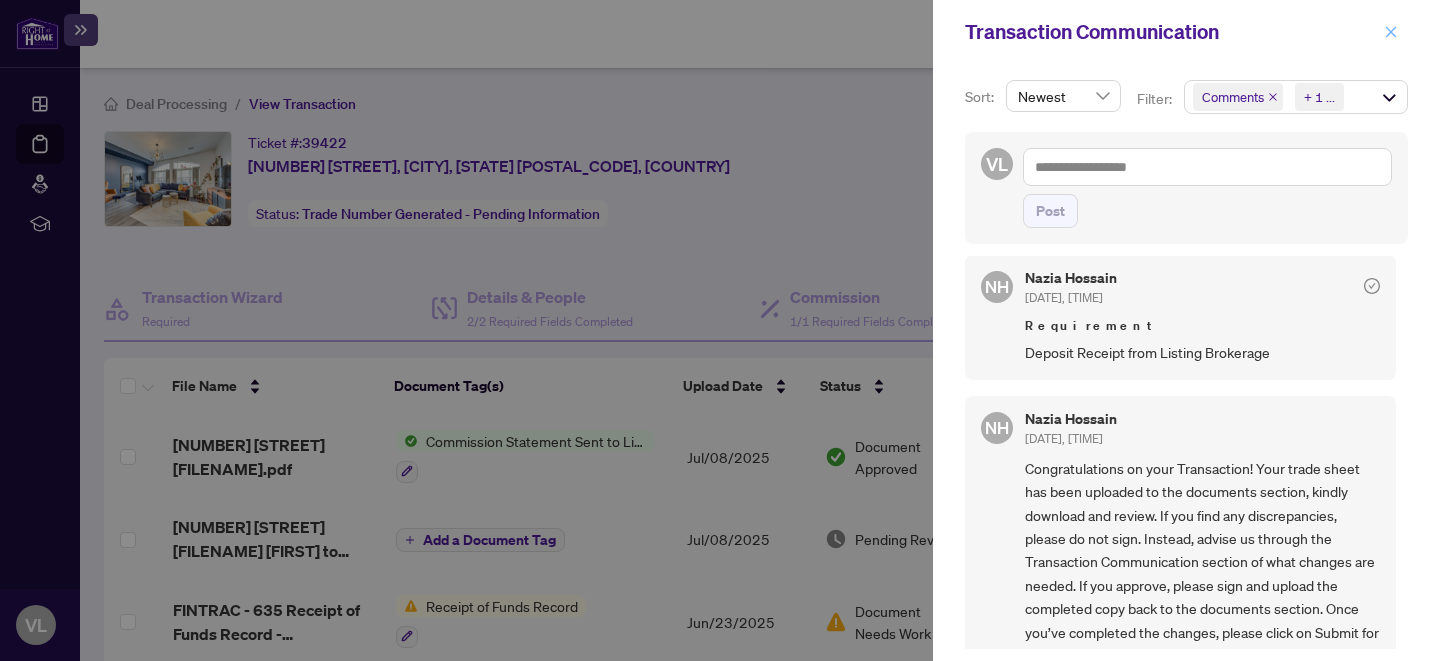 click at bounding box center (1391, 32) 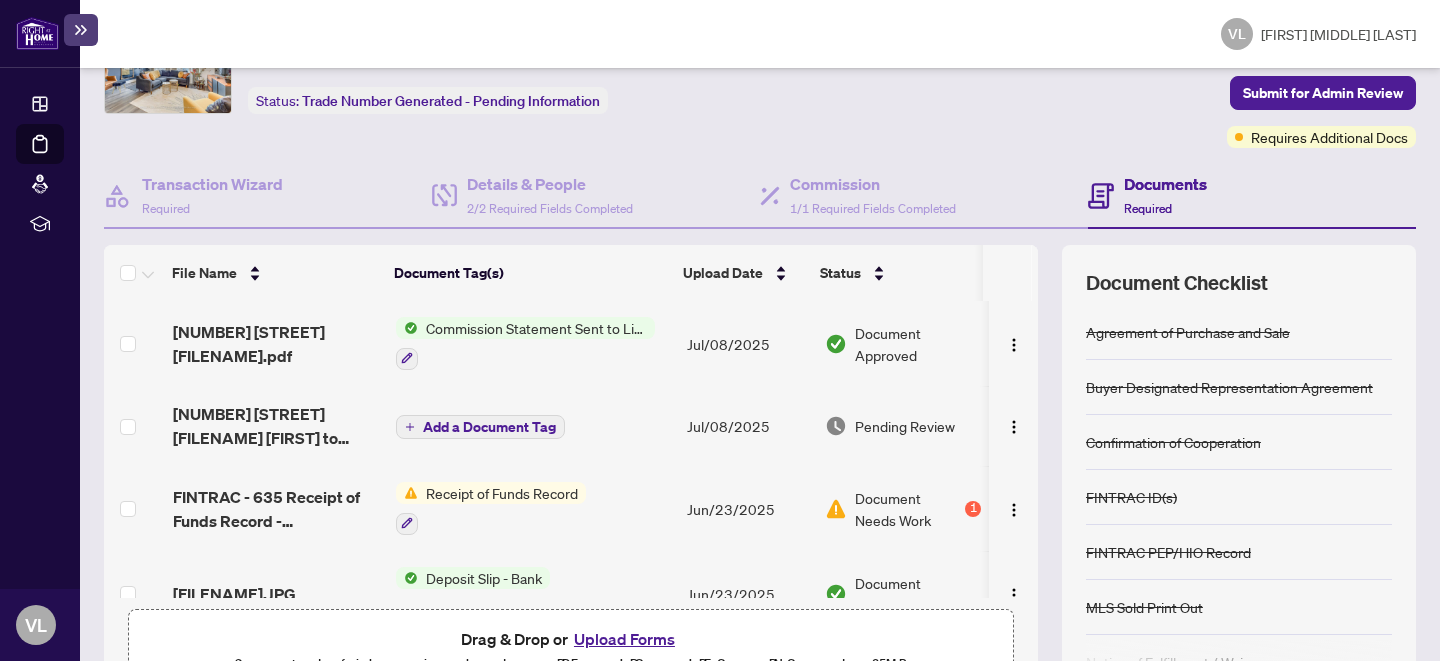 scroll, scrollTop: 223, scrollLeft: 0, axis: vertical 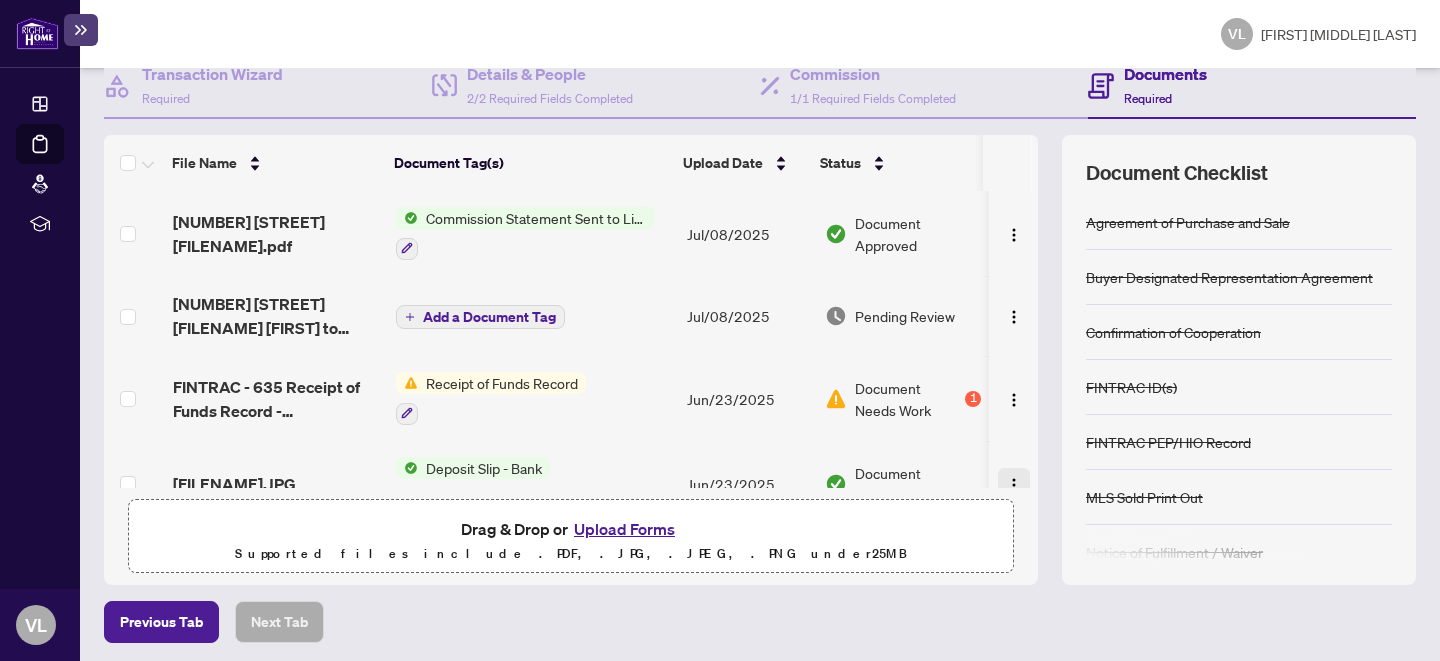 click at bounding box center [1014, 484] 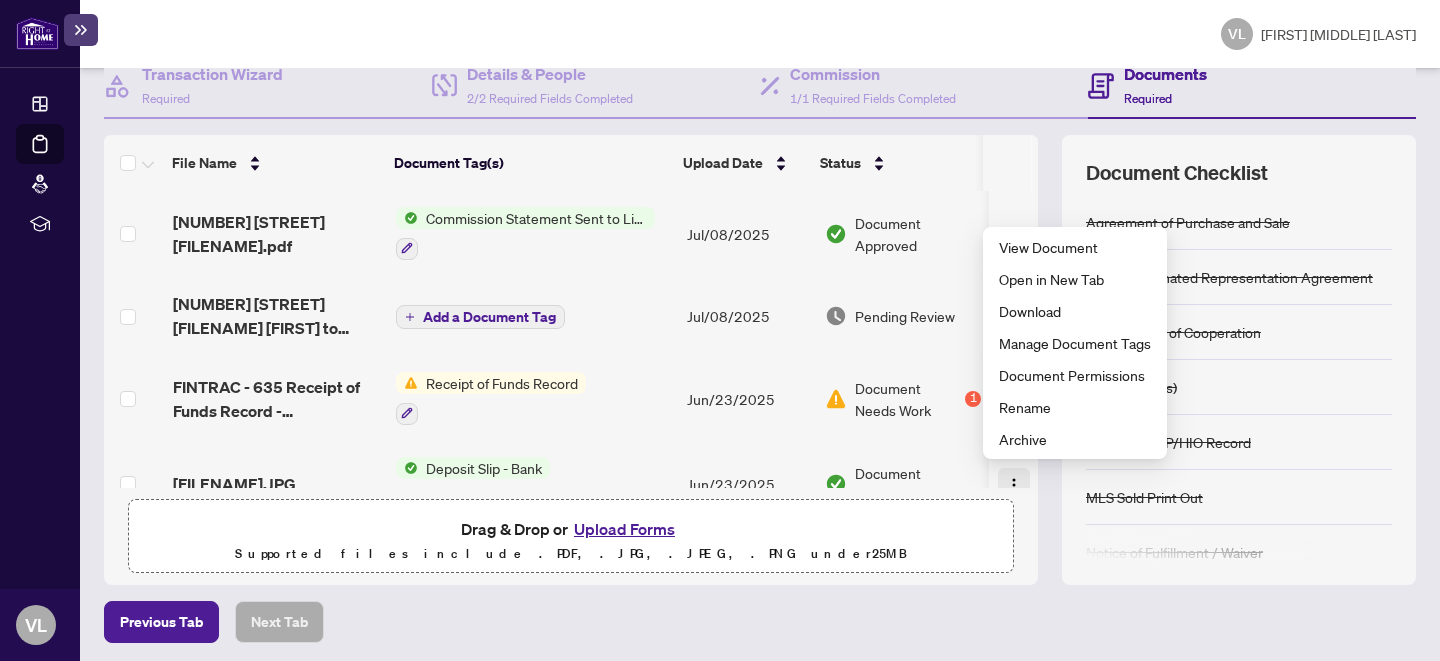 type 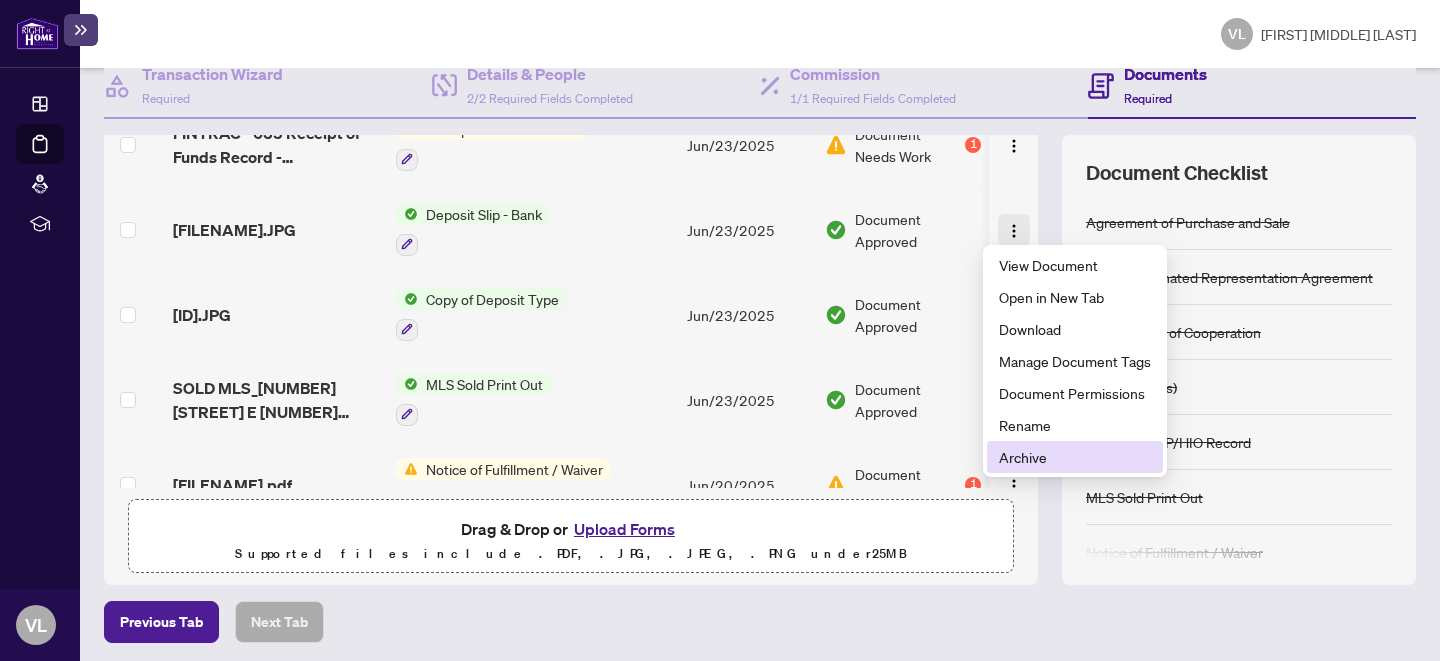 type 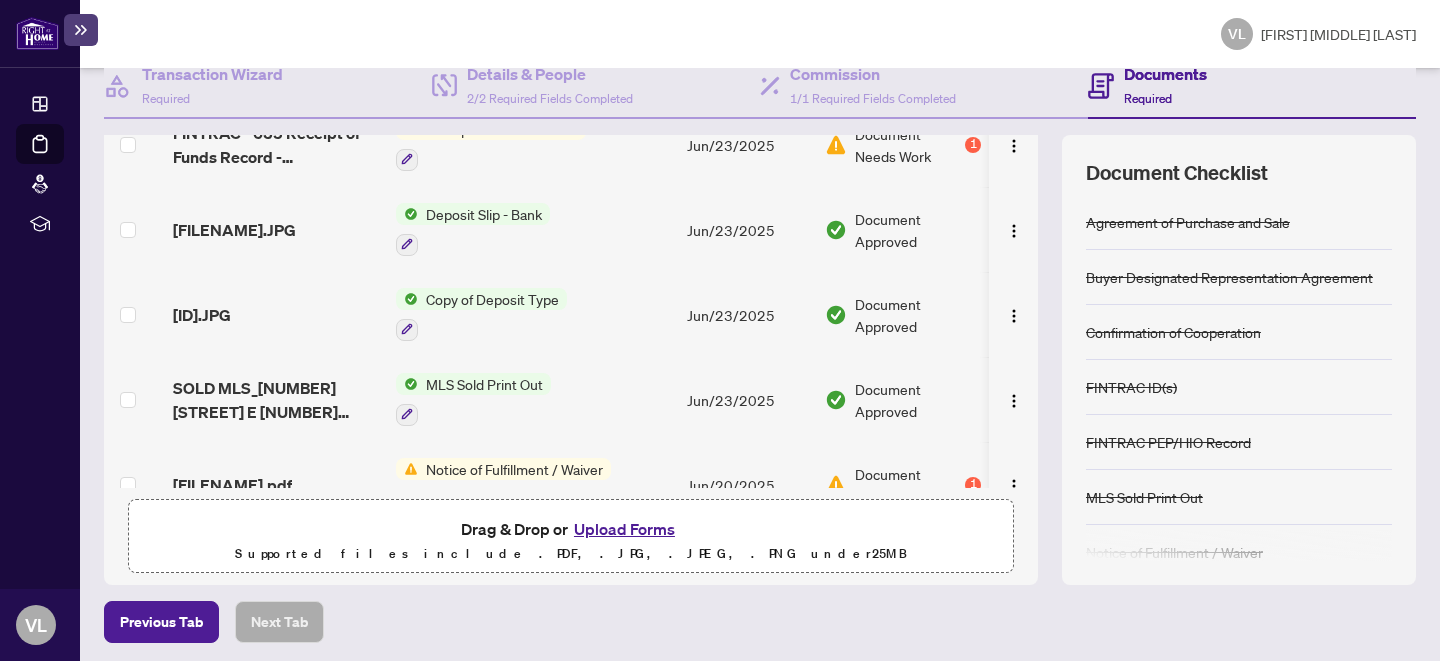 click on "Upload Forms" at bounding box center (624, 529) 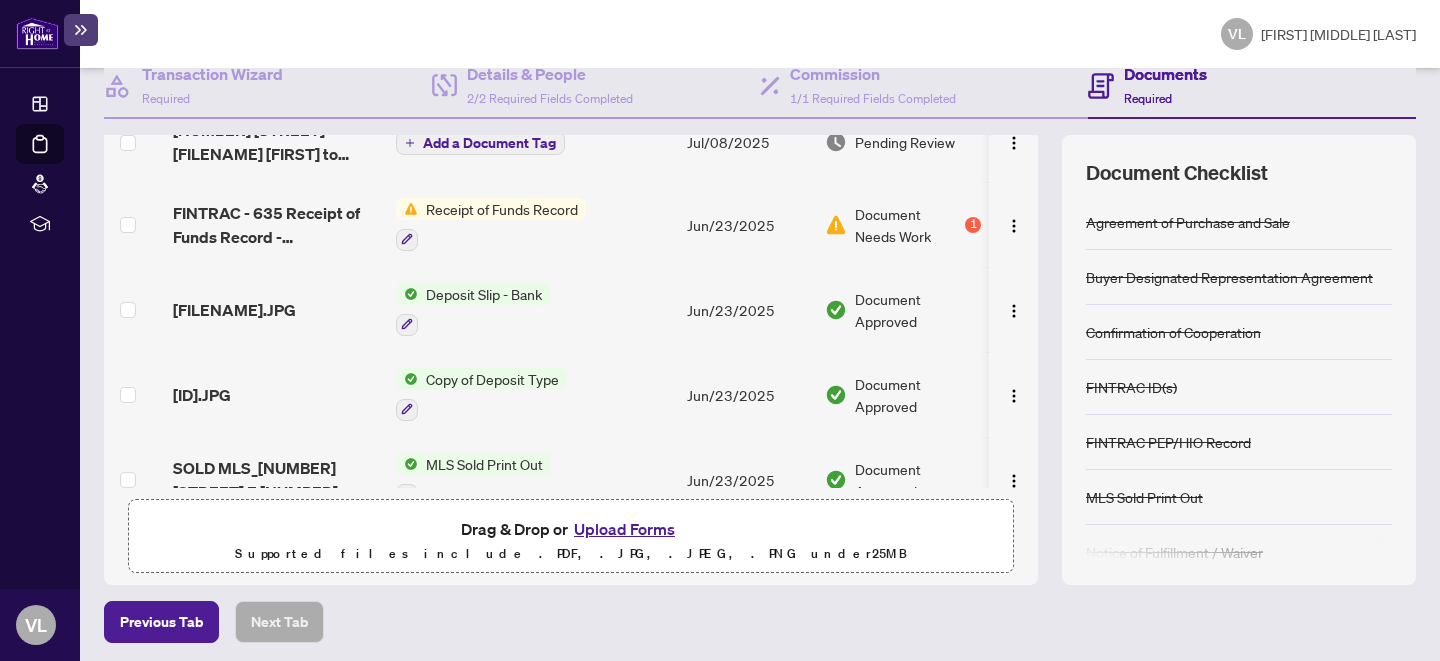 click on "File Name Document Tag(s) Upload Date Status FINTRAC - 635 Receipt of Funds Record - [NUMBER] [STREET].pdf Add a Document Tag [DATE] Pending Review [NUMBER] [STREET].pdf Commission Statement Sent to Listing Brokerage [DATE] Document Approved [NUMBER] [STREET]-[FIRST] to review.pdf Add a Document Tag [DATE] Pending Review FINTRAC - 635 Receipt of Funds Record - [NUMBER] [STREET].pdf Receipt of Funds Record [DATE] Document Needs Work 1 [ID].JPG Deposit Slip - Bank [DATE] Document Approved [ID].JPG Copy of Deposit Type [DATE] Document Approved SOLD MLS_[NUMBER] [STREET] E [NUMBER] REALM.pdf MLS Sold Print Out [DATE] Document Approved [NUMBER]_Notice_of_Fulfillment_of_Conditions_-_Agreement_of_Purchase_and_Sale_-_A_-_PropTx-OREA.pdf Notice of Fulfillment / Waiver [DATE] Document Needs Work 1 [ID].pdf FINTRAC ID(s) FINTRAC PEP/HIO Record [DATE] Document Approved + 2" at bounding box center [571, 360] 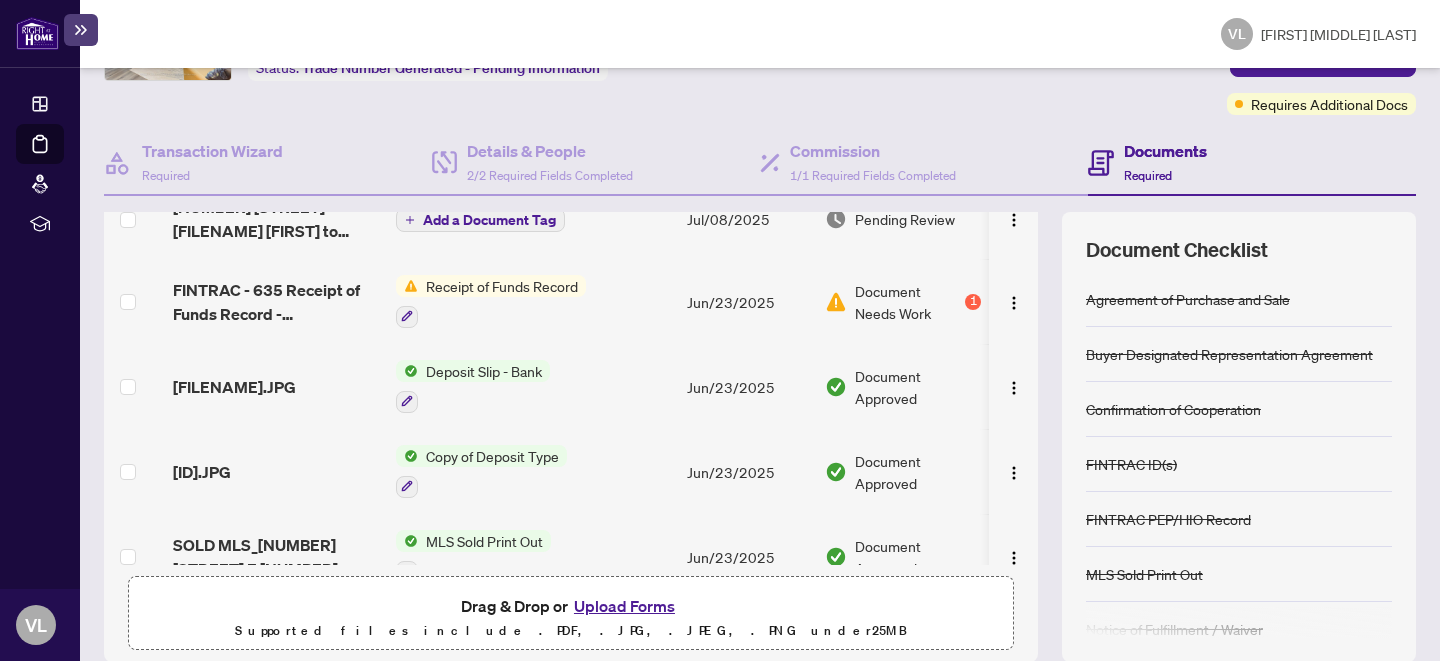 scroll, scrollTop: 139, scrollLeft: 0, axis: vertical 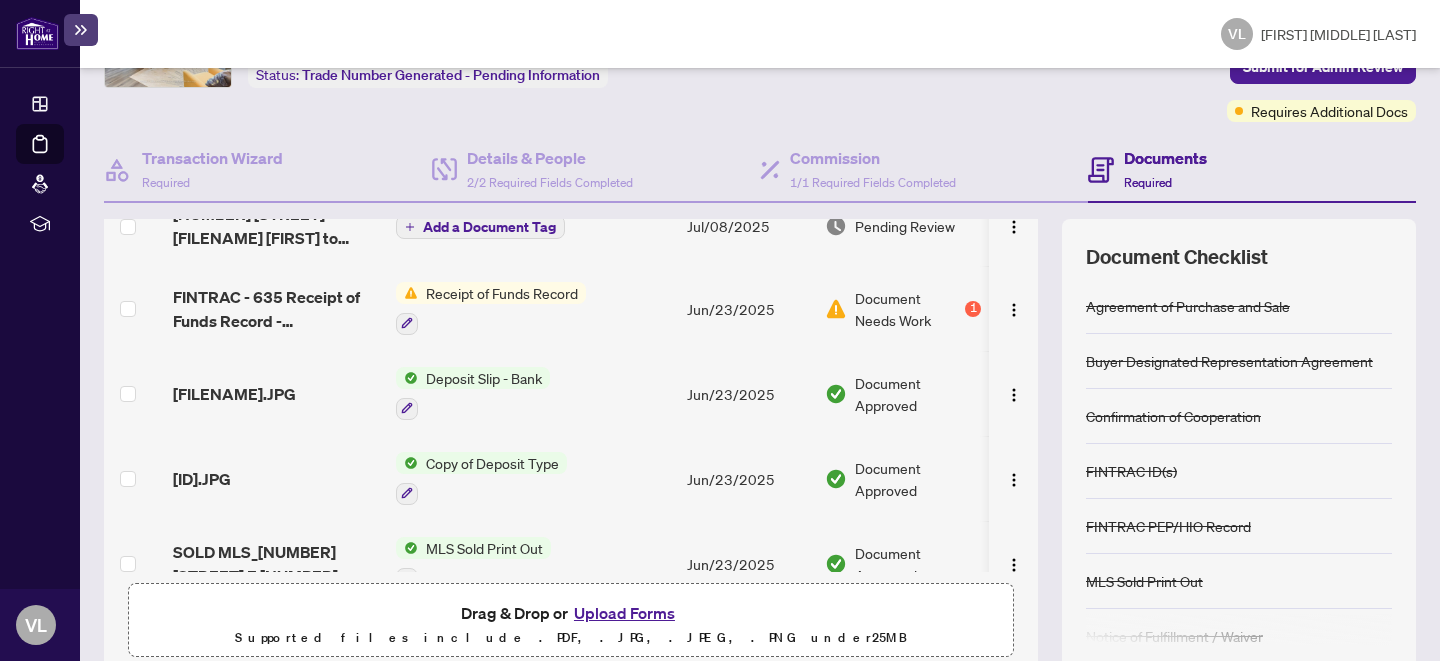 click on "Confirmation of Cooperation" at bounding box center (1239, 416) 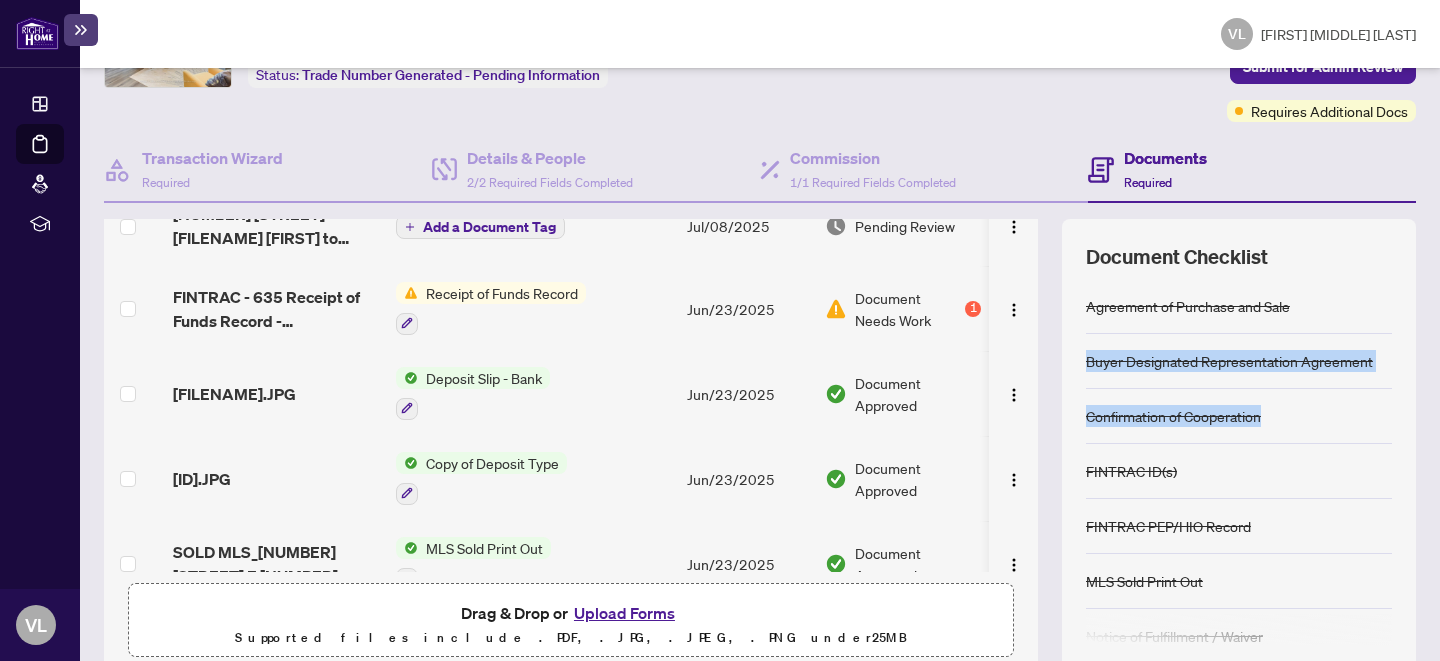 drag, startPoint x: 1395, startPoint y: 433, endPoint x: 1357, endPoint y: 255, distance: 182.01099 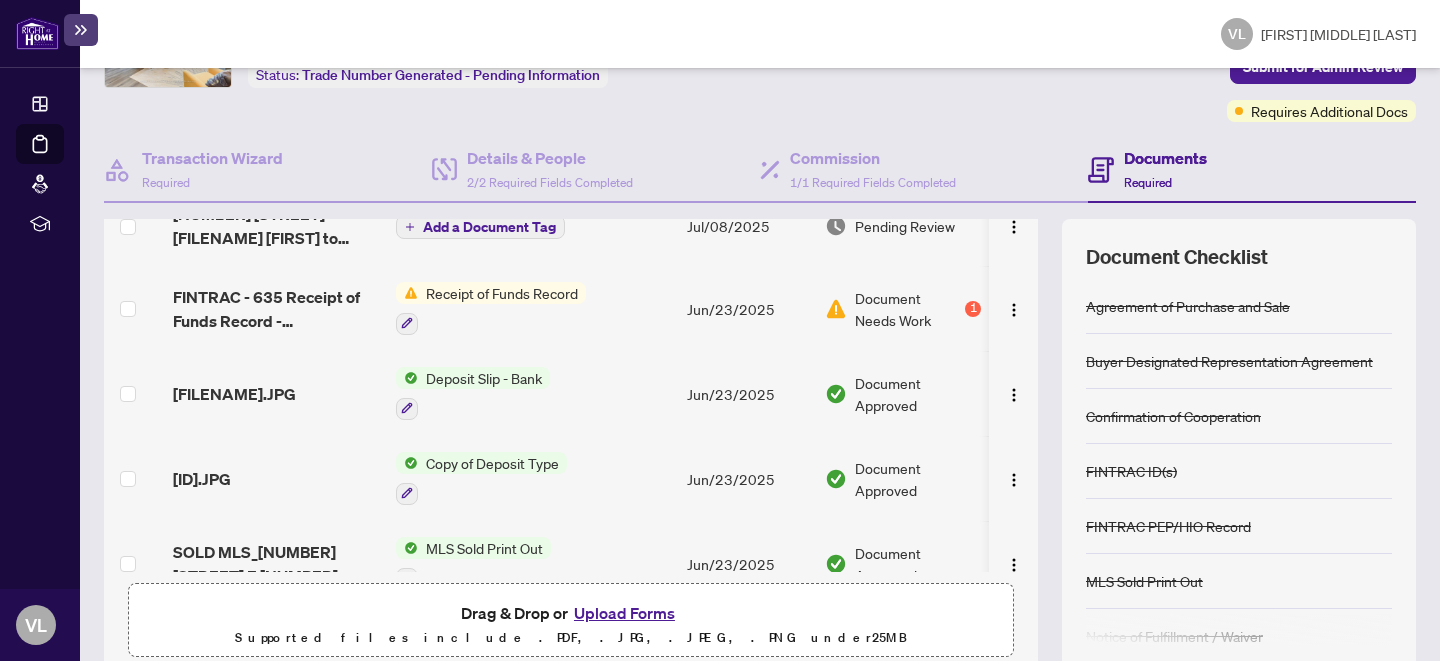 click on "Document Approved" at bounding box center (903, 393) 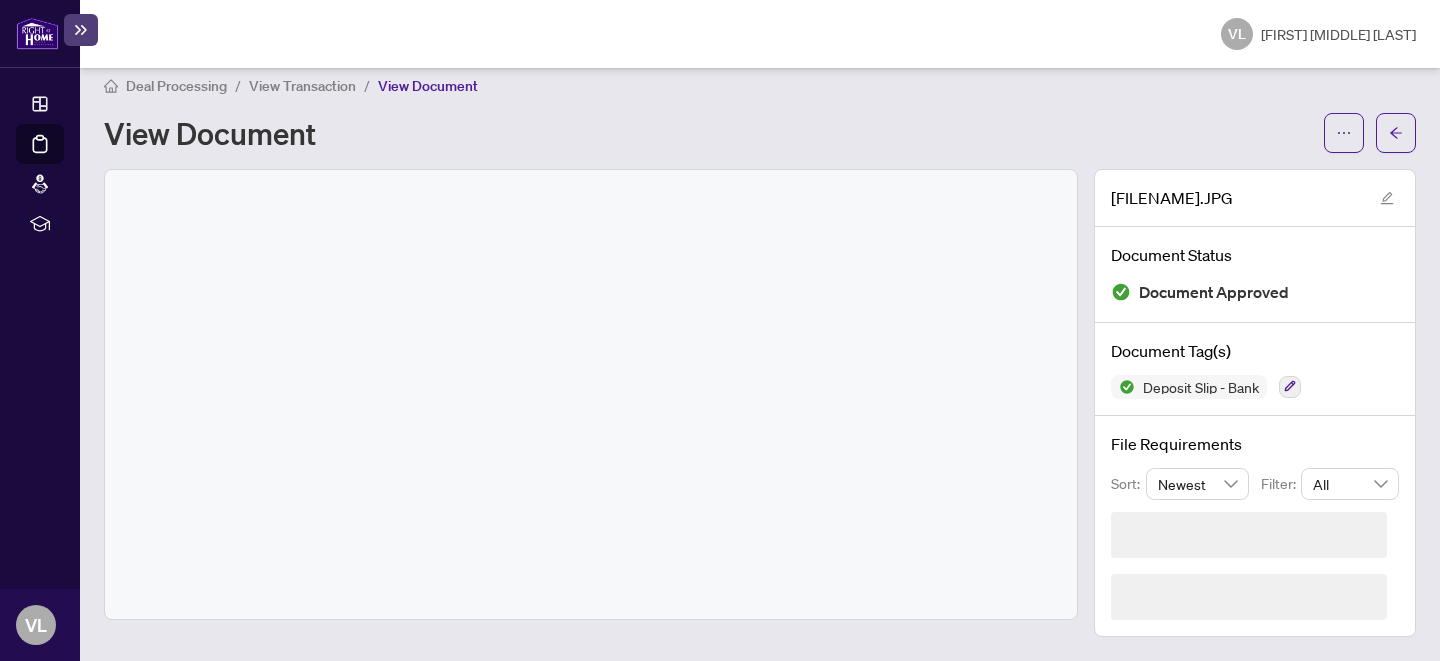 scroll, scrollTop: 0, scrollLeft: 0, axis: both 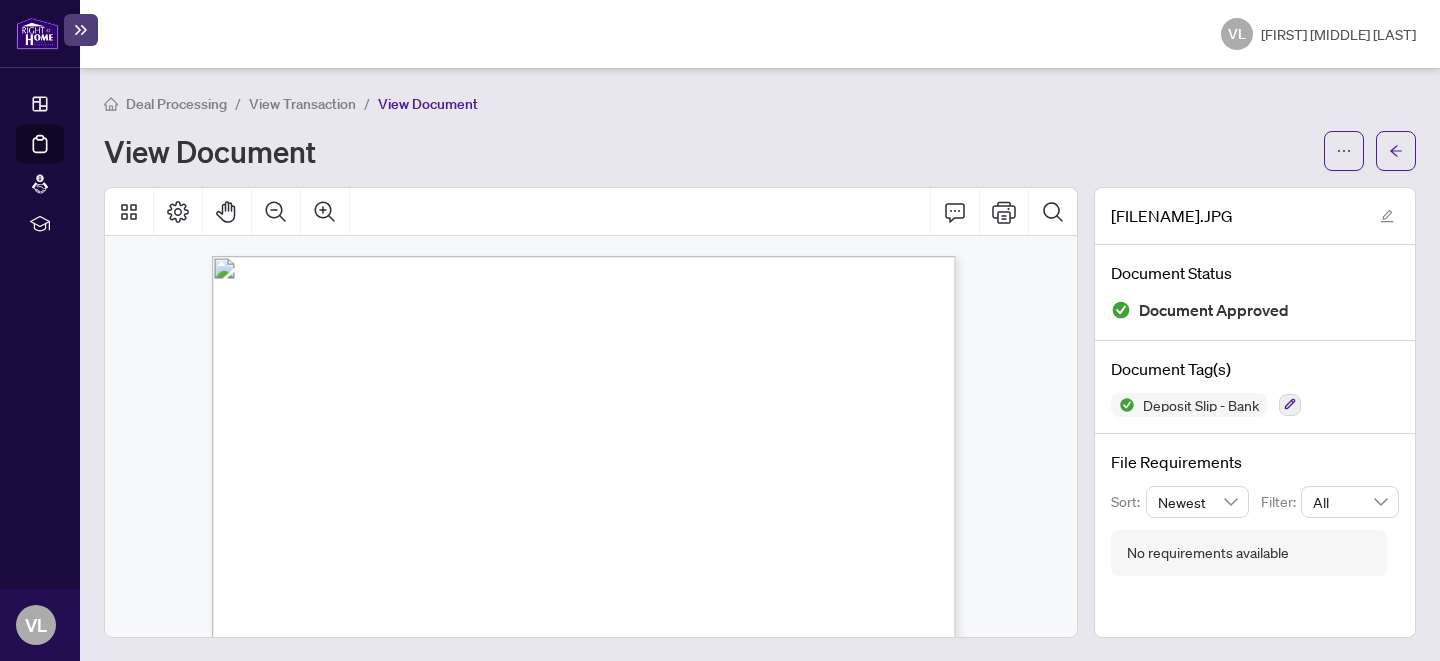 click on "View Transaction" at bounding box center [302, 104] 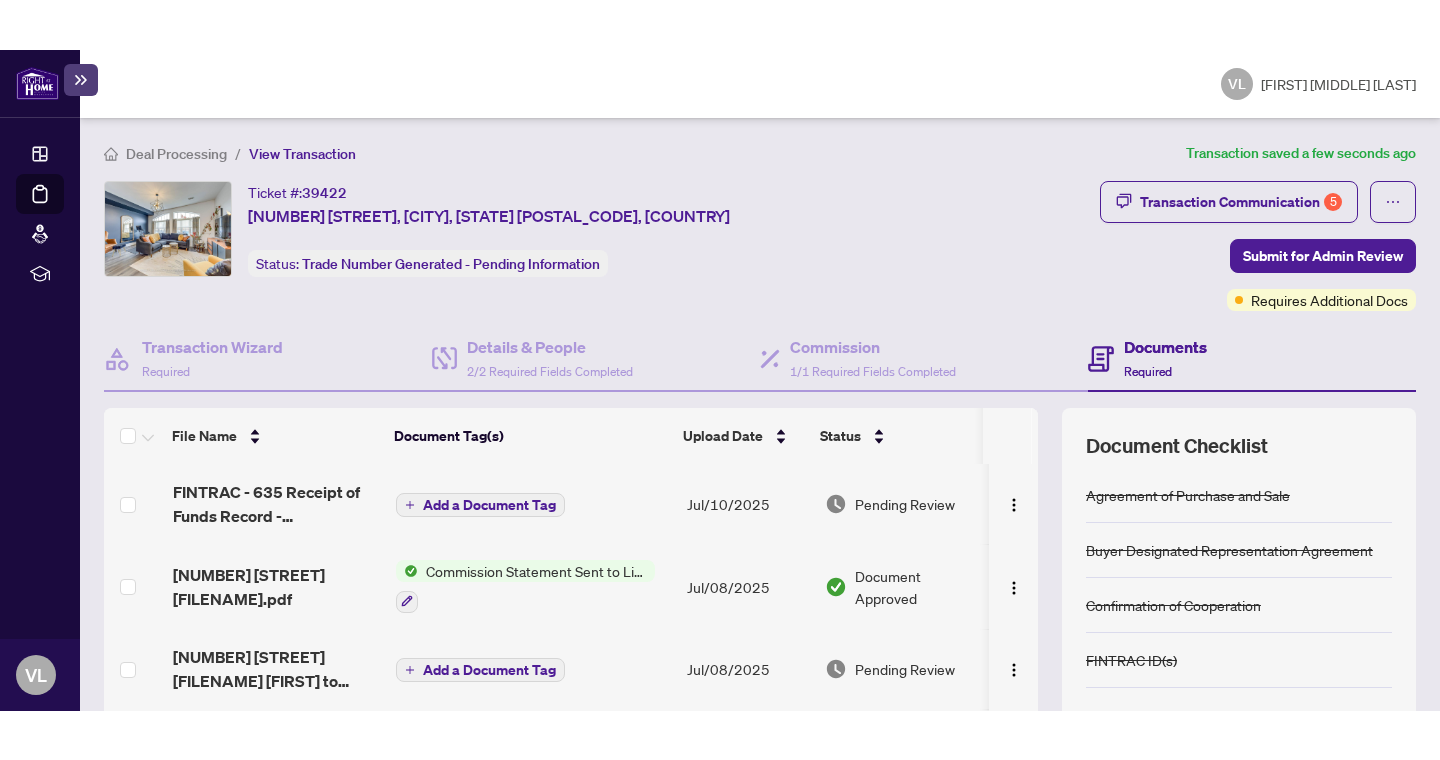 scroll, scrollTop: 14, scrollLeft: 0, axis: vertical 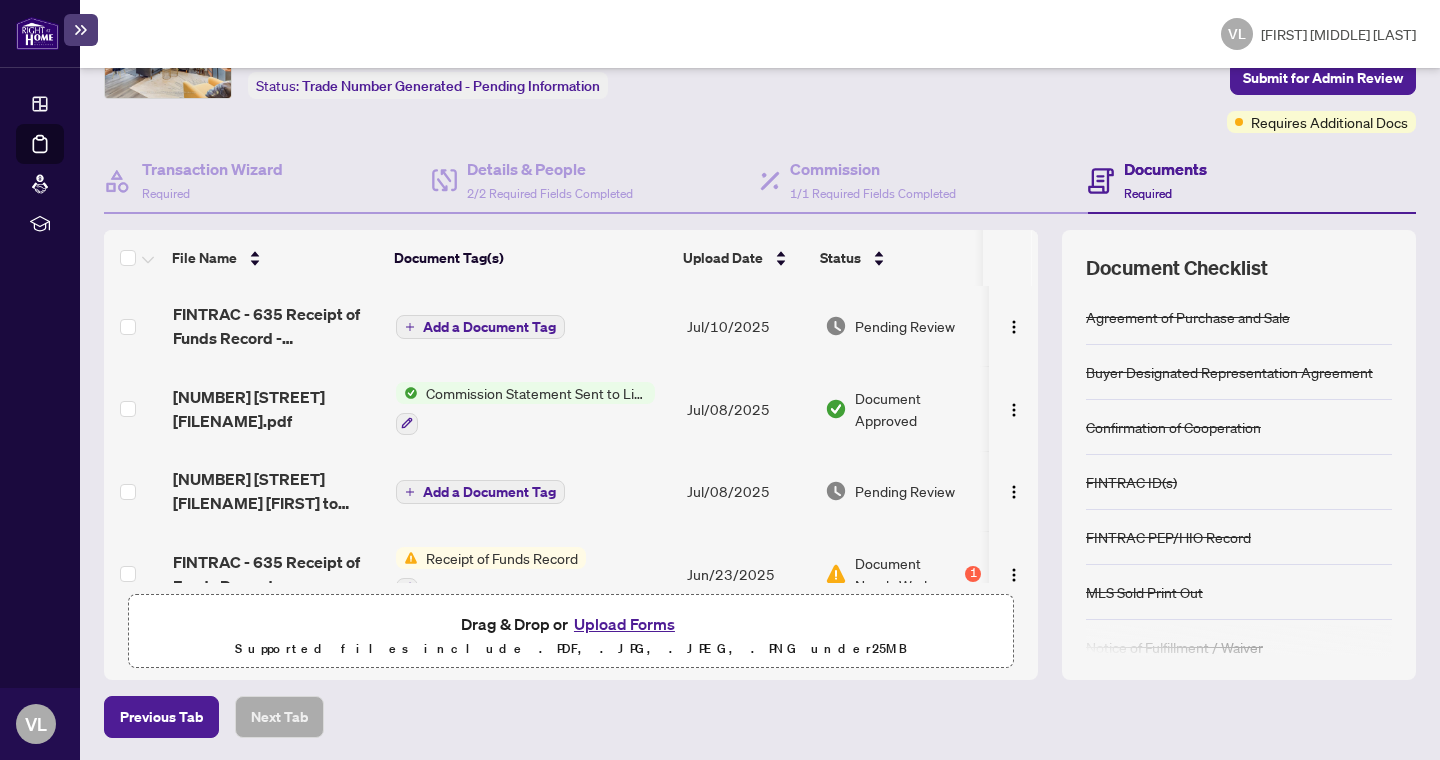 click at bounding box center [1013, 326] 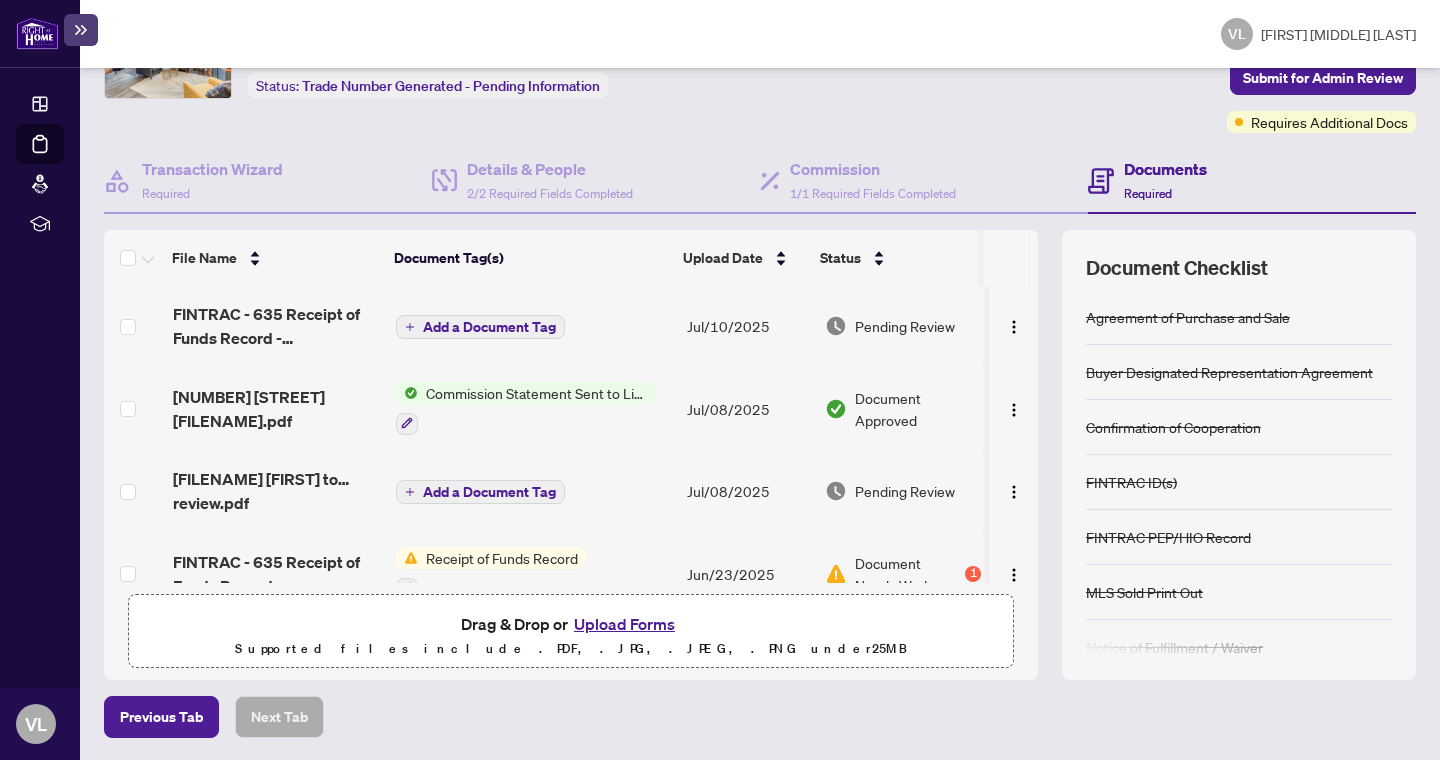 scroll, scrollTop: 11, scrollLeft: 0, axis: vertical 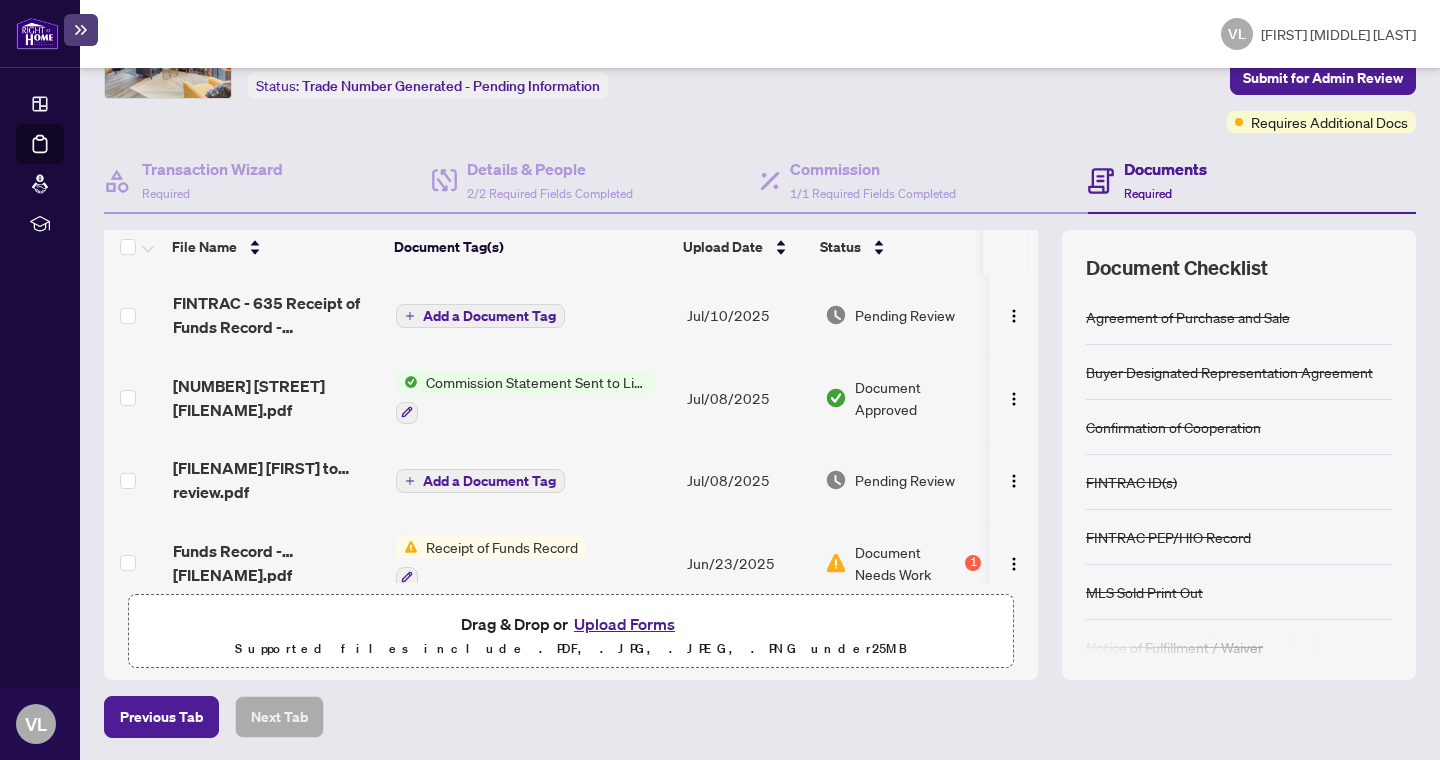 type 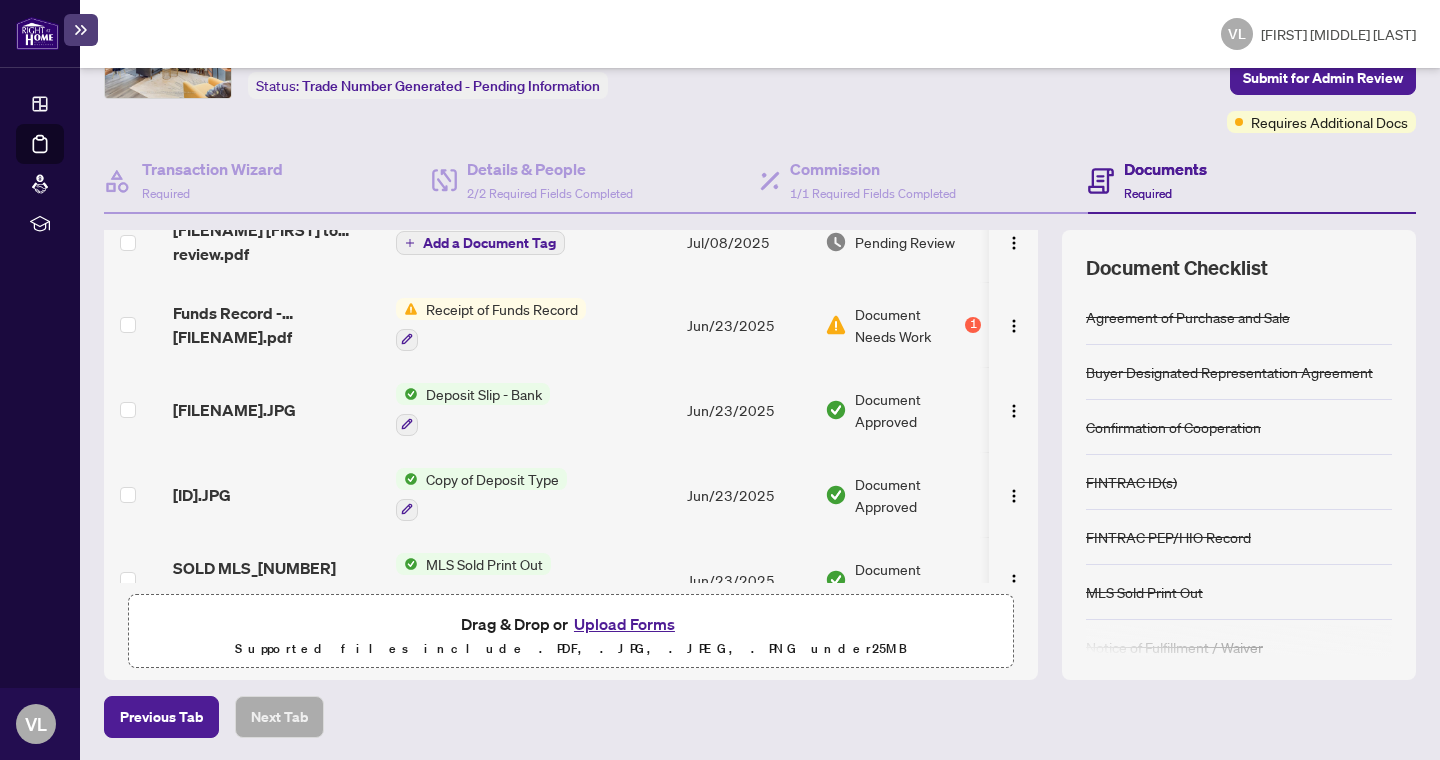 scroll, scrollTop: 0, scrollLeft: 0, axis: both 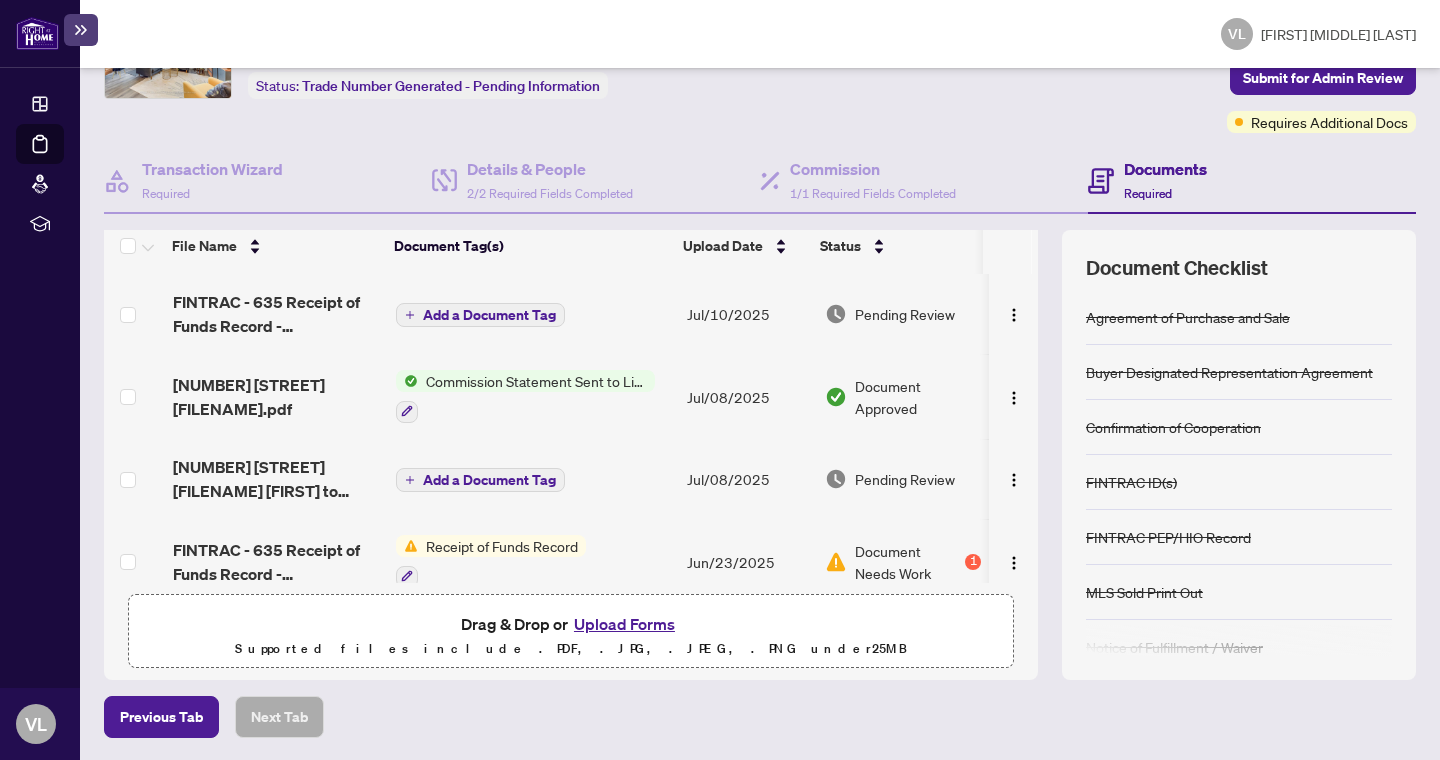 click on "Add a Document Tag" at bounding box center (480, 315) 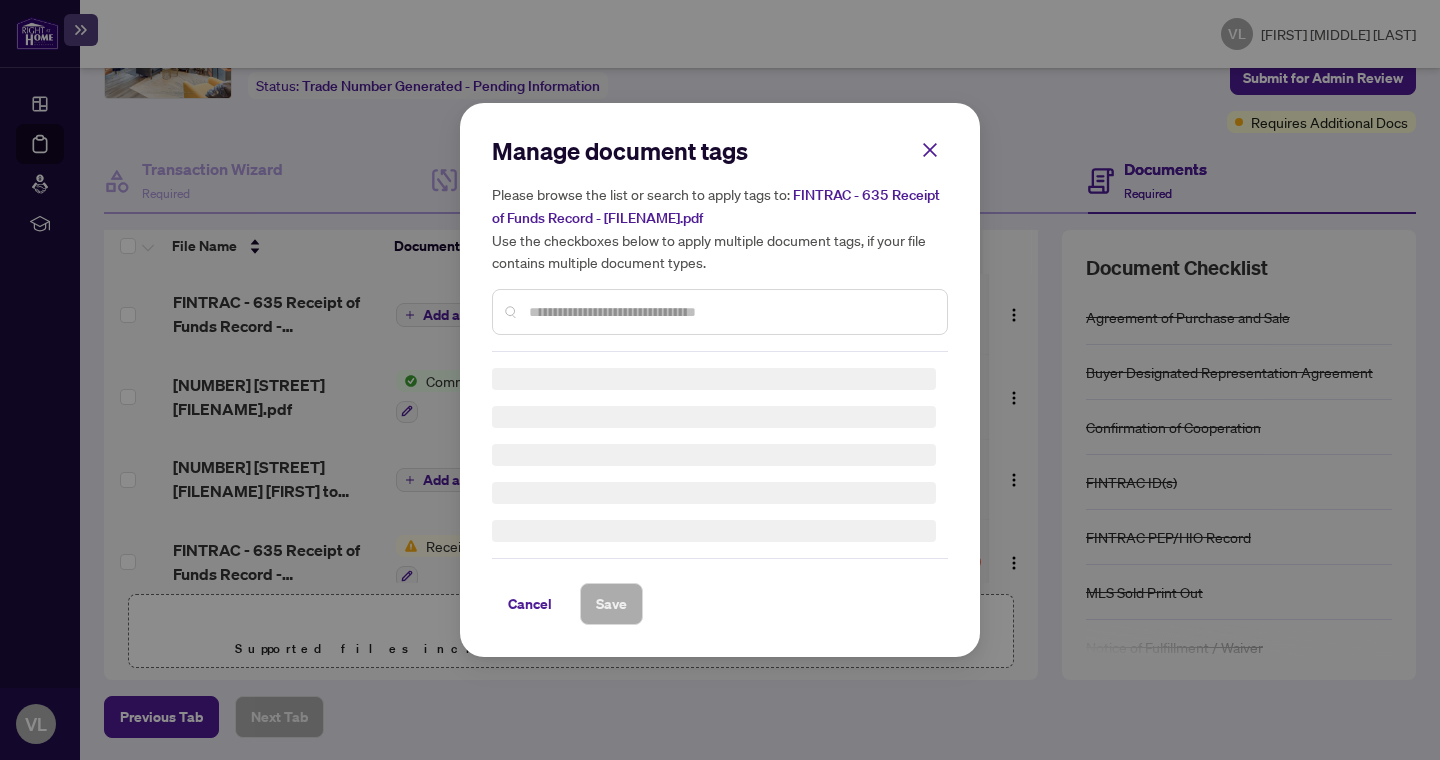click on "Manage document tags Please browse the list or search to apply tags to:   FINTRAC - 635 Receipt of Funds Record - [FILENAME]   Use the checkboxes below to apply multiple document tags, if your file contains multiple document types." at bounding box center [720, 243] 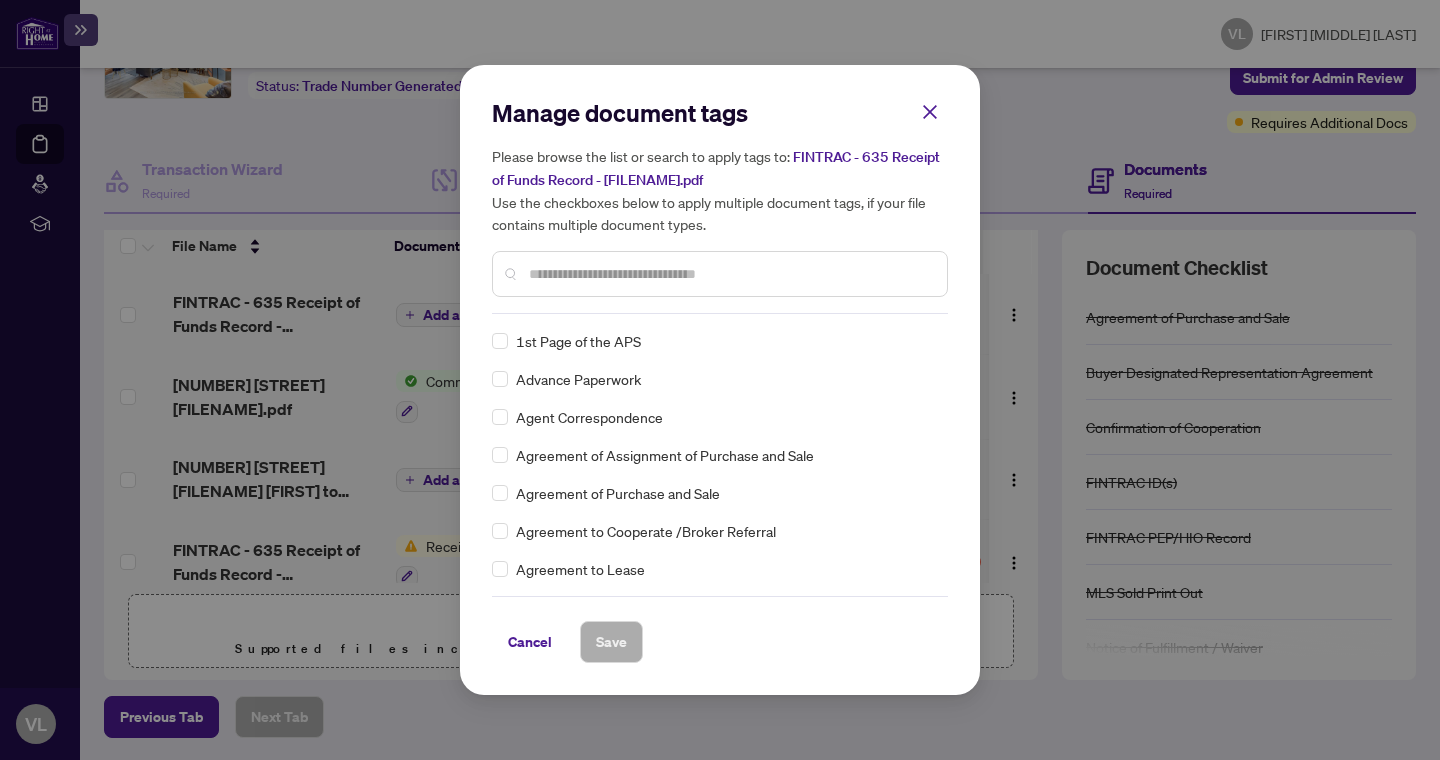 click at bounding box center [730, 274] 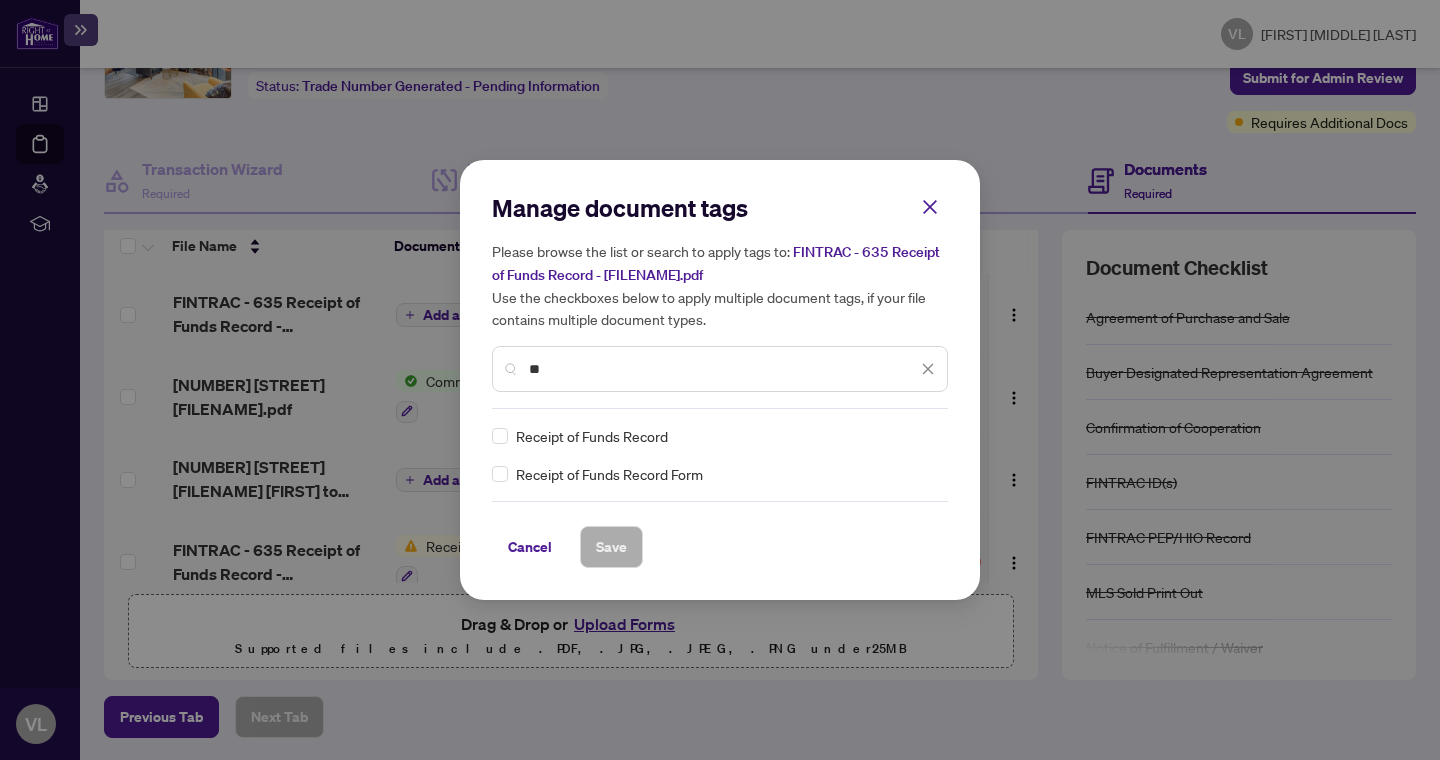 type on "*" 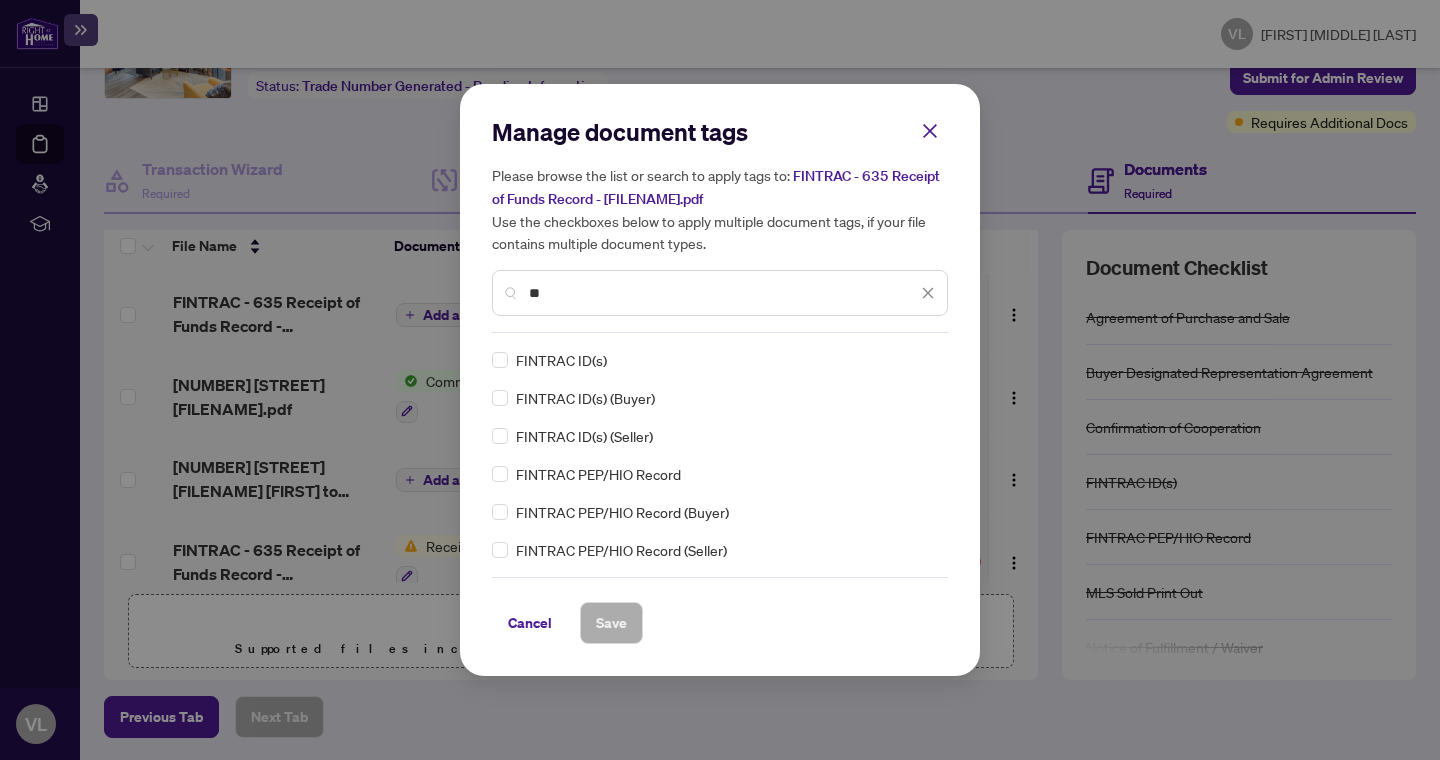 type on "*" 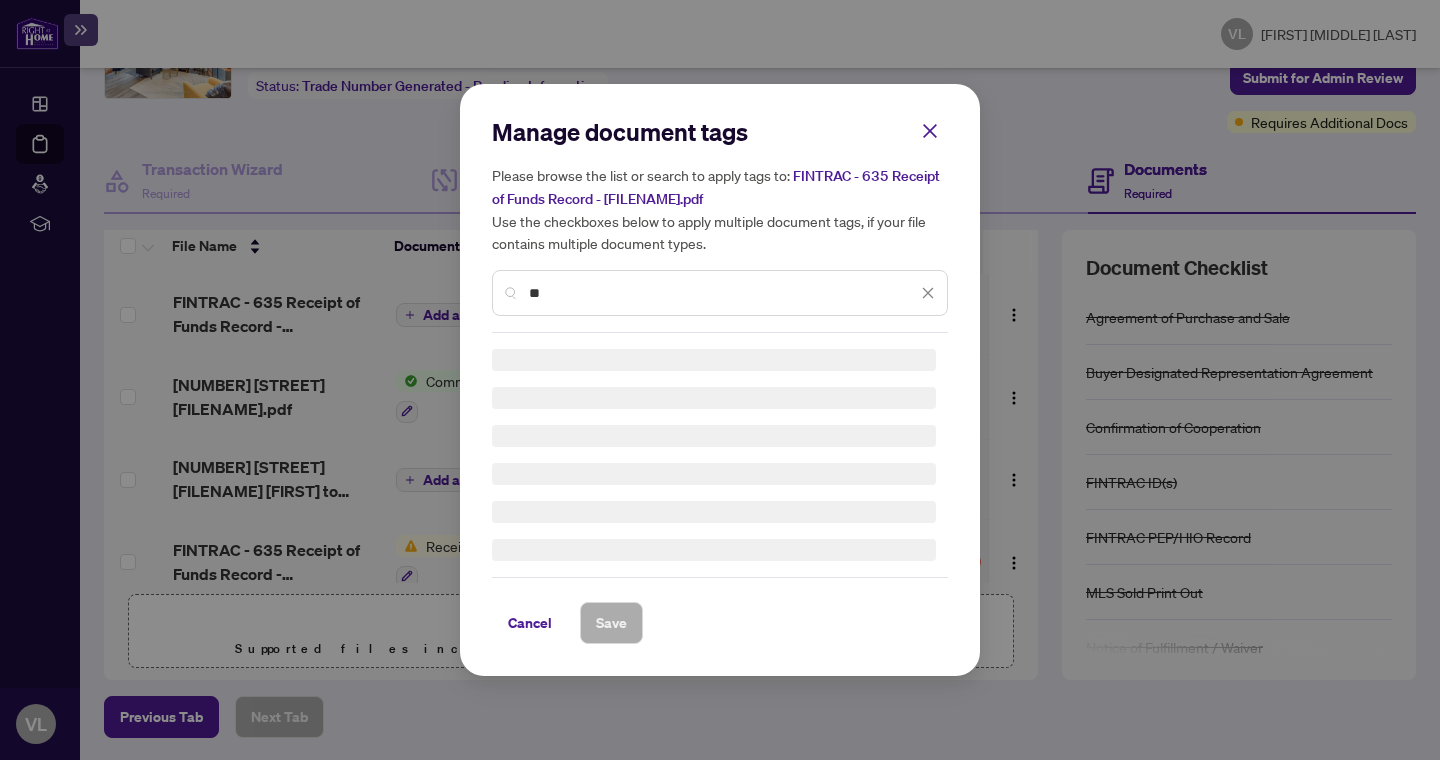 type on "*" 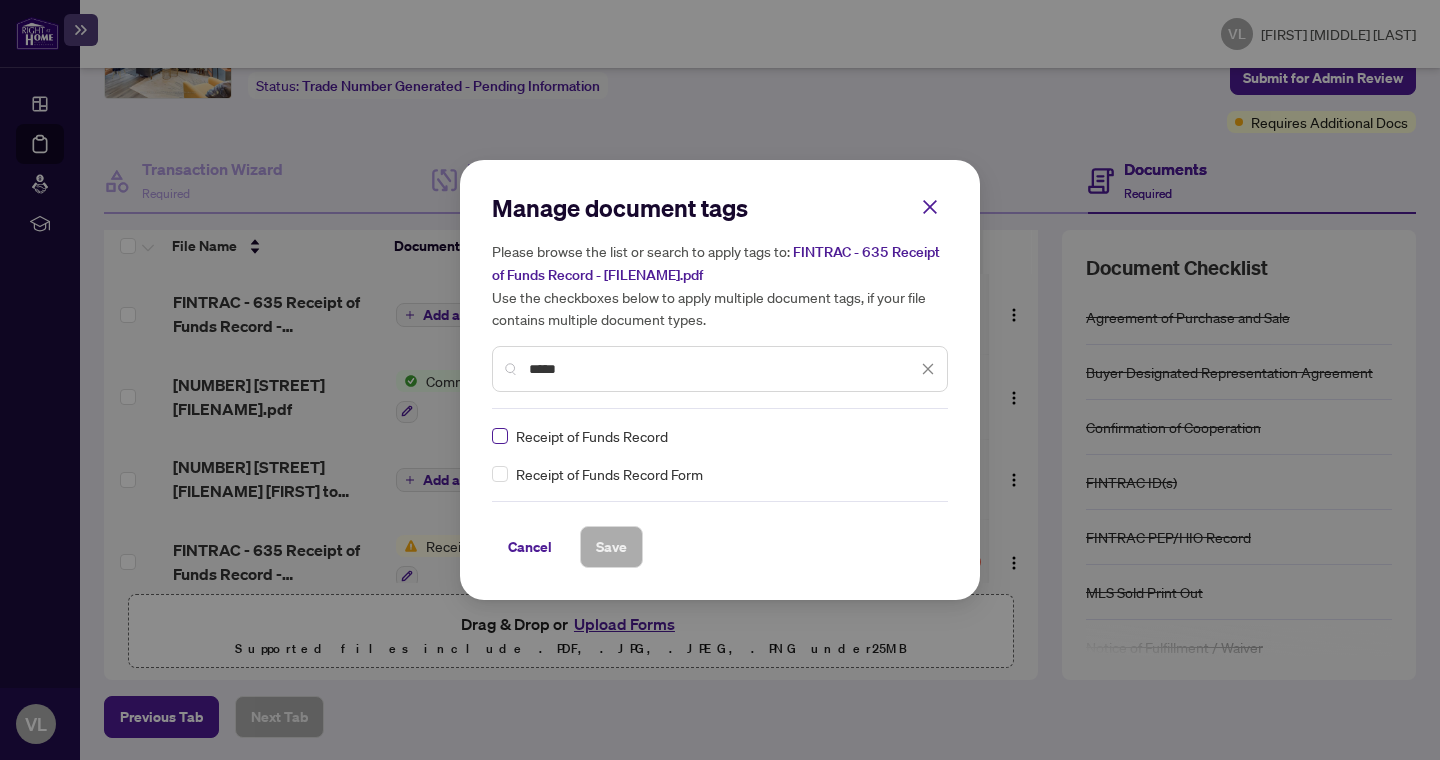 type on "*****" 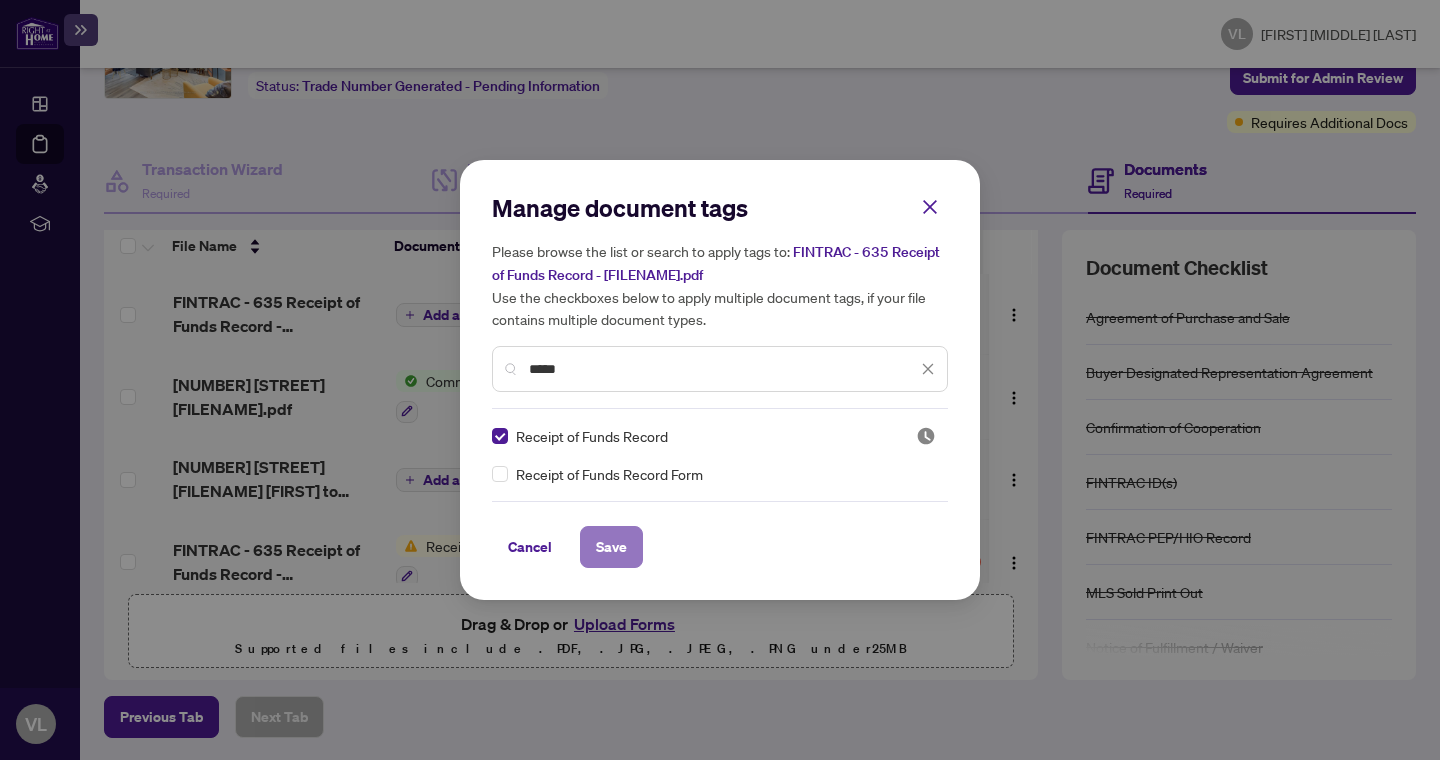 click on "Save" at bounding box center [611, 547] 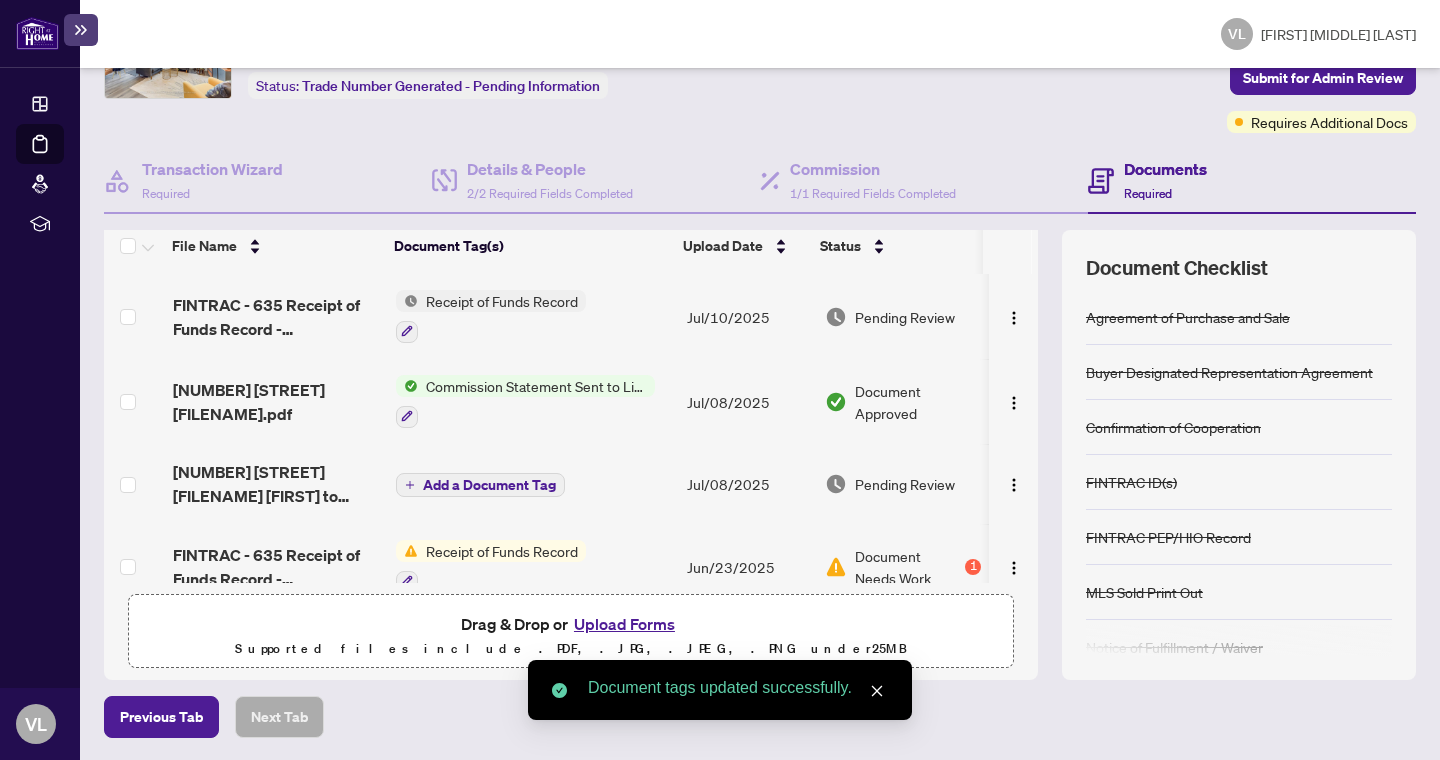click on "Upload Forms" at bounding box center (624, 624) 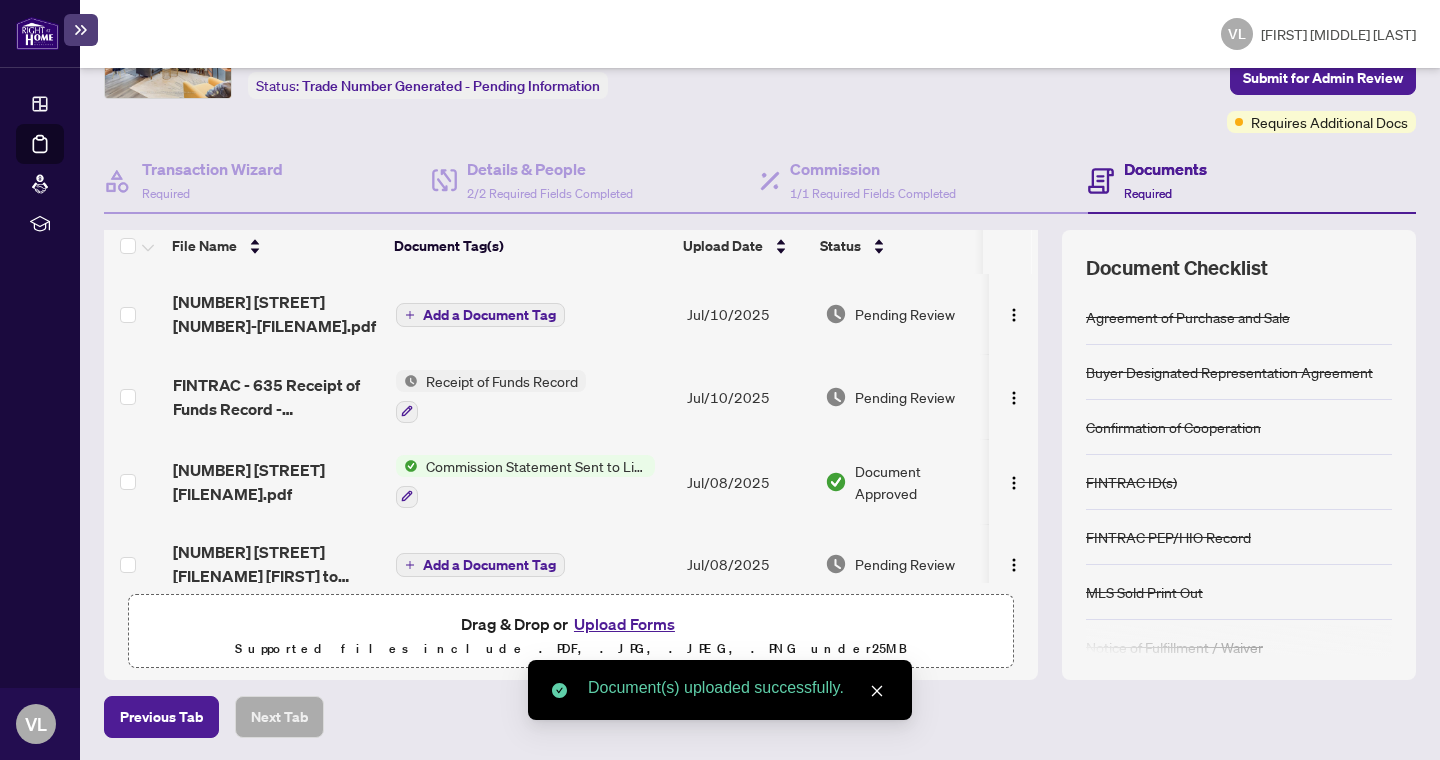 click on "Add a Document Tag" at bounding box center [489, 315] 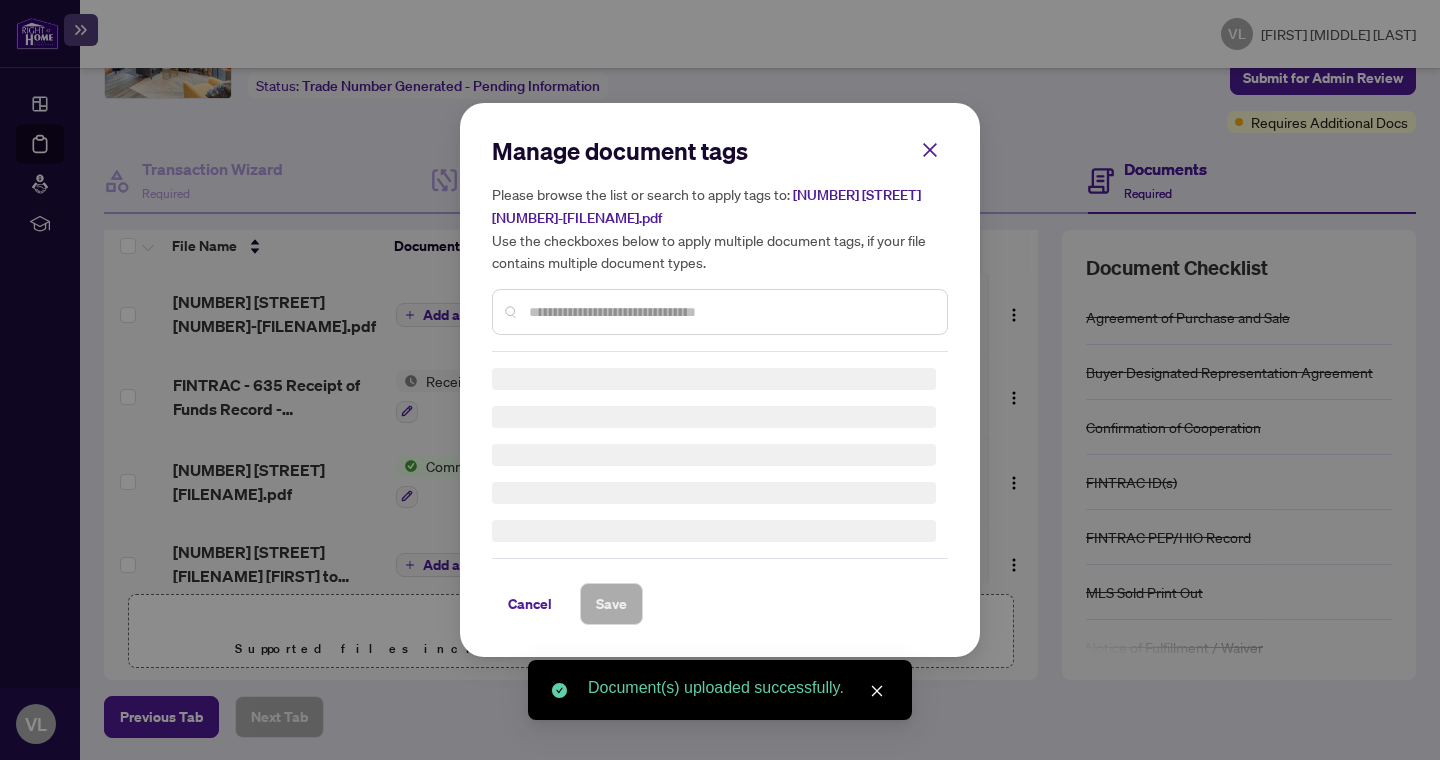click on "Manage document tags Please browse the list or search to apply tags to: [NUMBER] [STREET]-[ACKNOWLEDGEMENT][NOF].pdf Use the checkboxes below to apply multiple document tags, if your file contains multiple document types. Cancel Save Cancel OK" at bounding box center (720, 243) 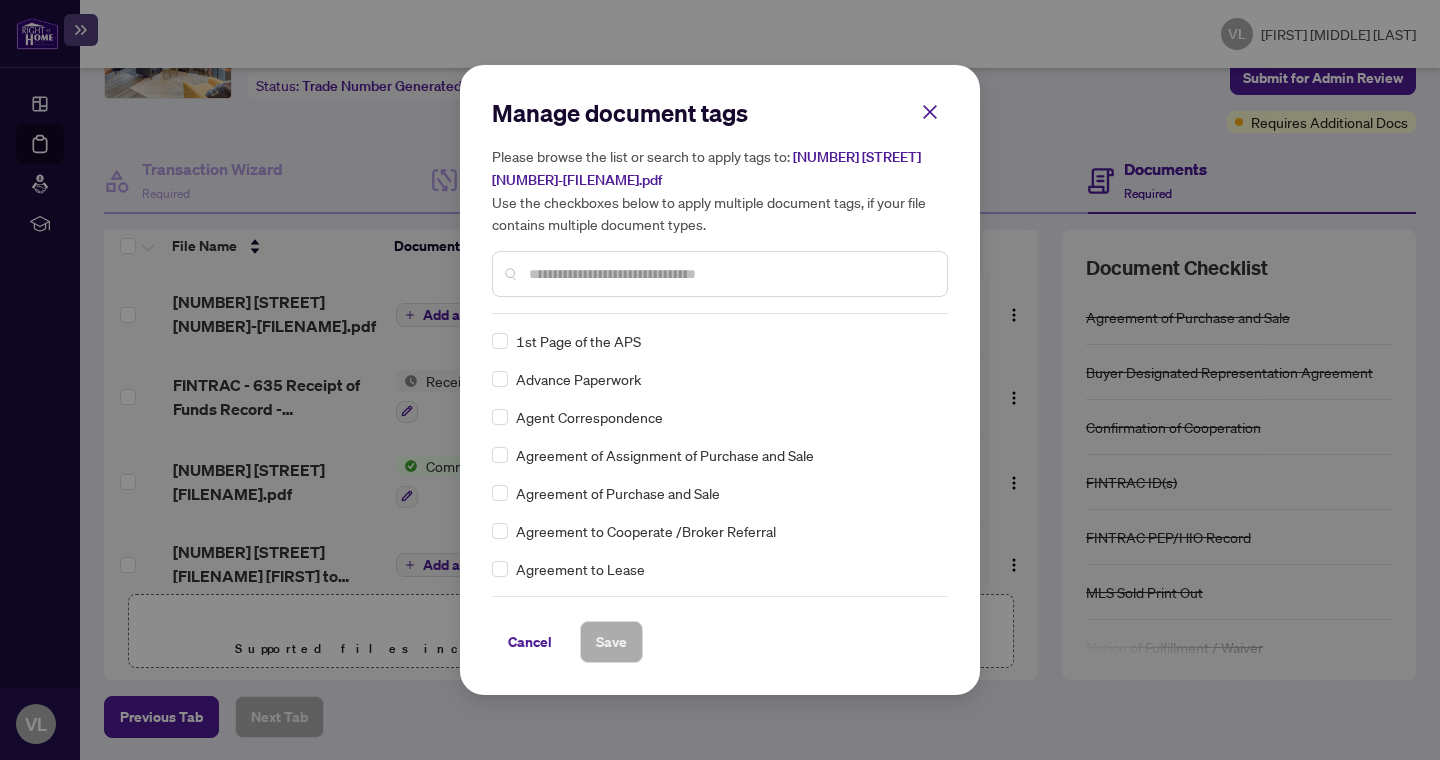 click at bounding box center [720, 274] 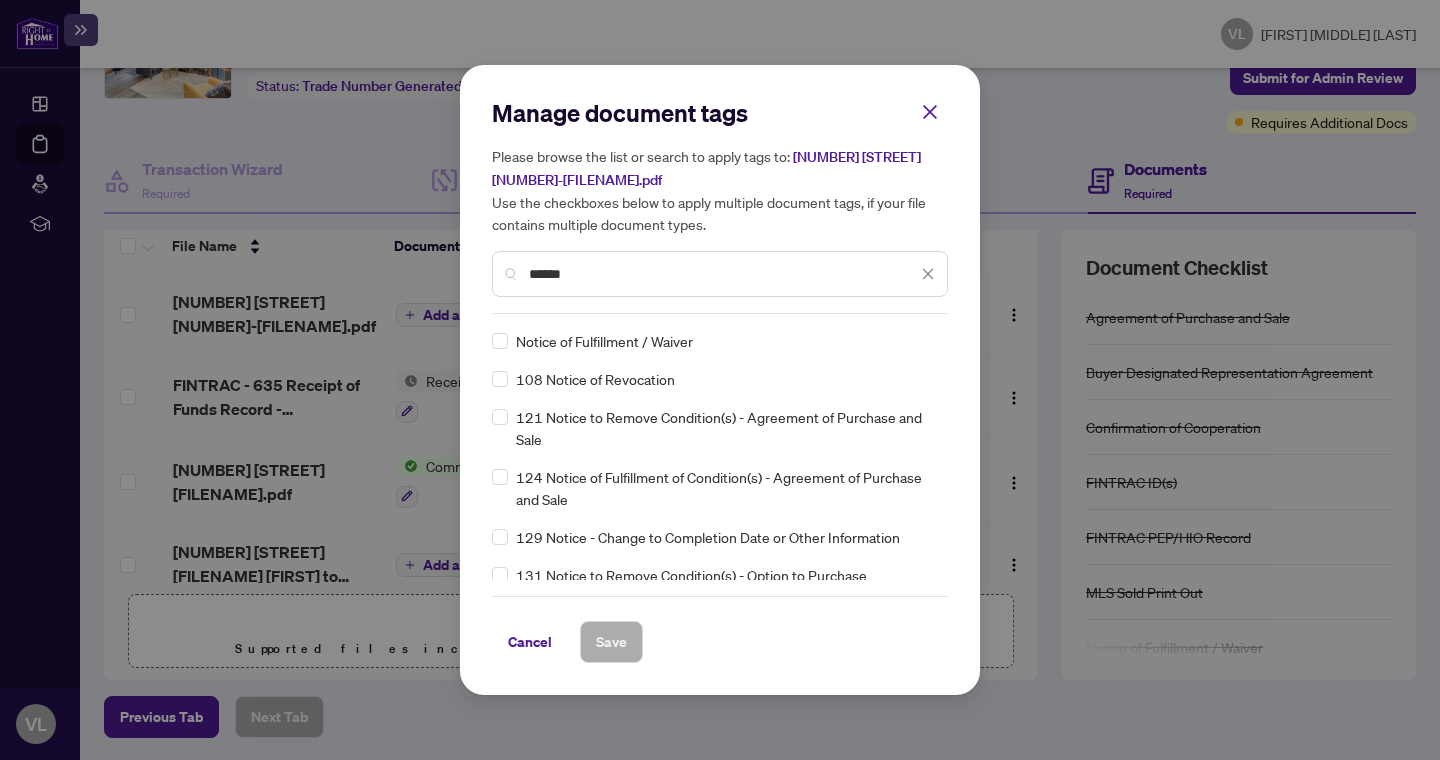 type on "******" 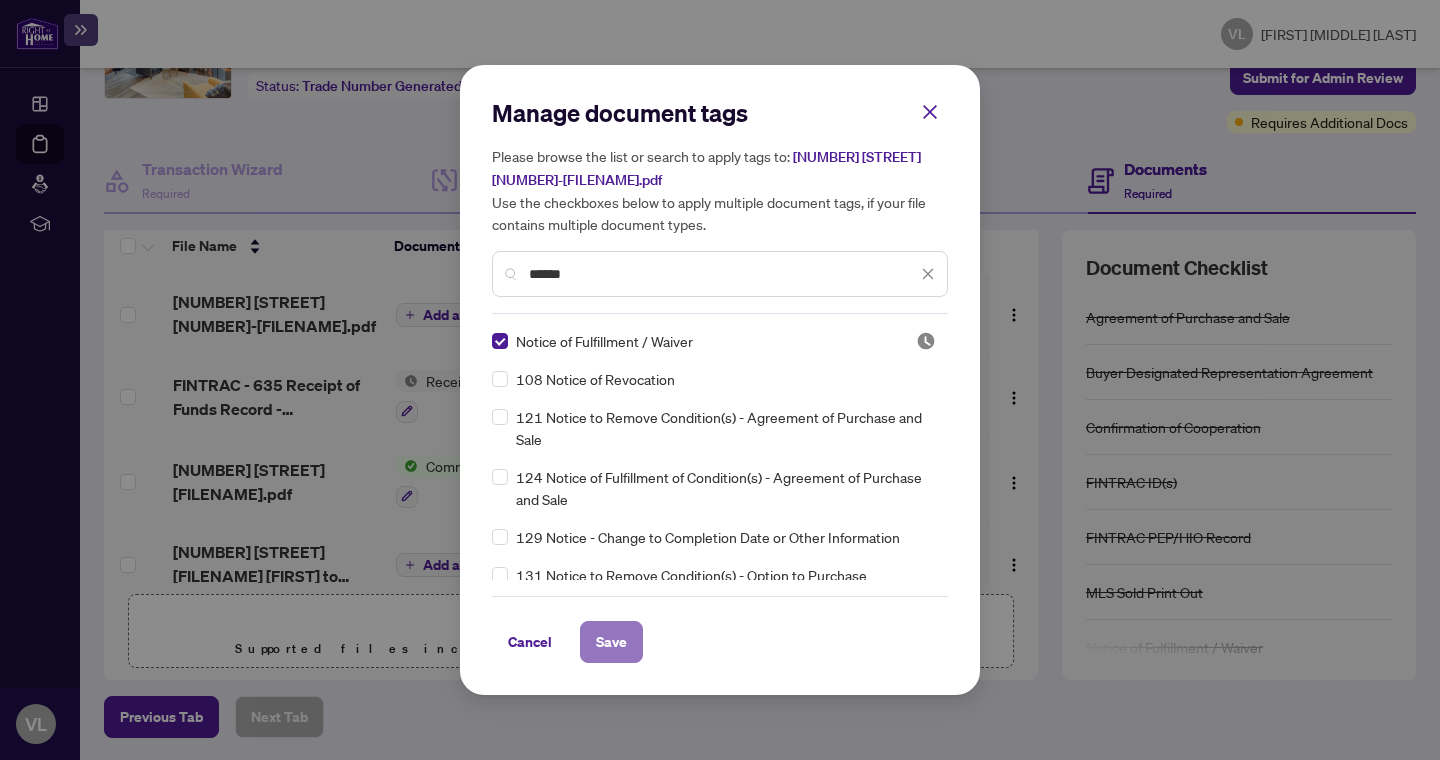 click on "Save" at bounding box center (611, 642) 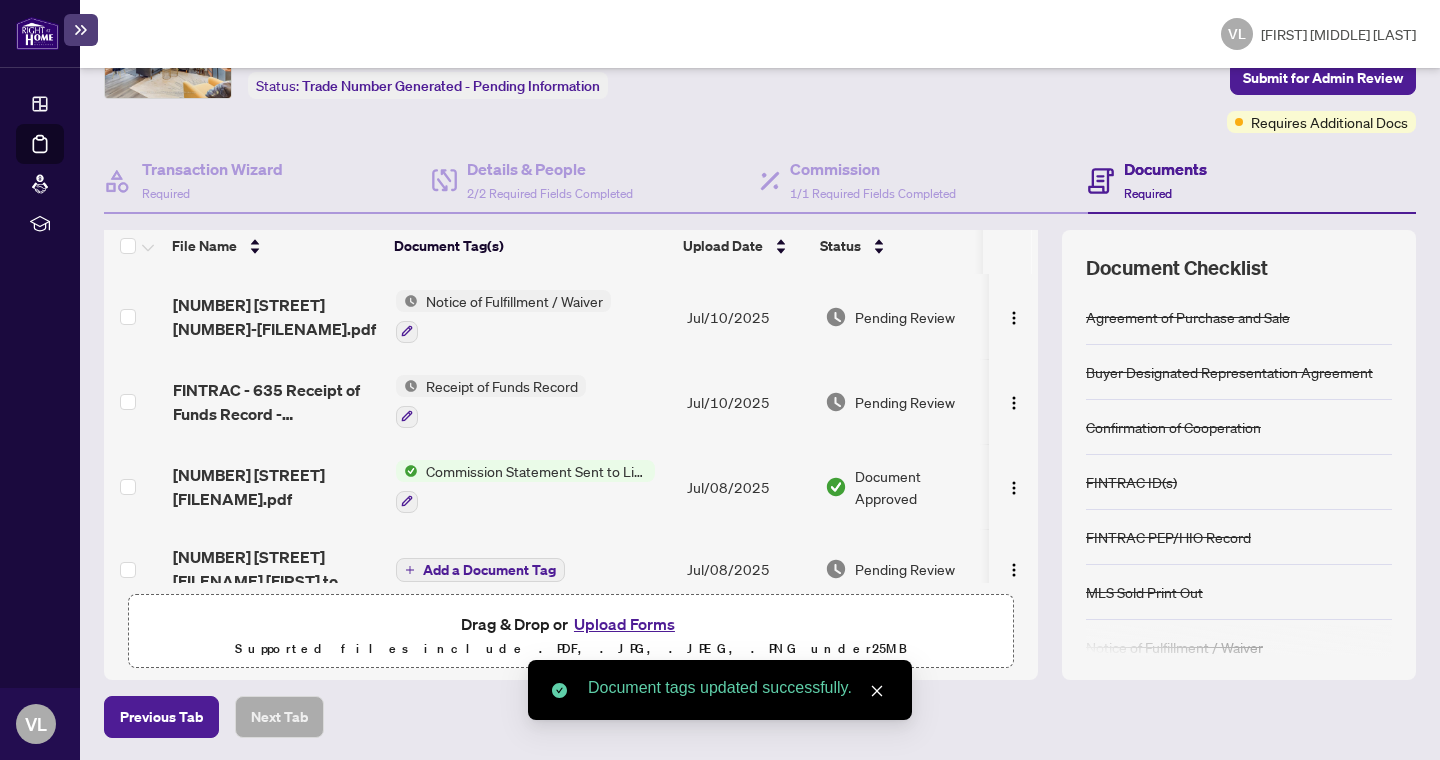 click on "Upload Forms" at bounding box center (624, 624) 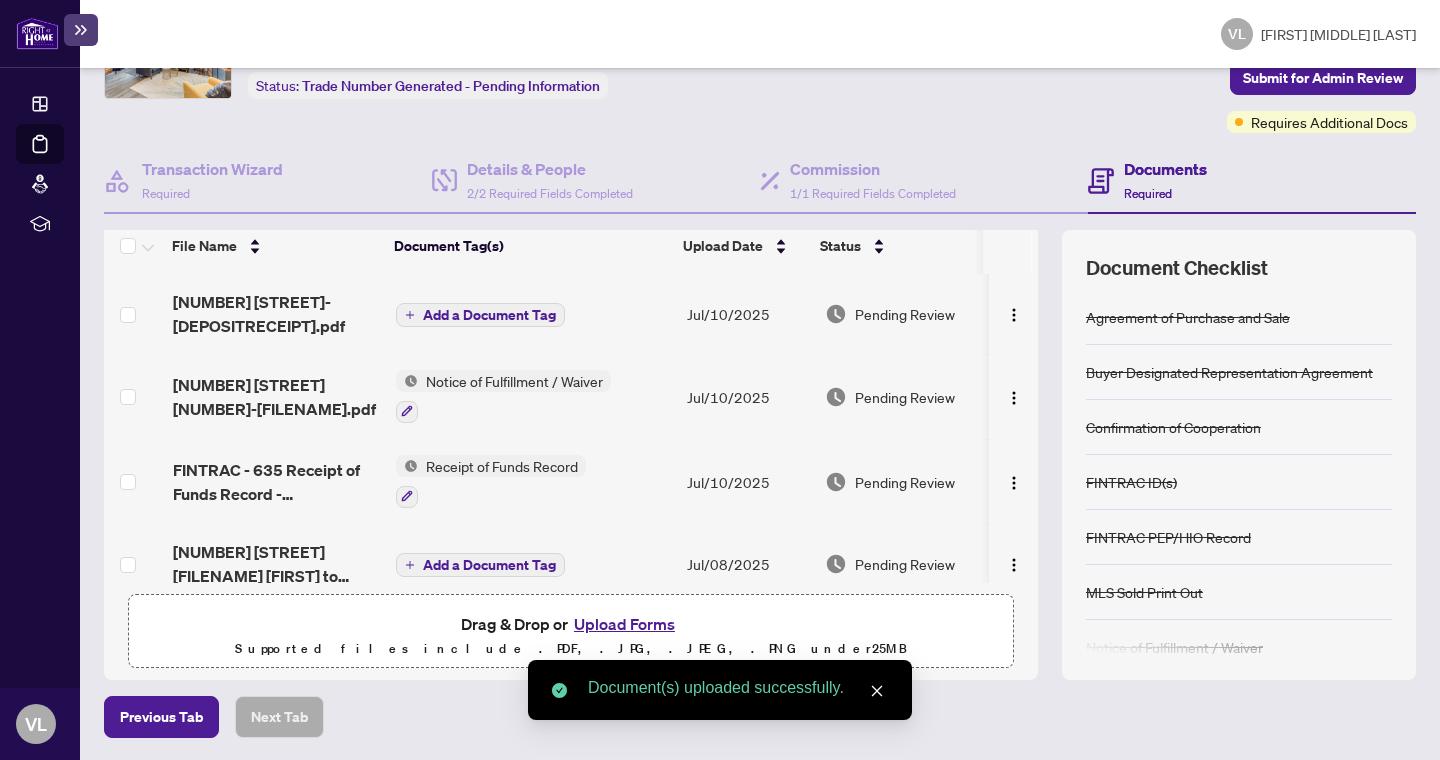 click on "Add a Document Tag" at bounding box center [489, 315] 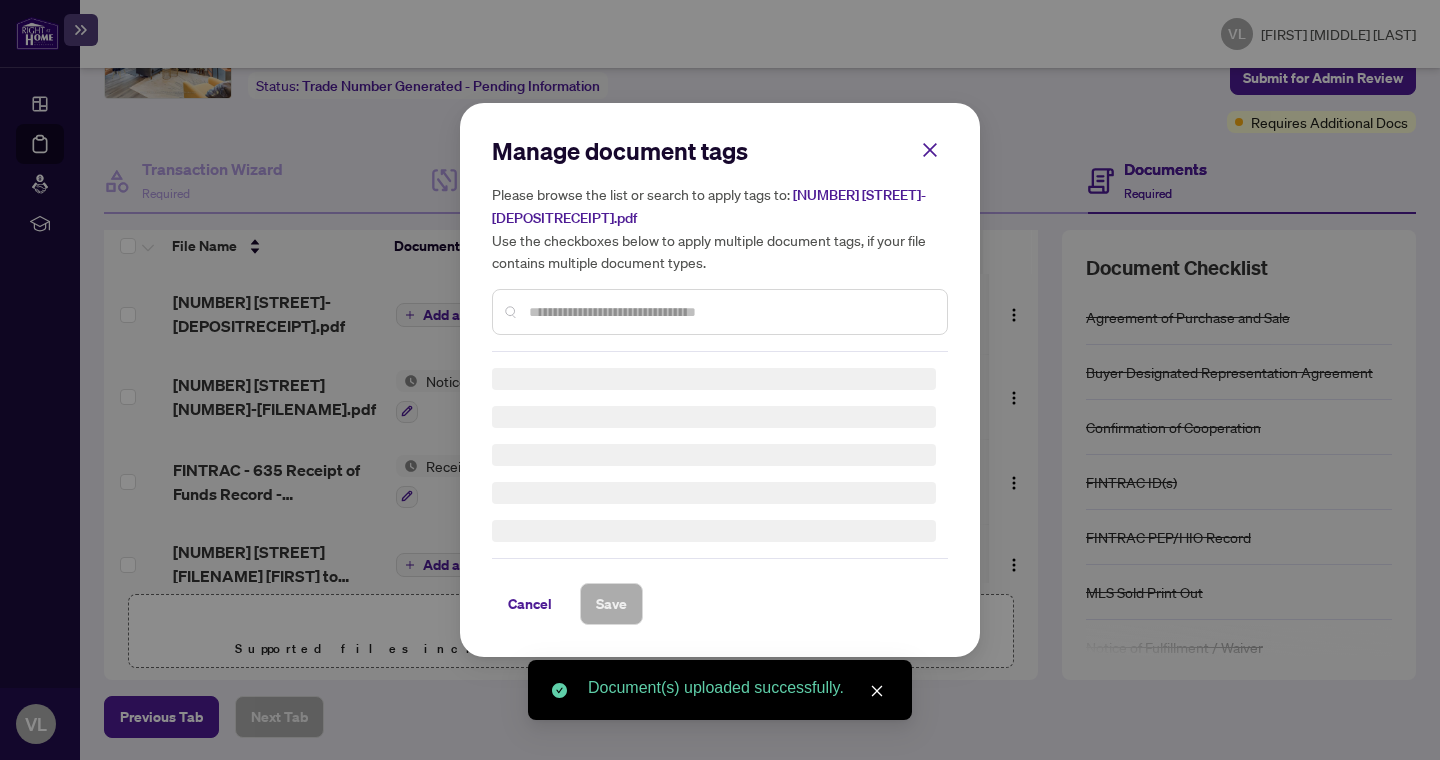 click at bounding box center [730, 312] 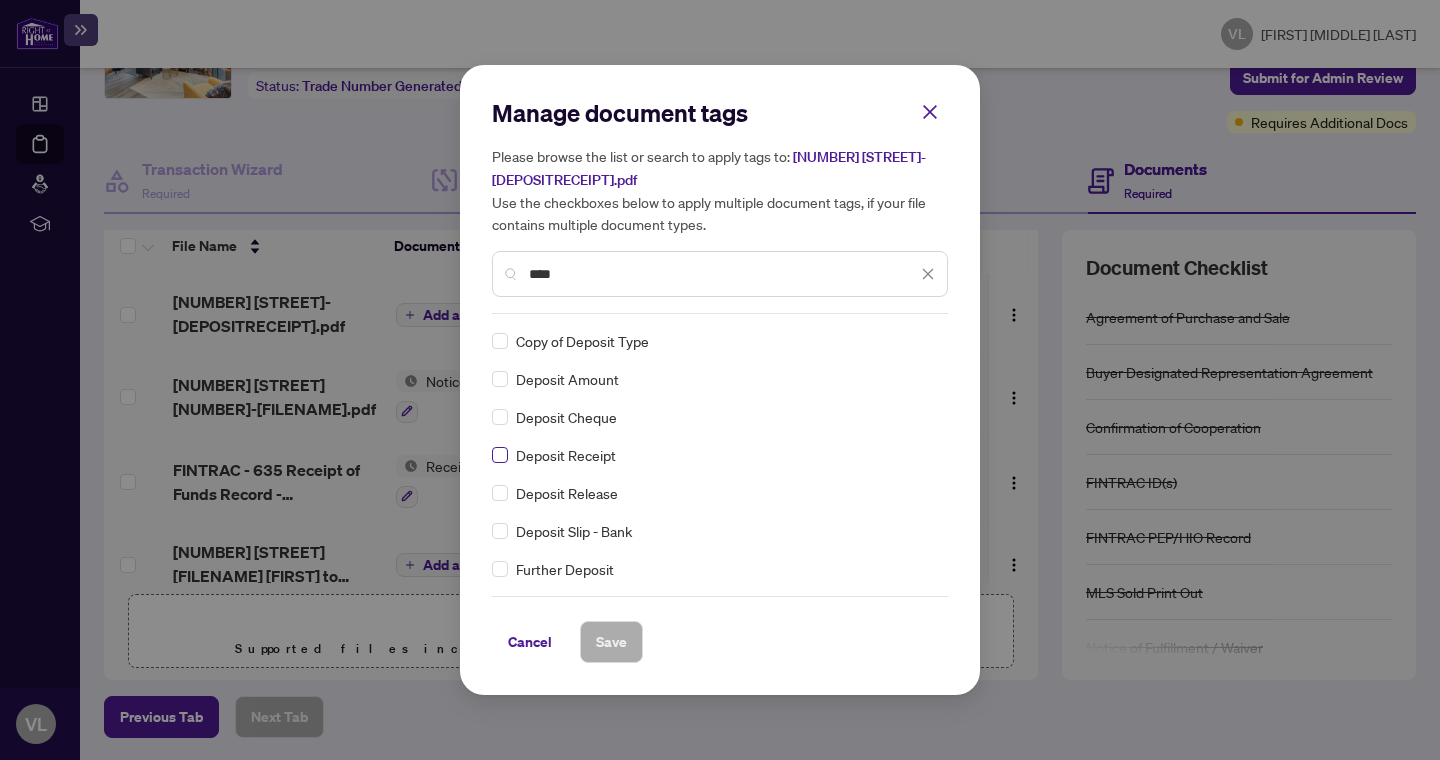 type on "****" 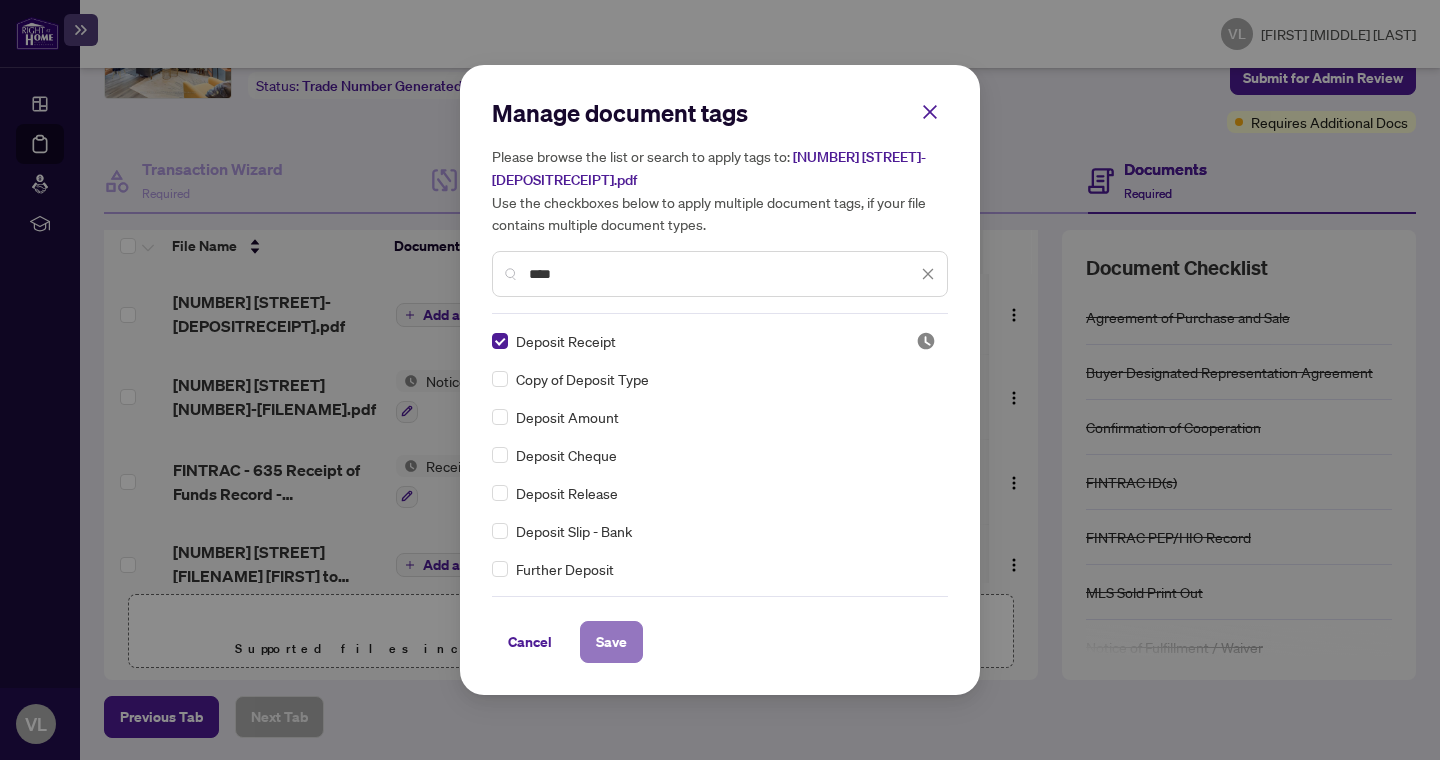click on "Save" at bounding box center [611, 642] 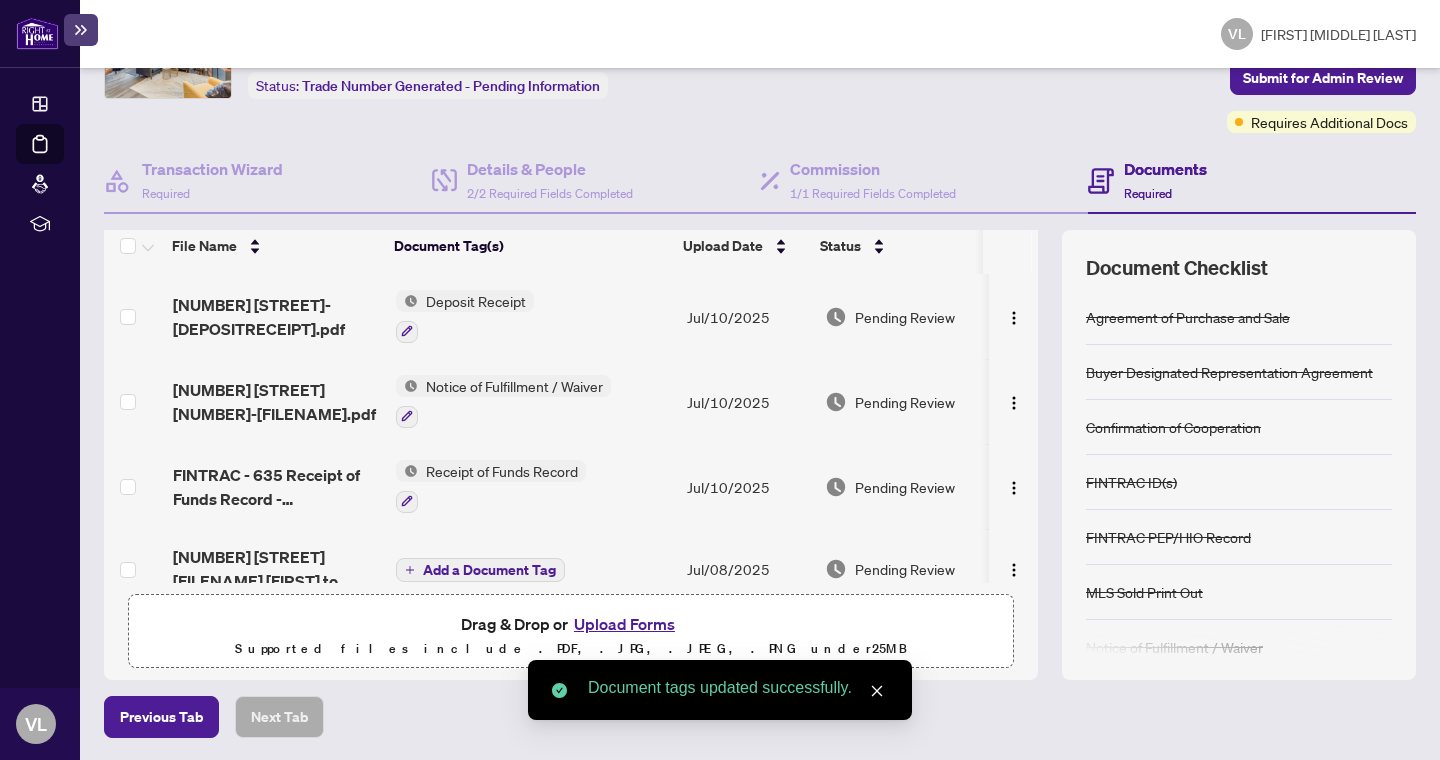 click on "Upload Forms" at bounding box center [624, 624] 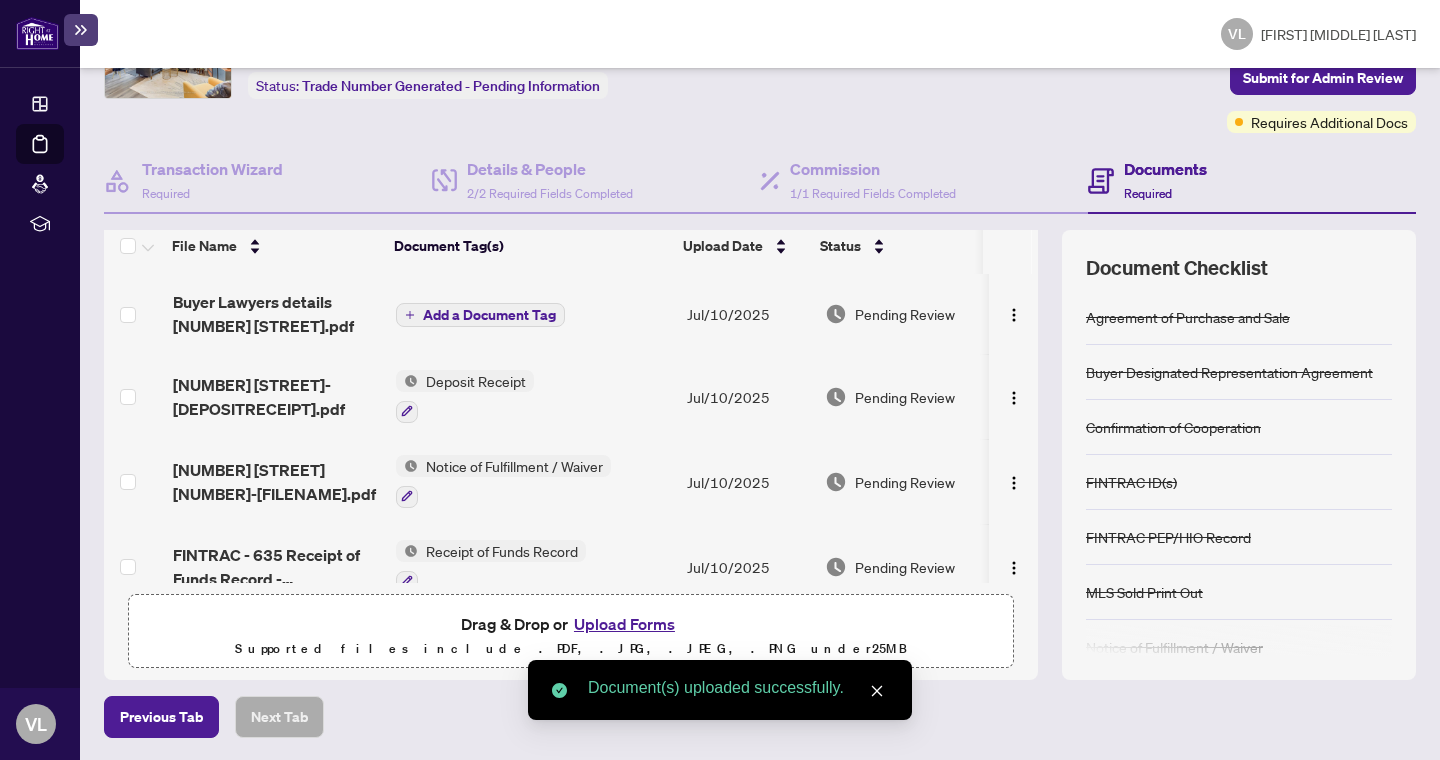 click on "Add a Document Tag" at bounding box center (489, 315) 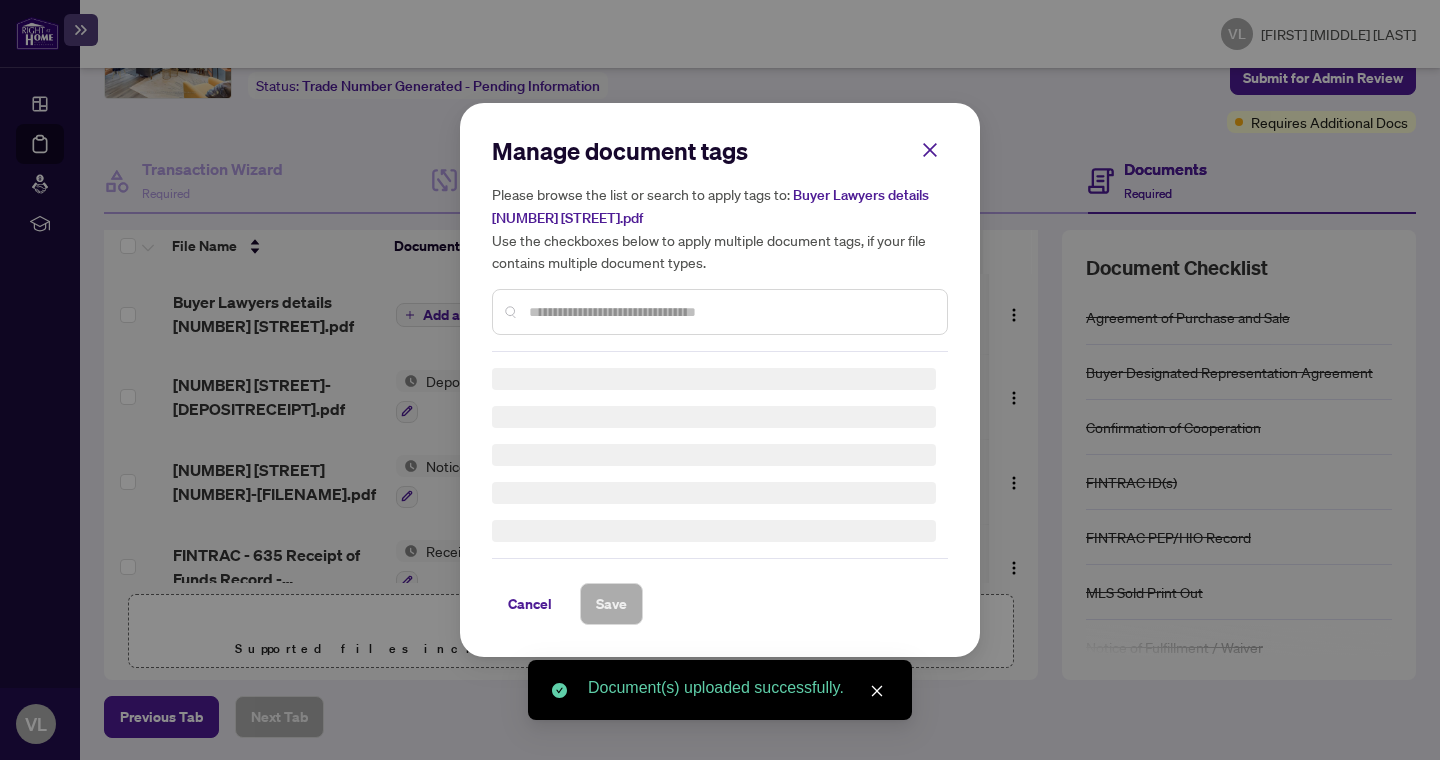 click on "Manage document tags Please browse the list or search to apply tags to:   Buyer Lawyers details [FILENAME]   Use the checkboxes below to apply multiple document tags, if your file contains multiple document types." at bounding box center [720, 243] 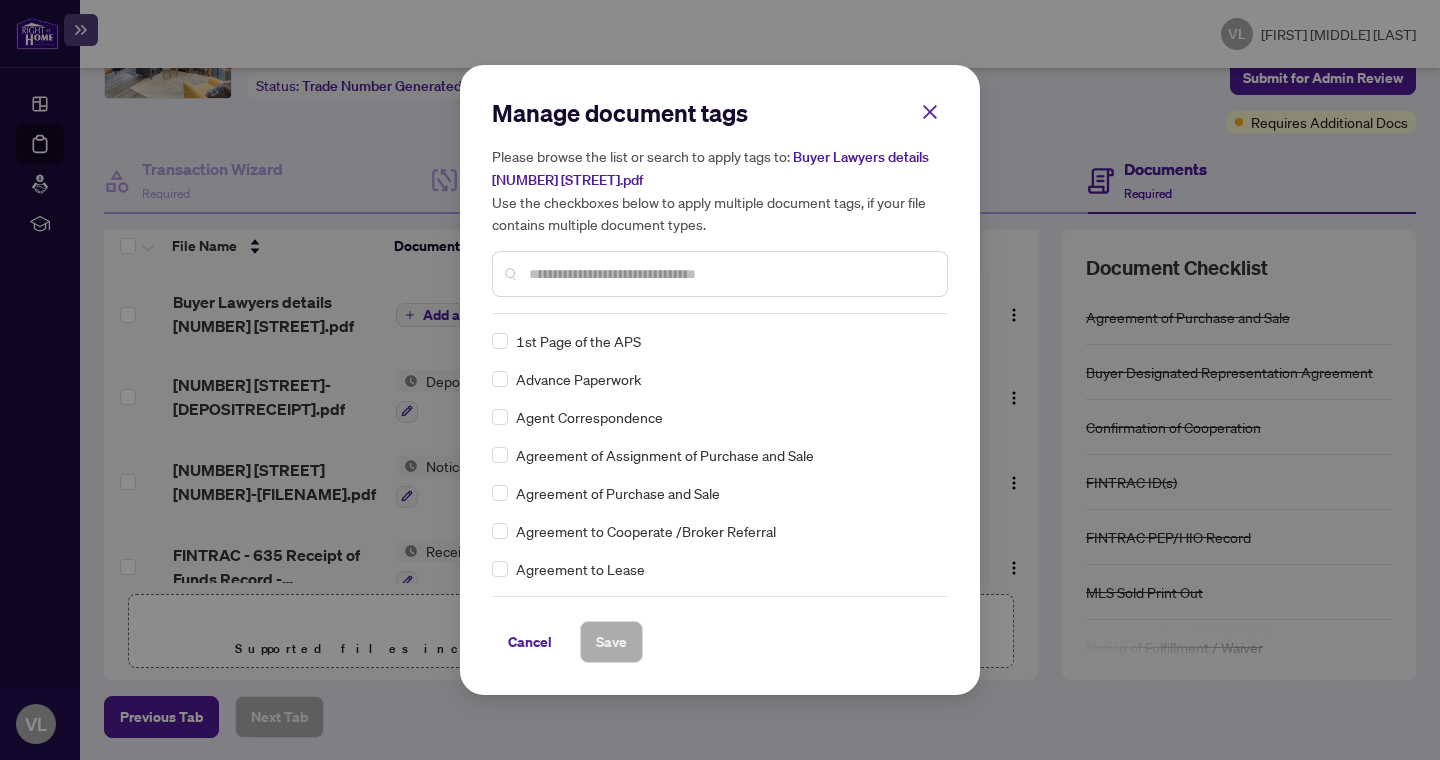 click at bounding box center [730, 274] 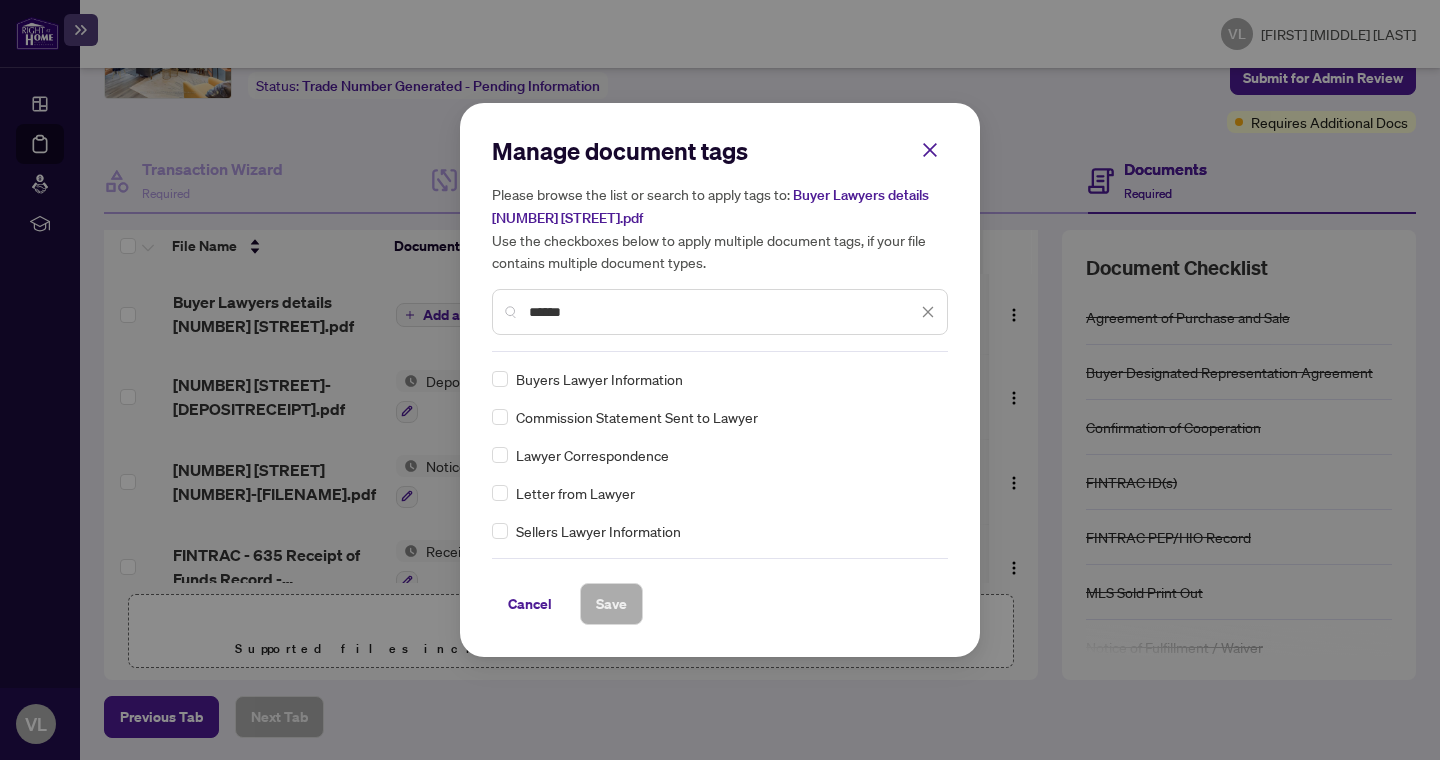 type on "******" 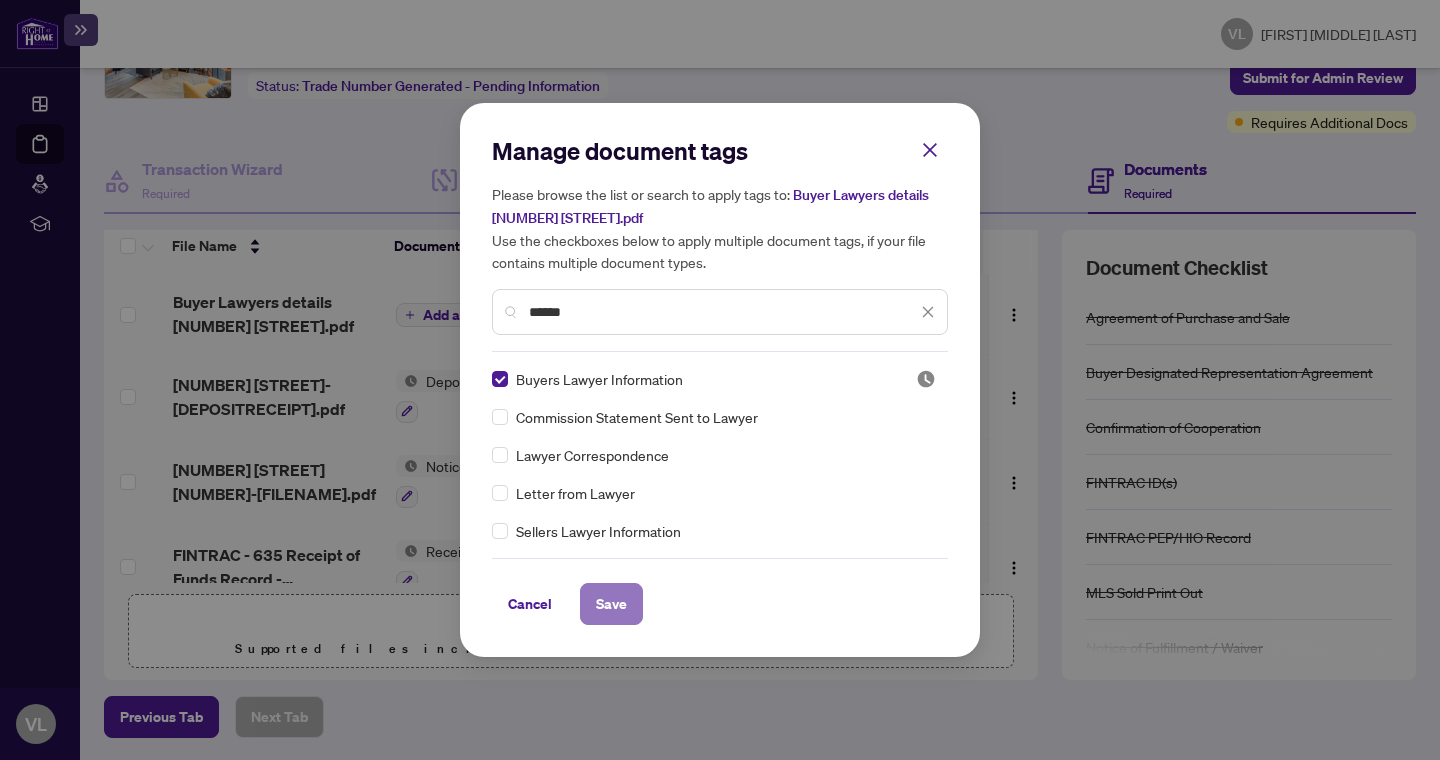 click on "Save" at bounding box center (611, 604) 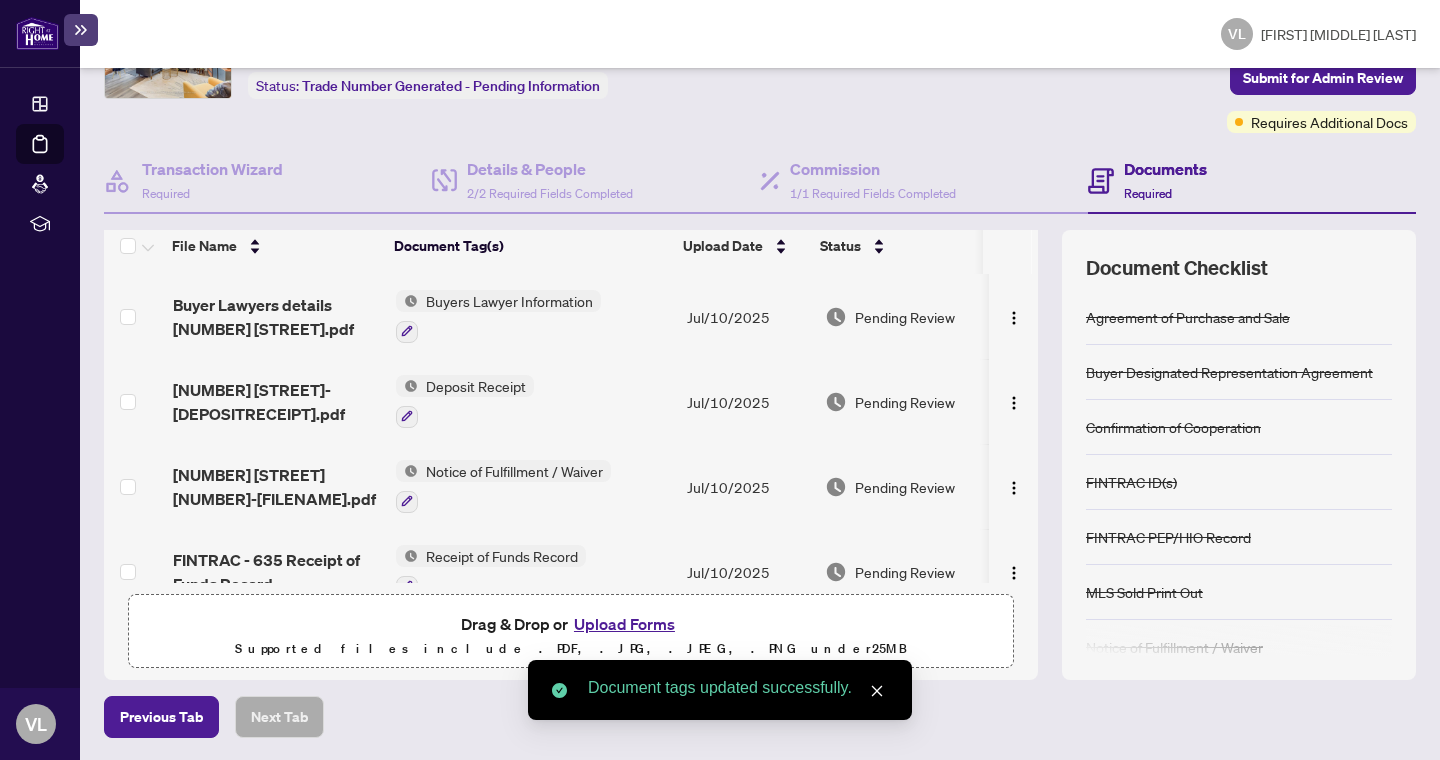 click on "Upload Forms" at bounding box center [624, 624] 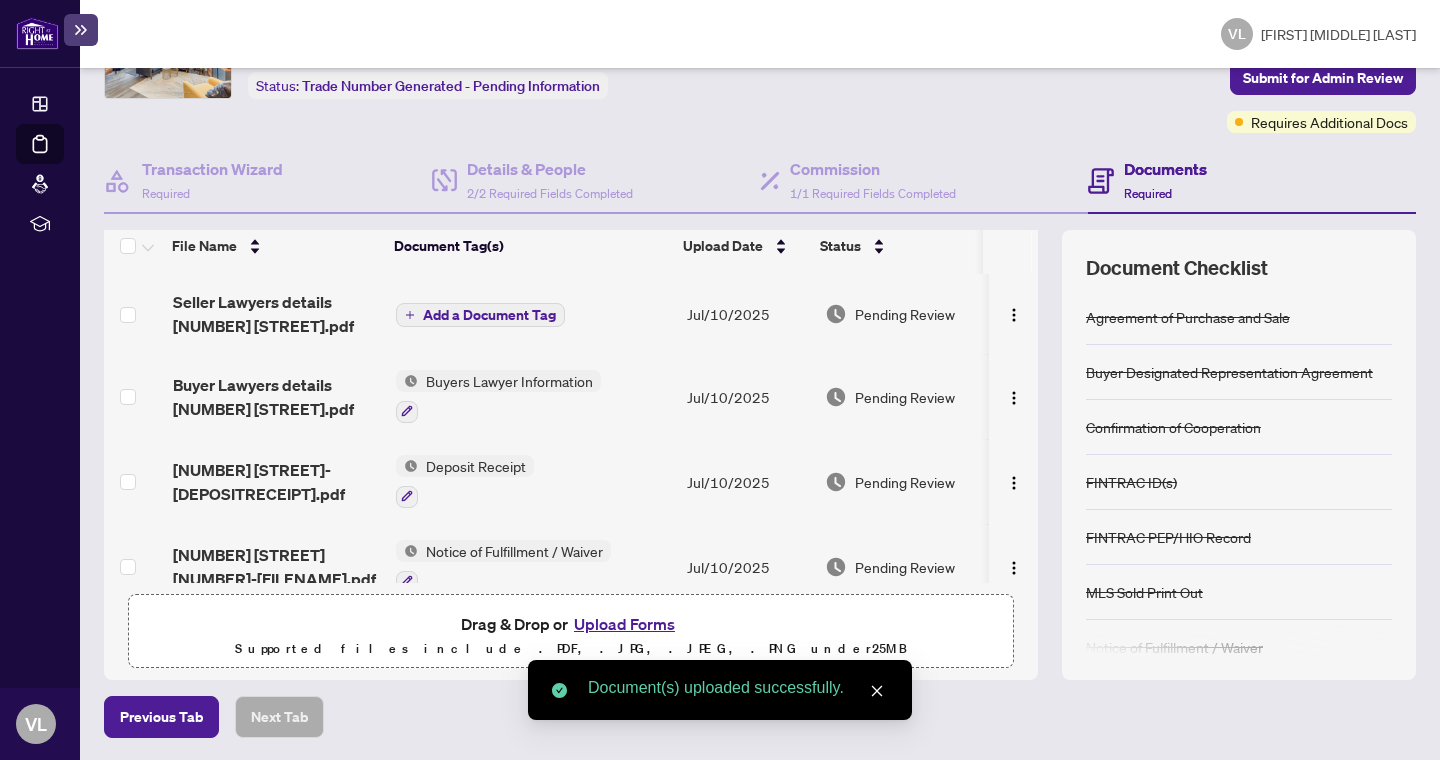 click on "Add a Document Tag" at bounding box center [489, 315] 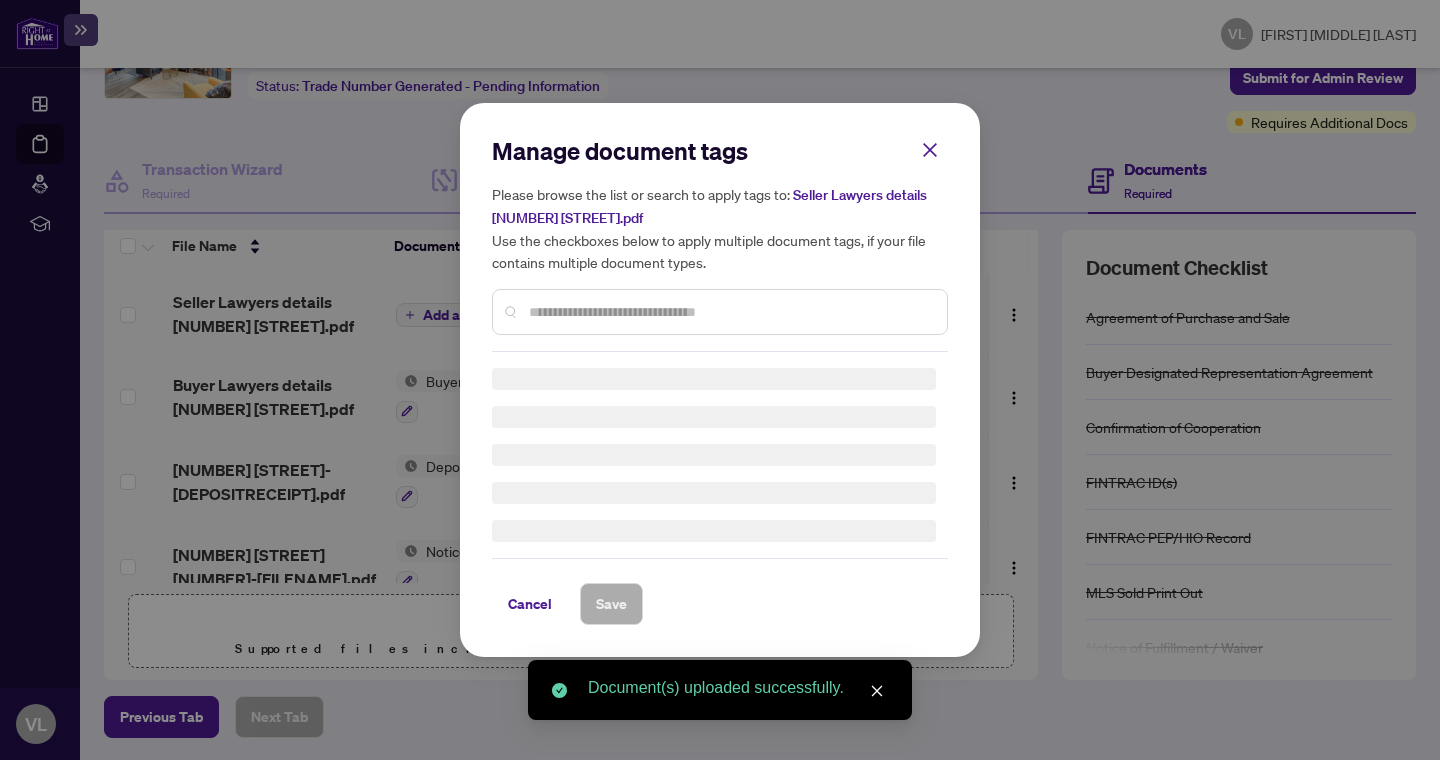 click on "Manage document tags Please browse the list or search to apply tags to: Seller Lawyers details [NUMBER] [STREET].pdf Use the checkboxes below to apply multiple document tags, if your file contains multiple document types. Cancel Save Cancel OK" at bounding box center (720, 243) 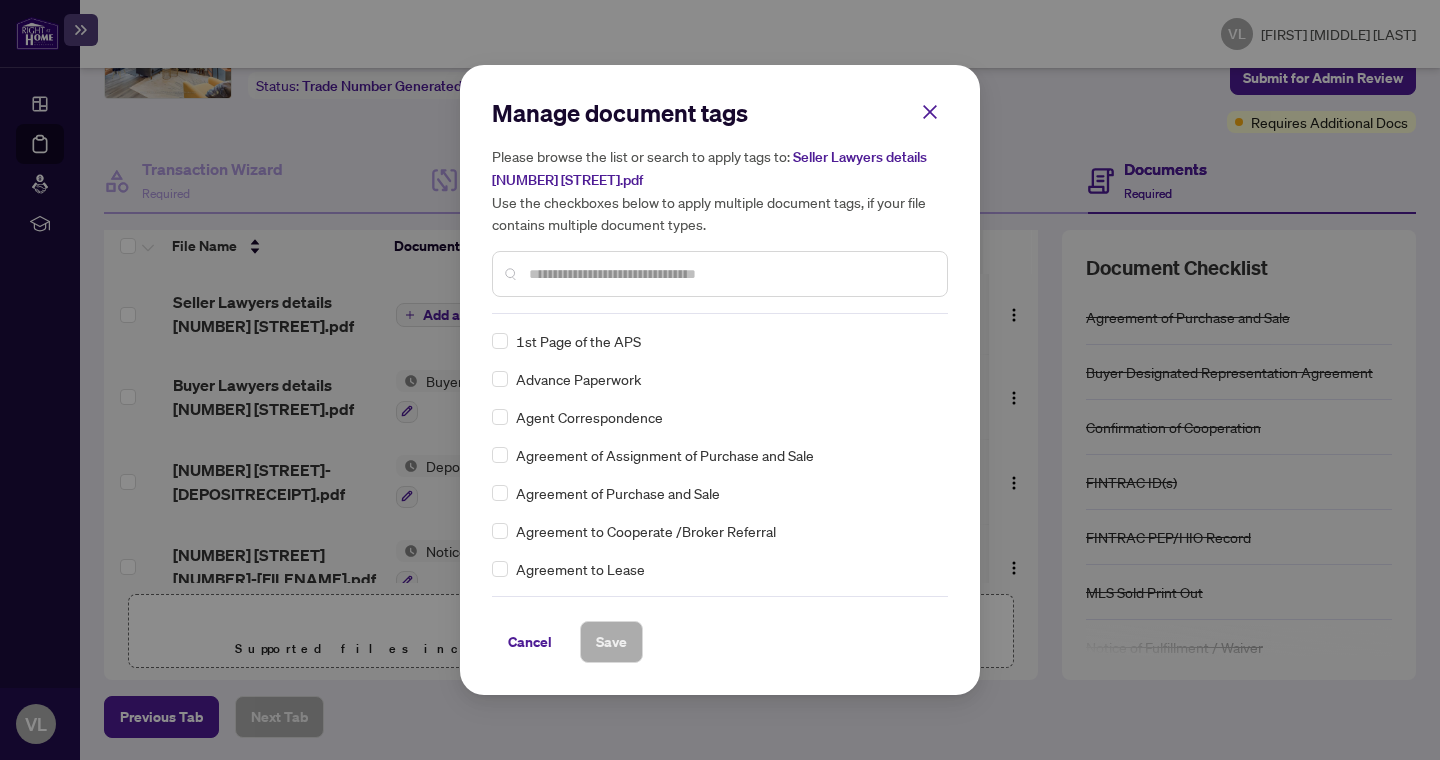 click at bounding box center (730, 274) 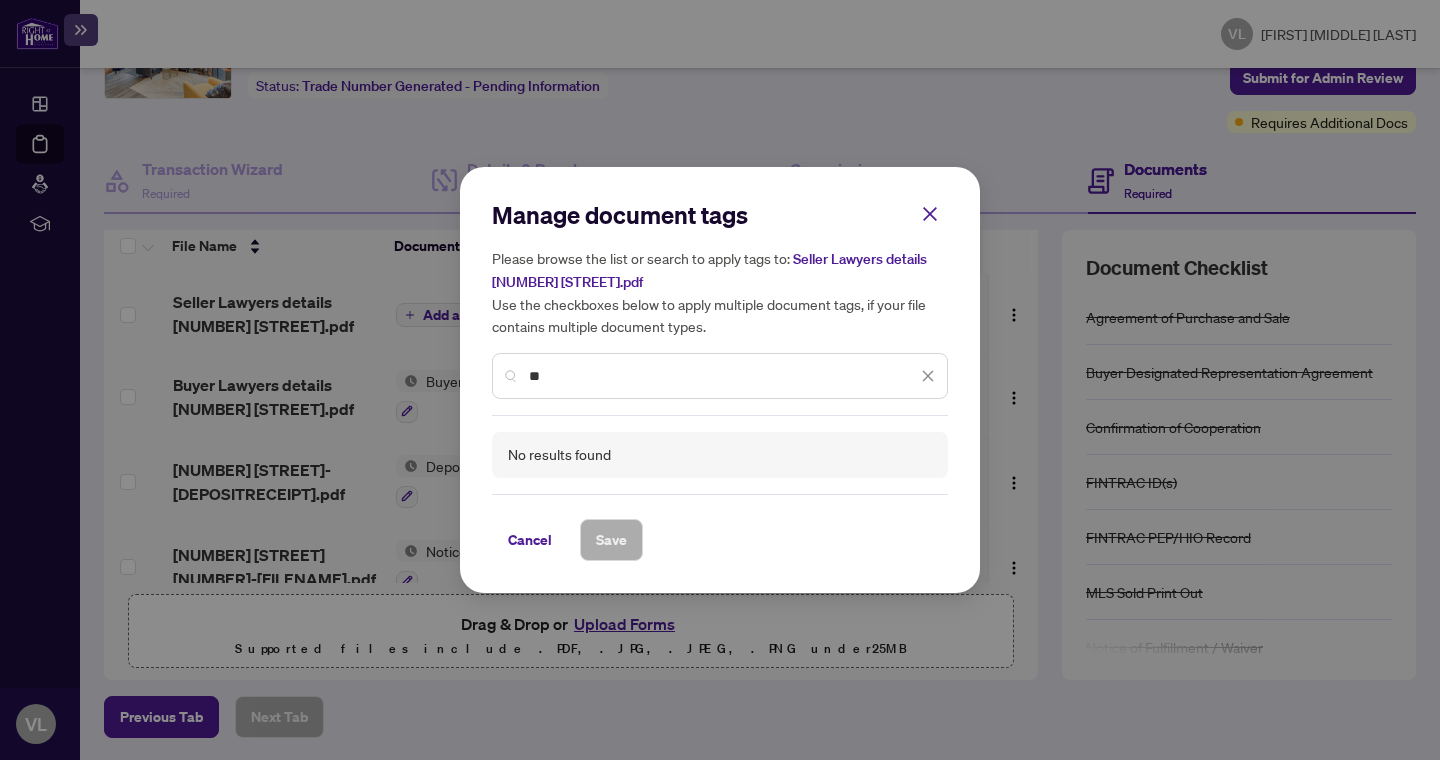 type on "*" 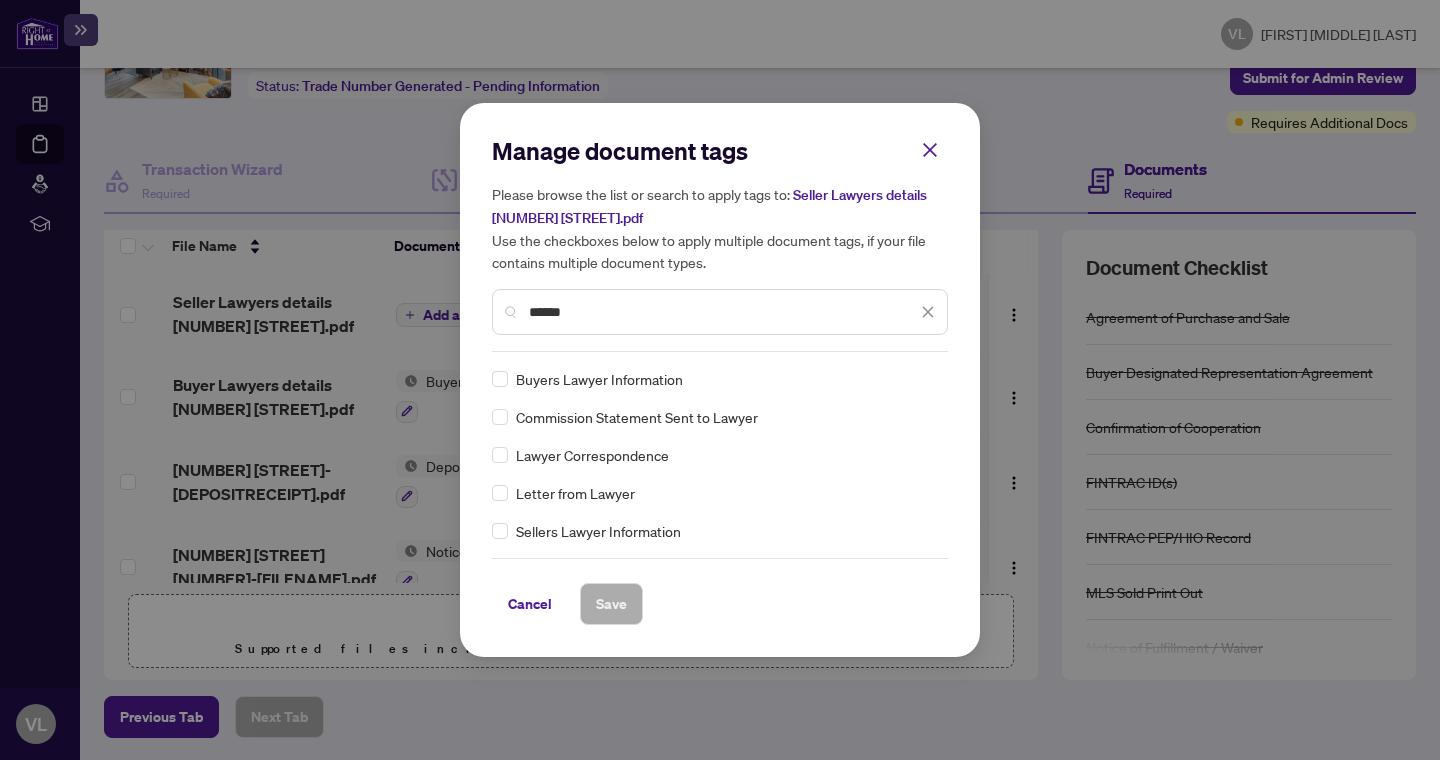 type on "******" 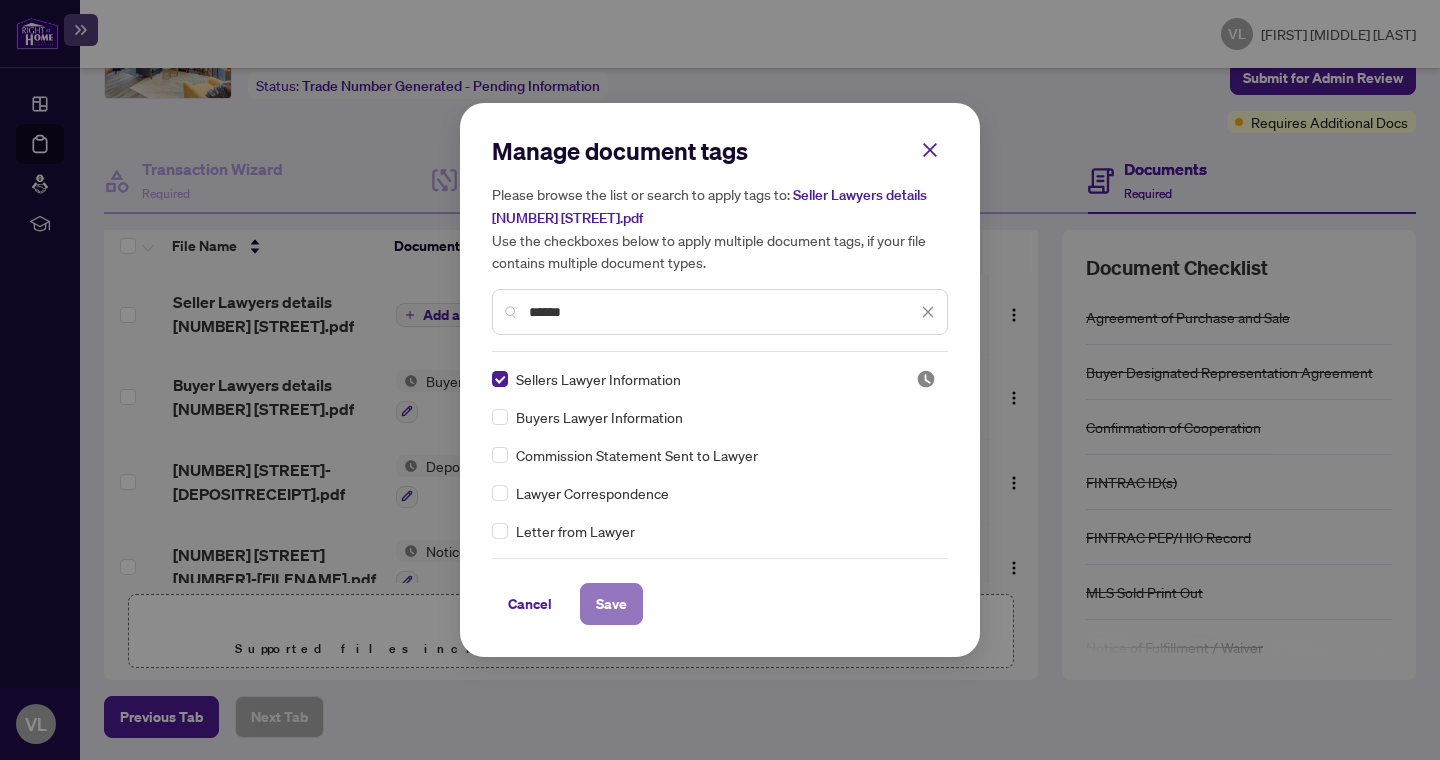 click on "Save" at bounding box center [611, 604] 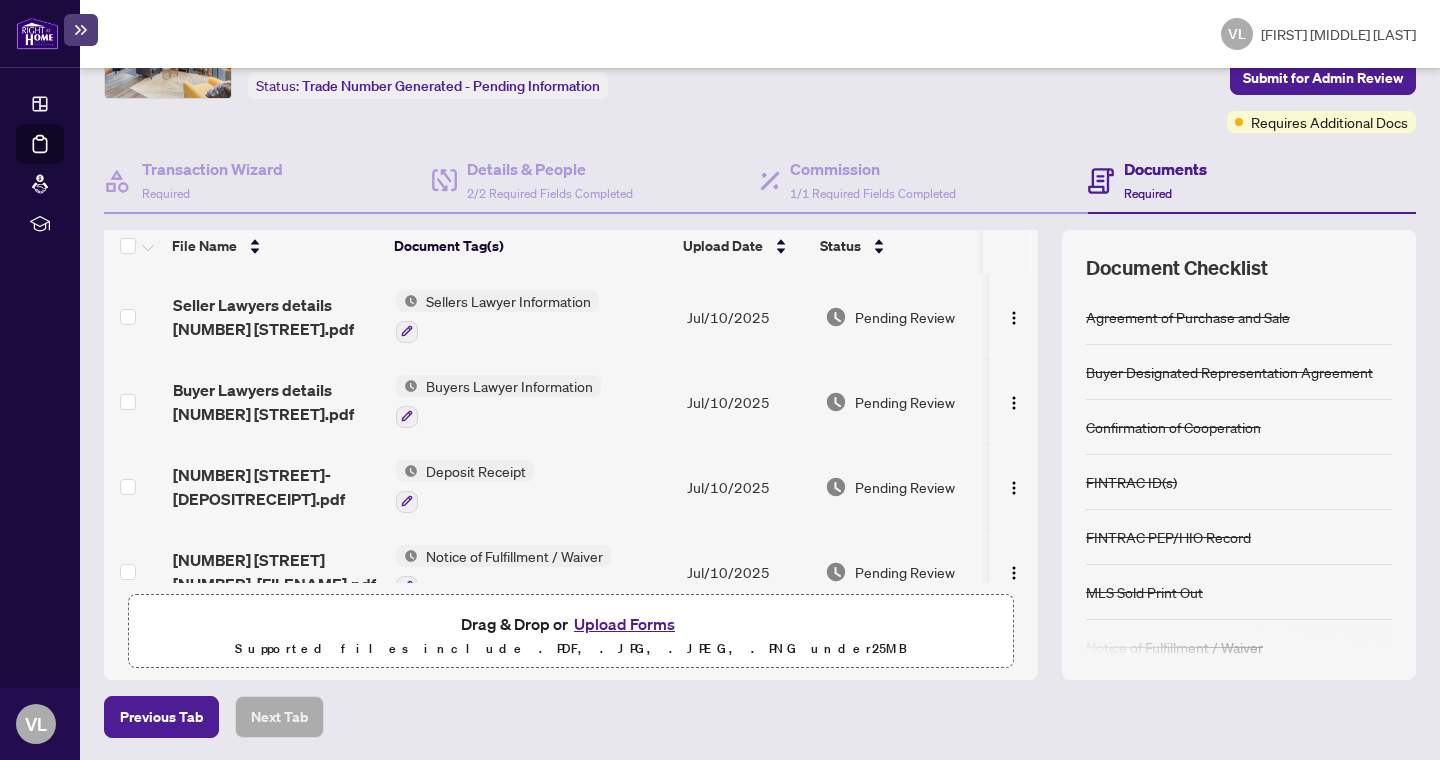 click on "Upload Forms" at bounding box center [624, 624] 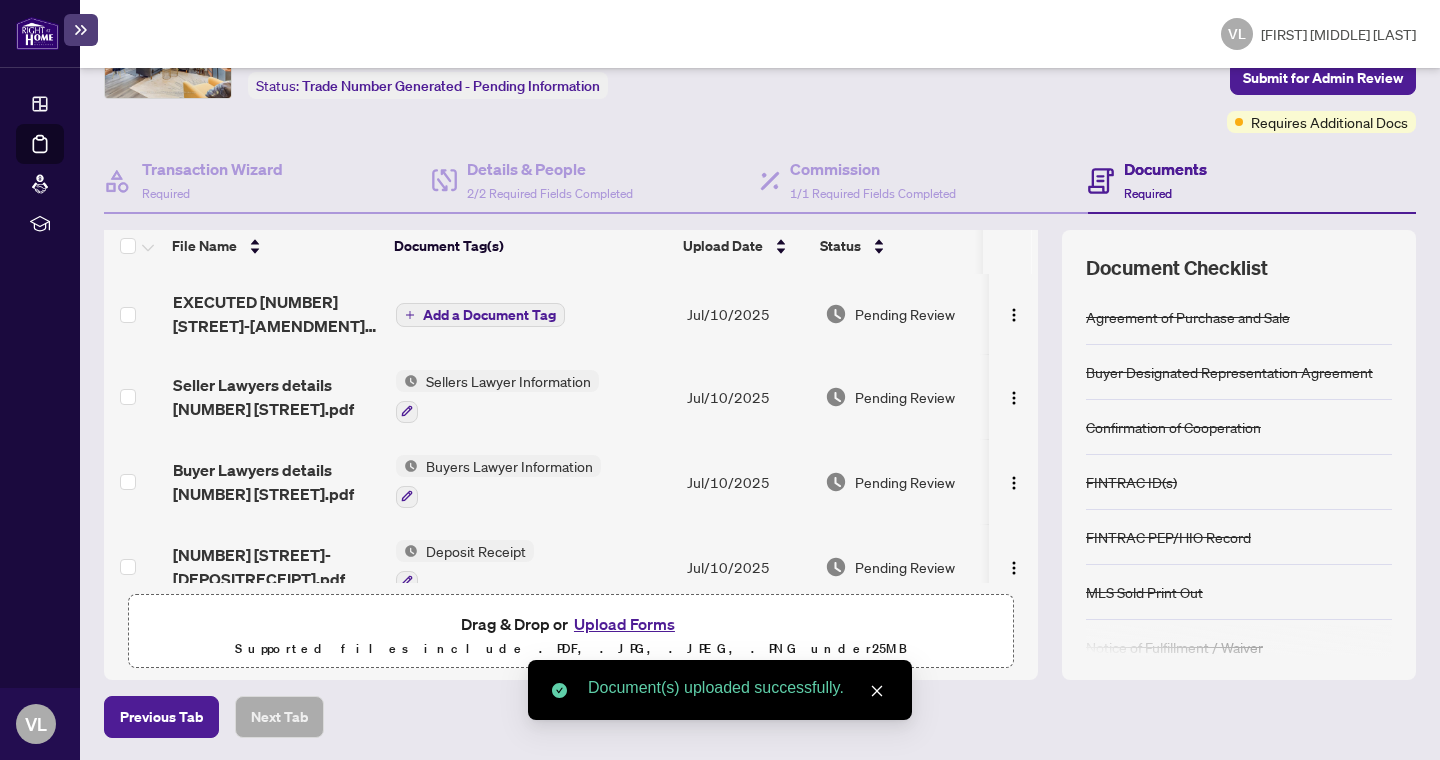 click on "Add a Document Tag" at bounding box center [489, 315] 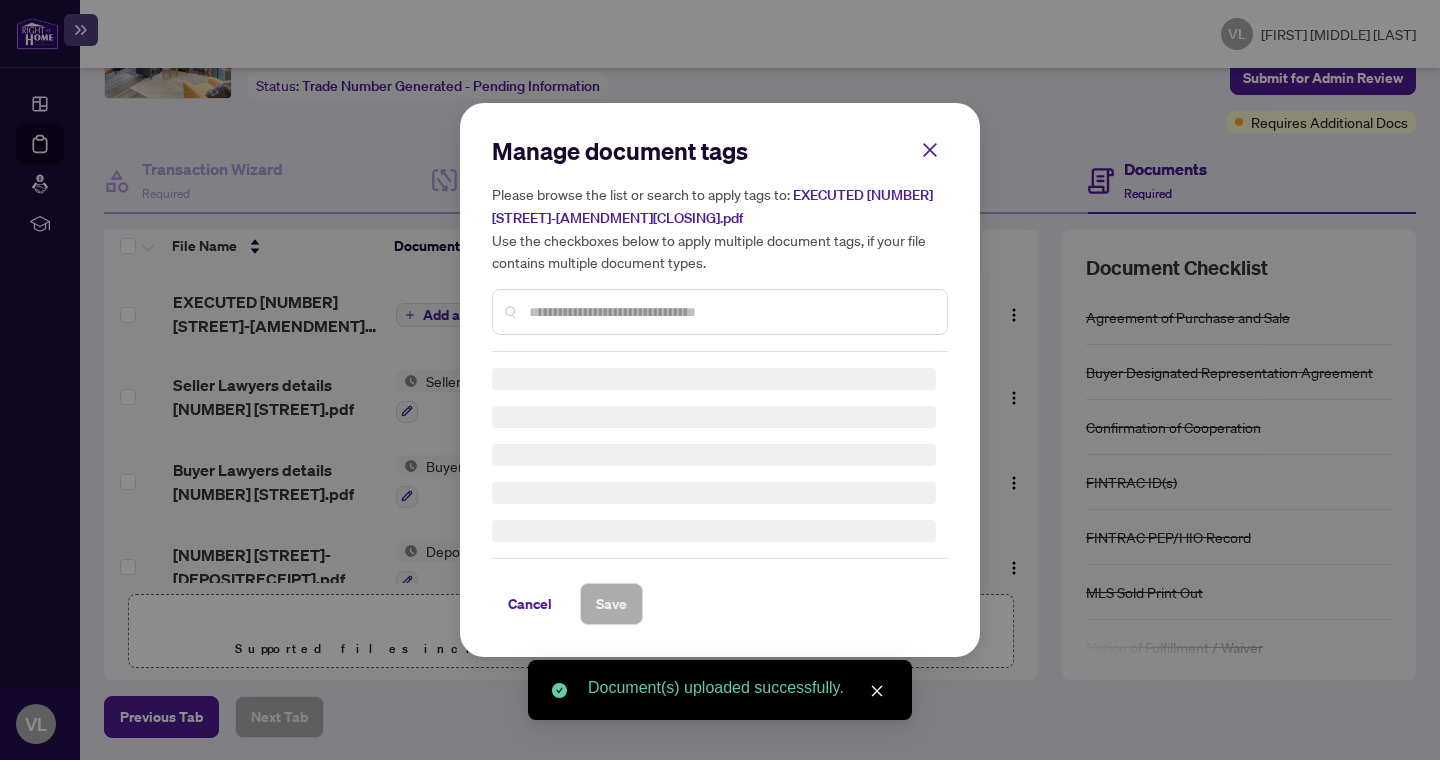 click on "Manage document tags Please browse the list or search to apply tags to: EXECUTED [NUMBER] [STREET]-[AMENDMENT][CLOSING].pdf Use the checkboxes below to apply multiple document tags, if your file contains multiple document types. Cancel Save Cancel OK" at bounding box center [720, 243] 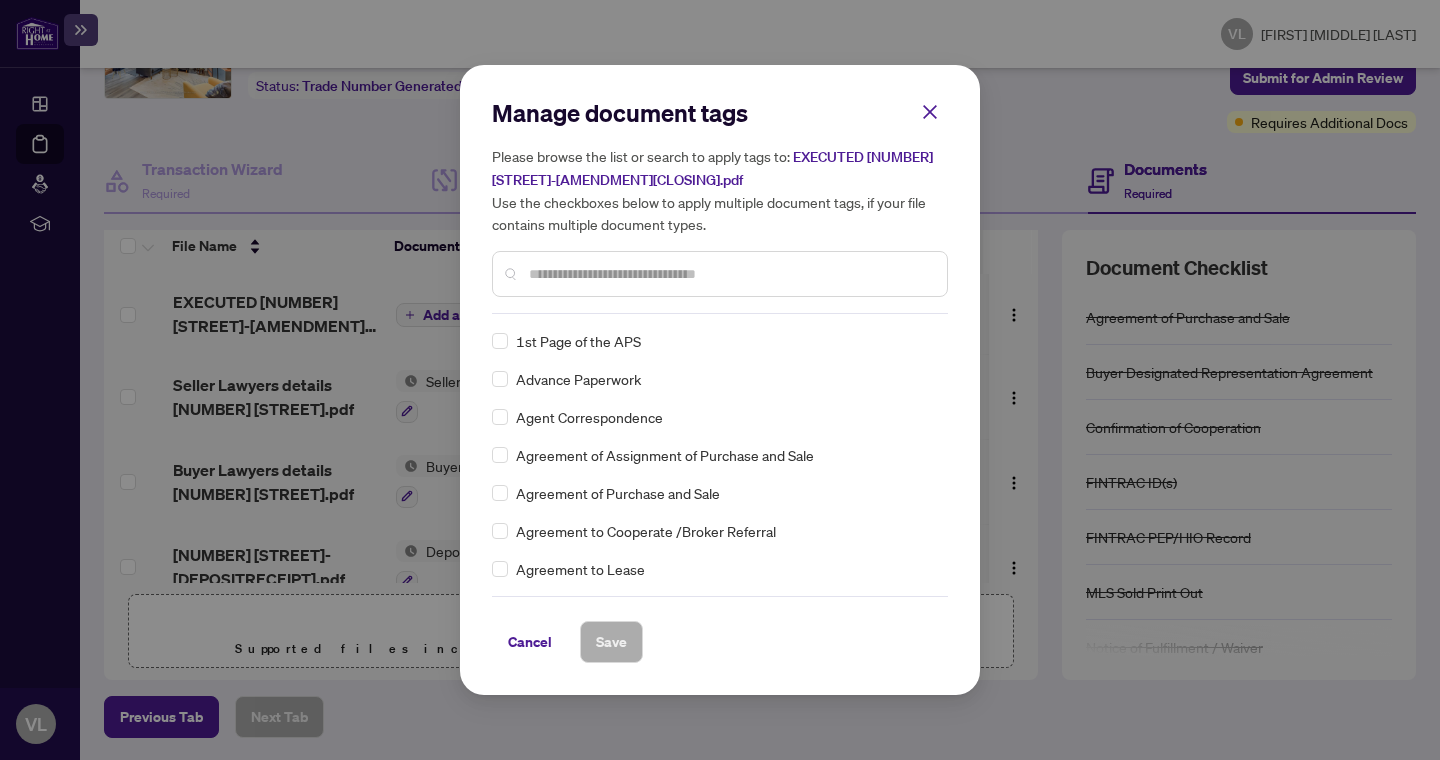 click at bounding box center (720, 274) 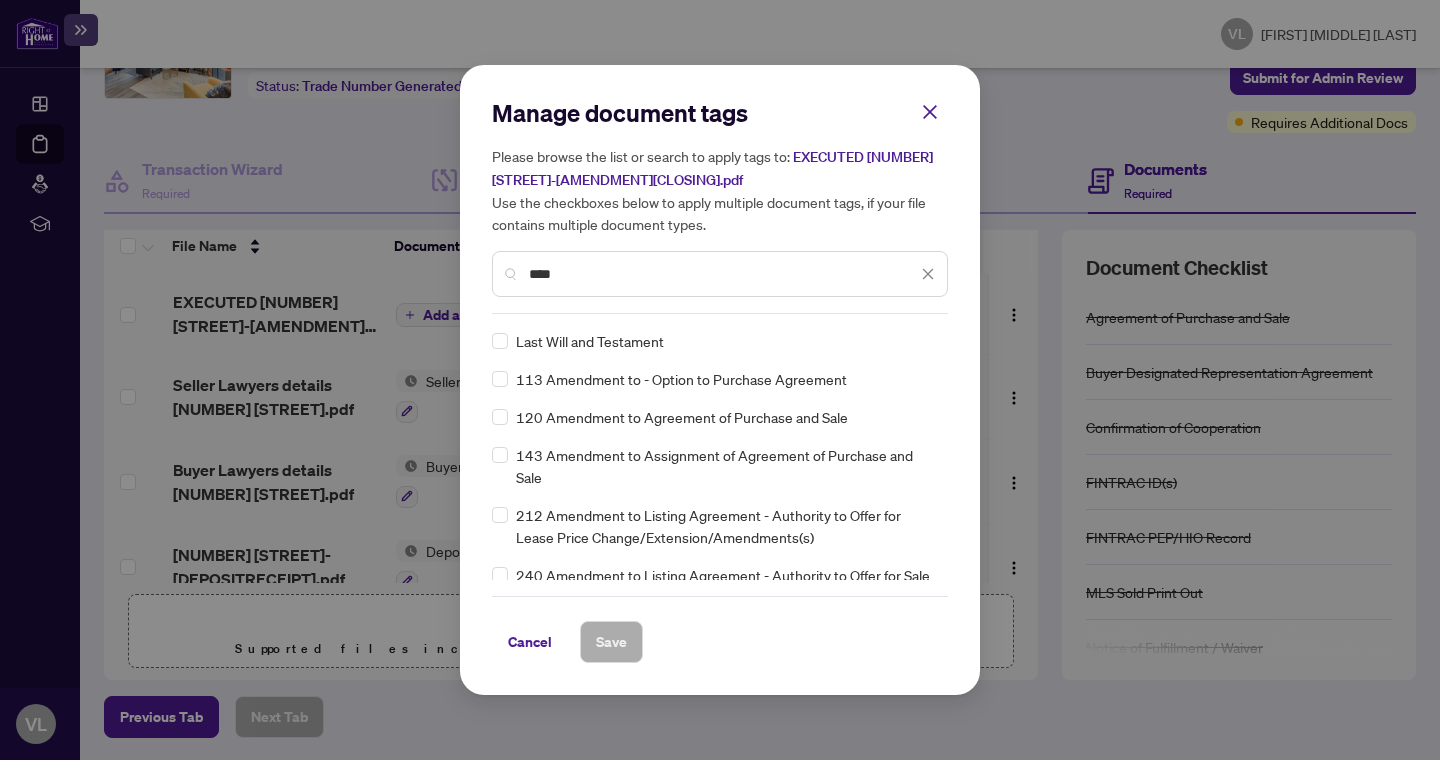 type on "****" 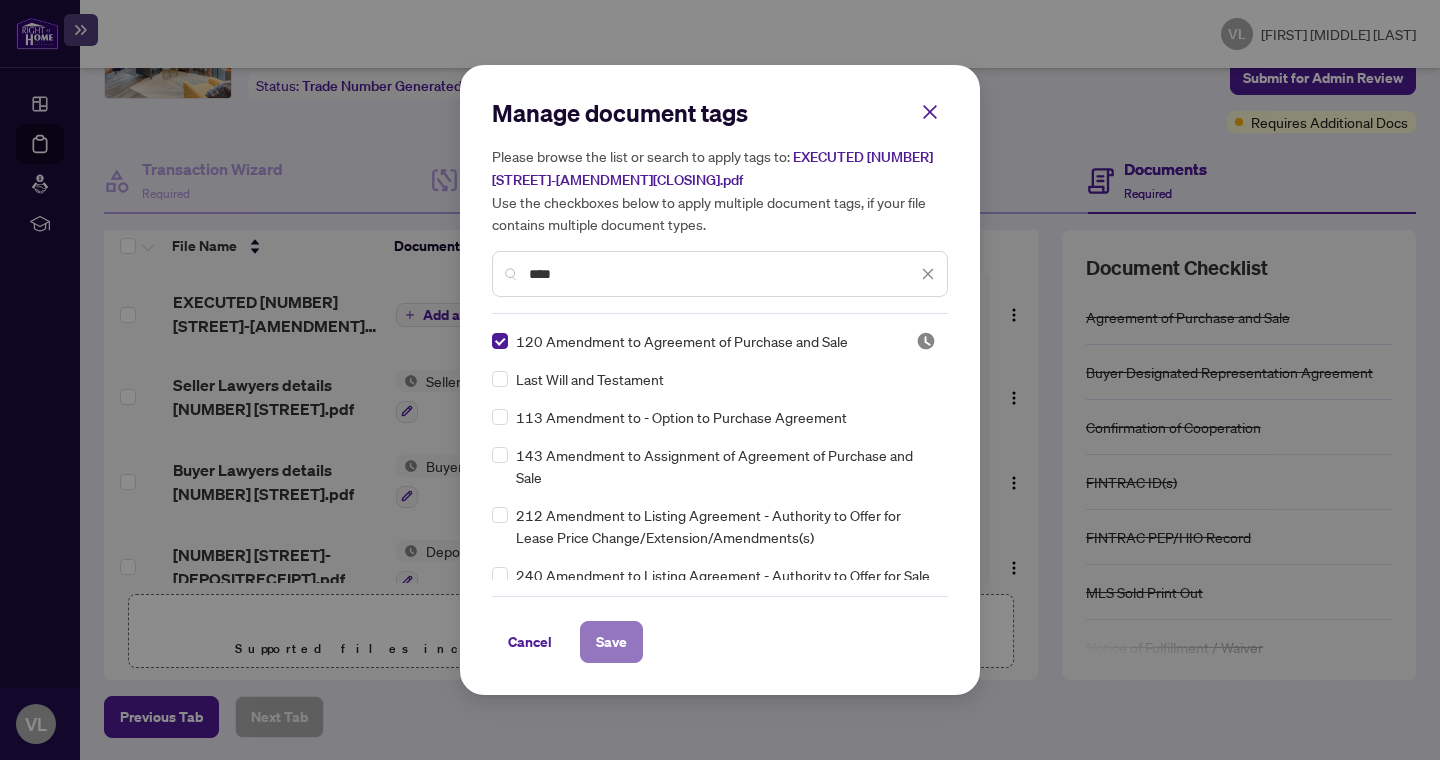 click on "Save" at bounding box center (611, 642) 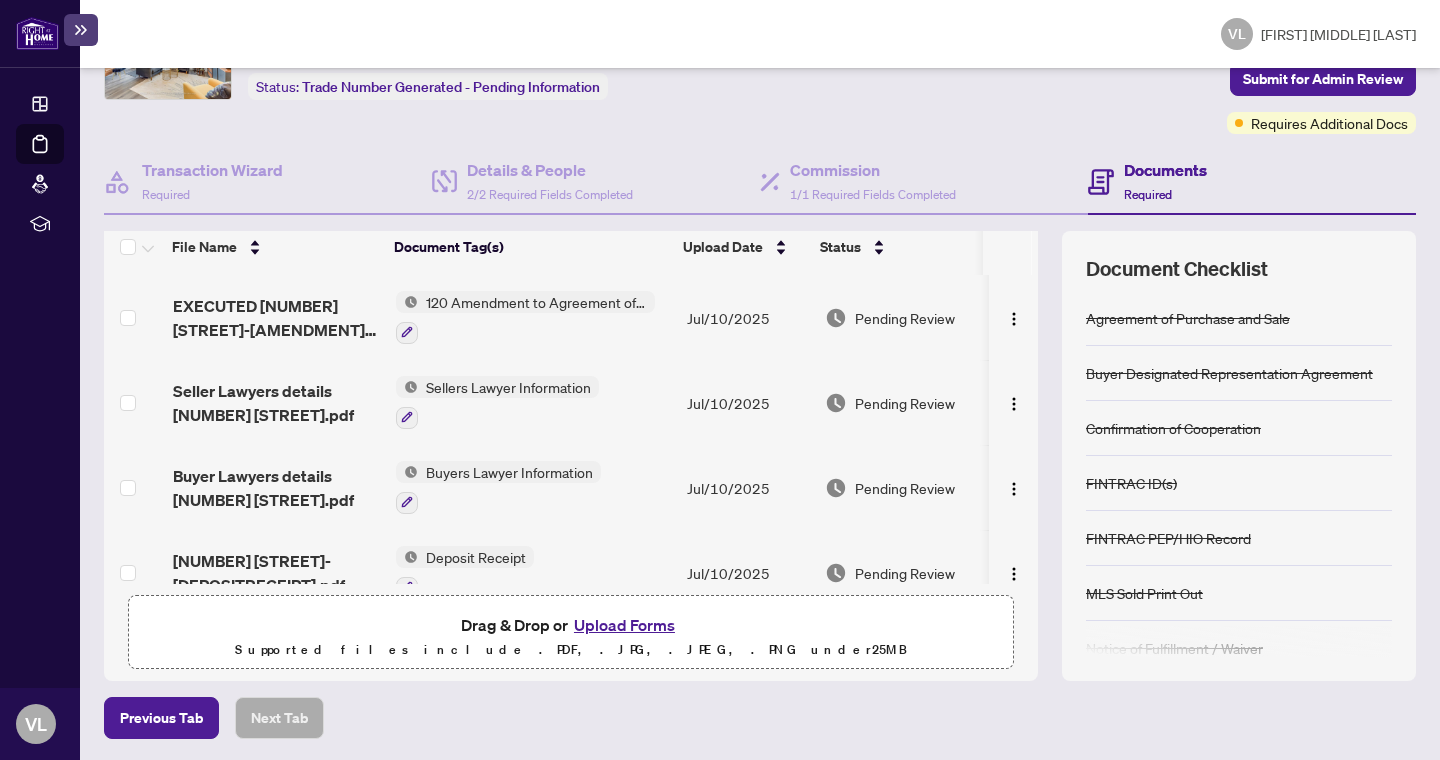 scroll, scrollTop: 0, scrollLeft: 0, axis: both 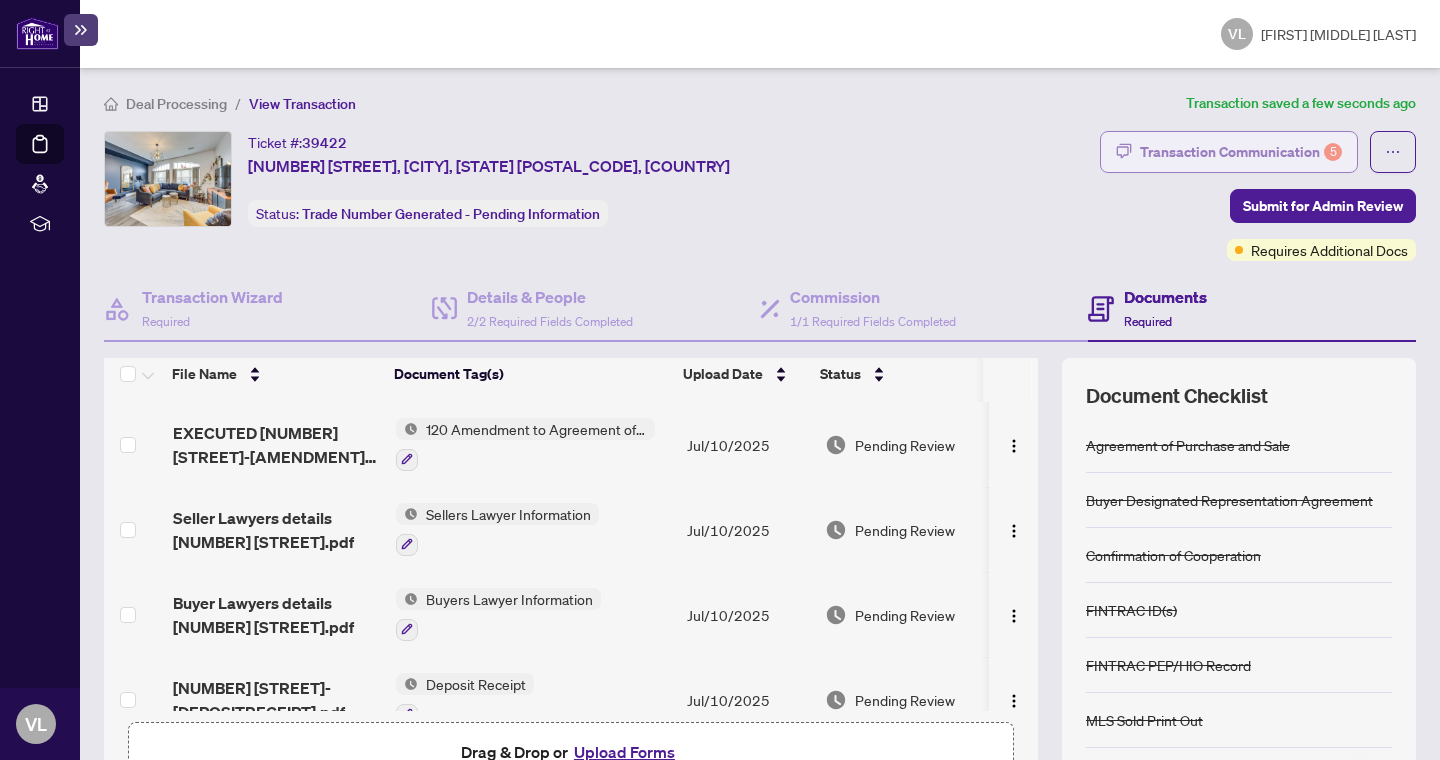 click on "Transaction Communication 5" at bounding box center [1241, 152] 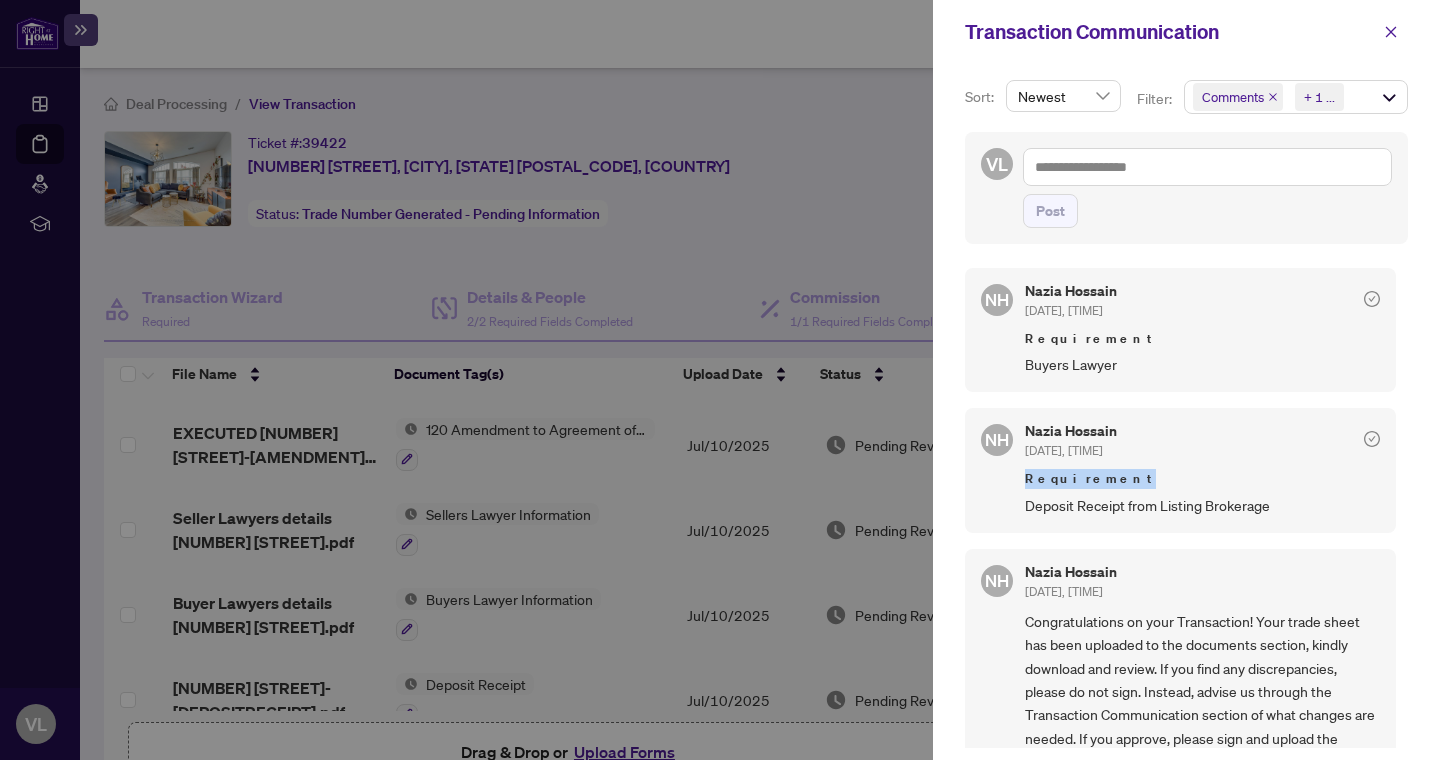 drag, startPoint x: 1395, startPoint y: 445, endPoint x: 1404, endPoint y: 485, distance: 41 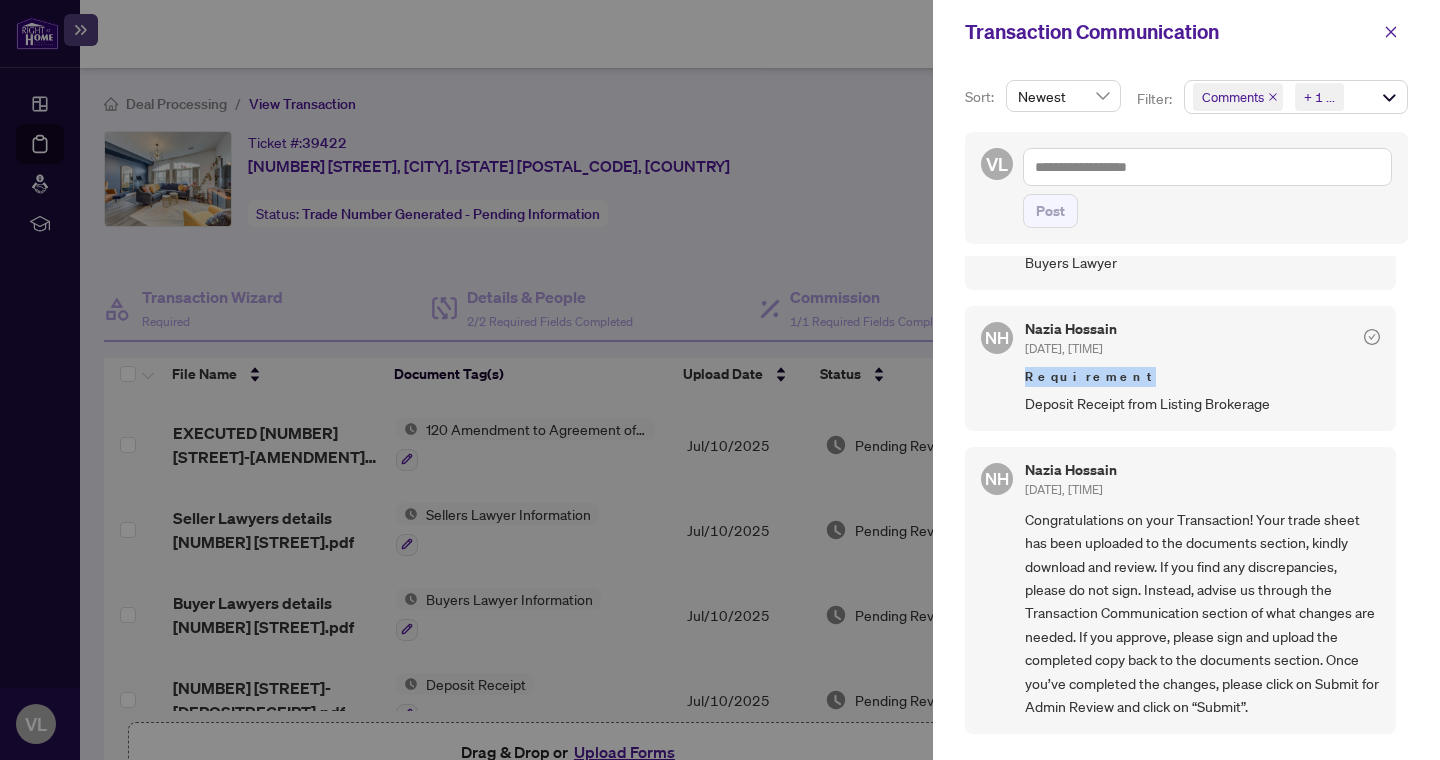 scroll, scrollTop: 0, scrollLeft: 0, axis: both 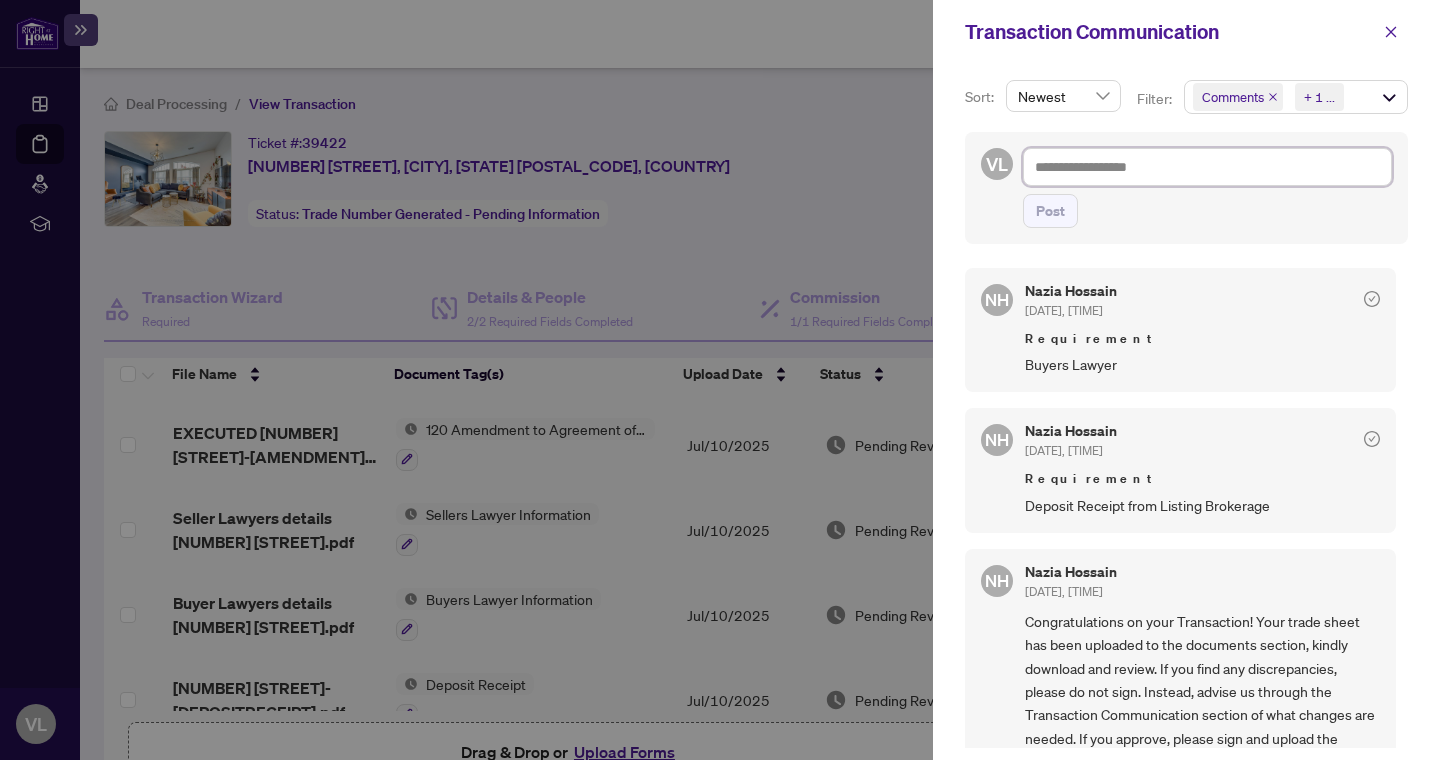 click at bounding box center (1207, 167) 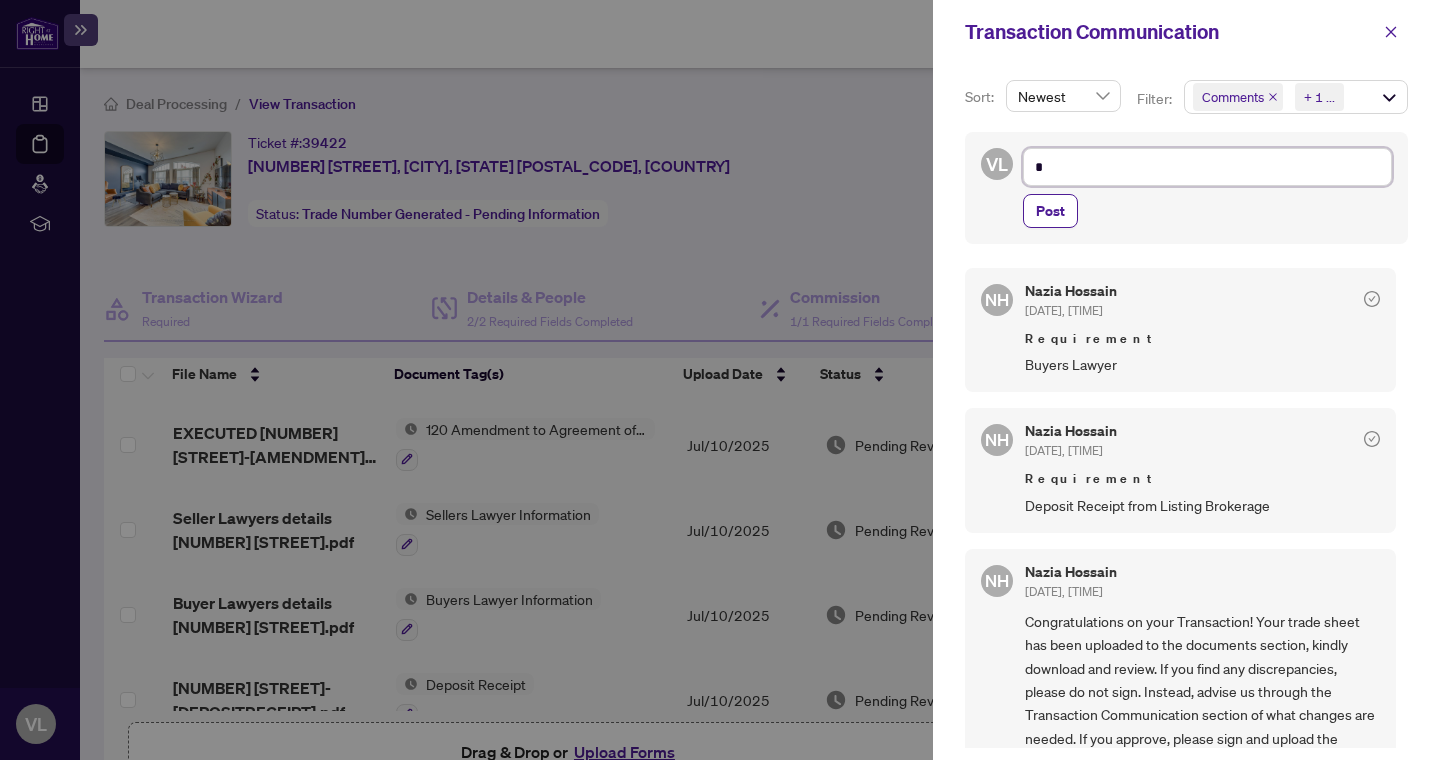 type on "**" 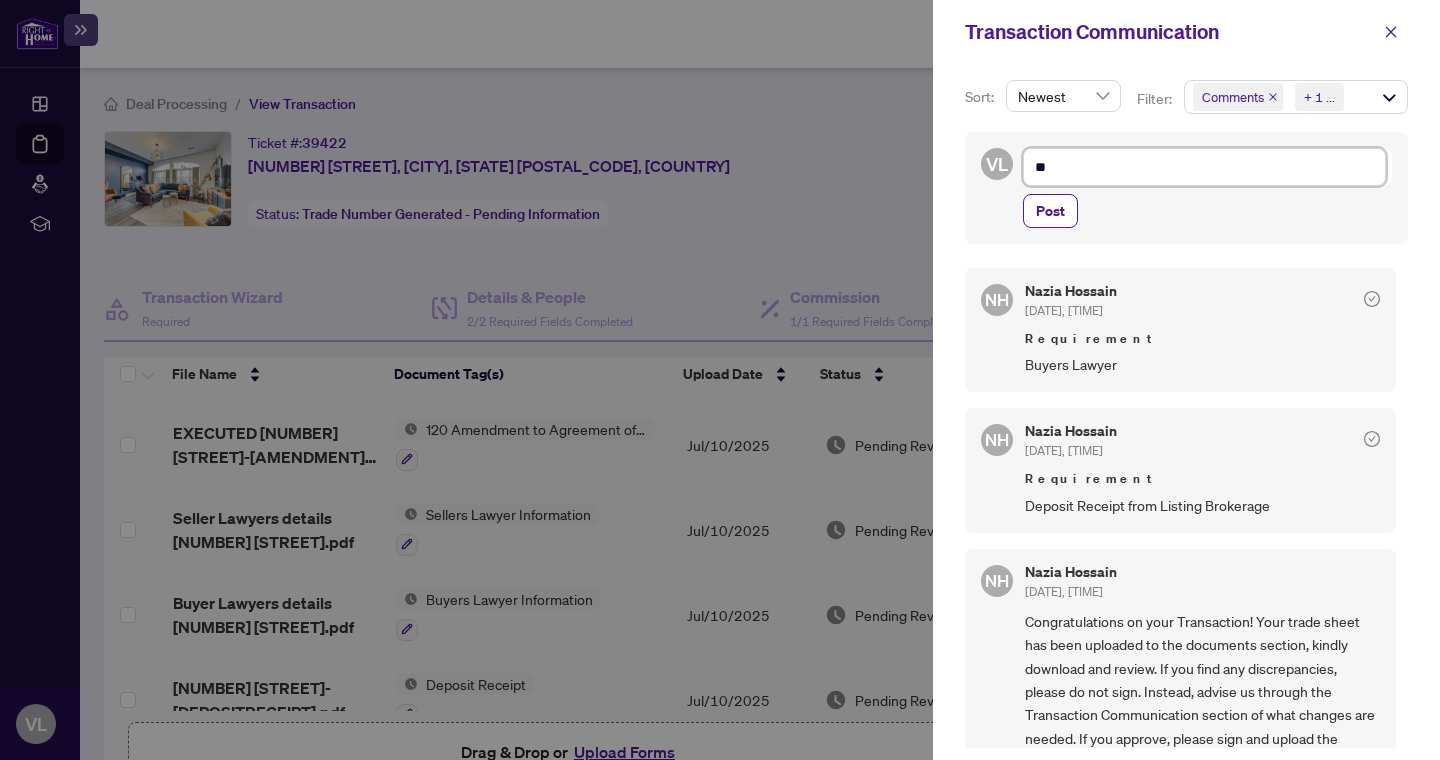 type on "***" 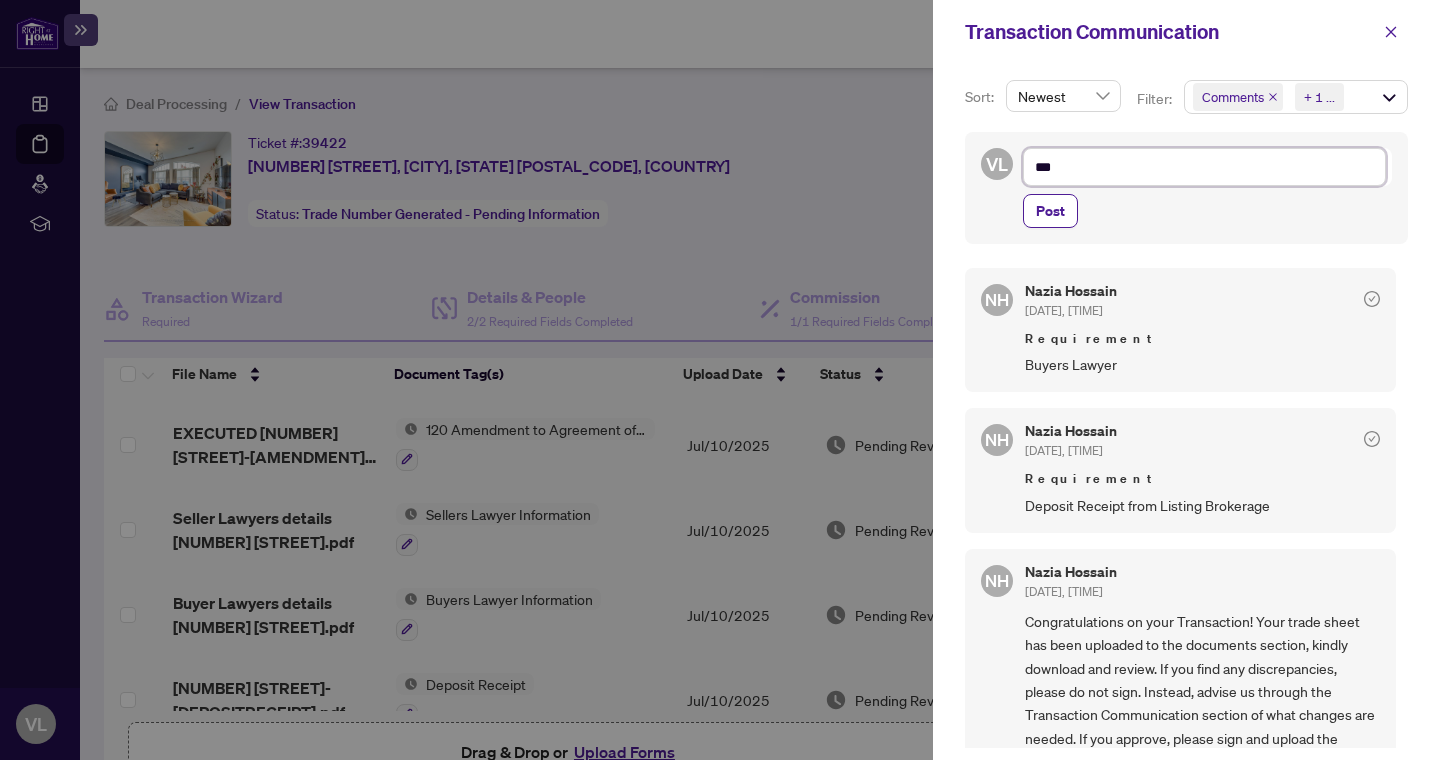 type on "****" 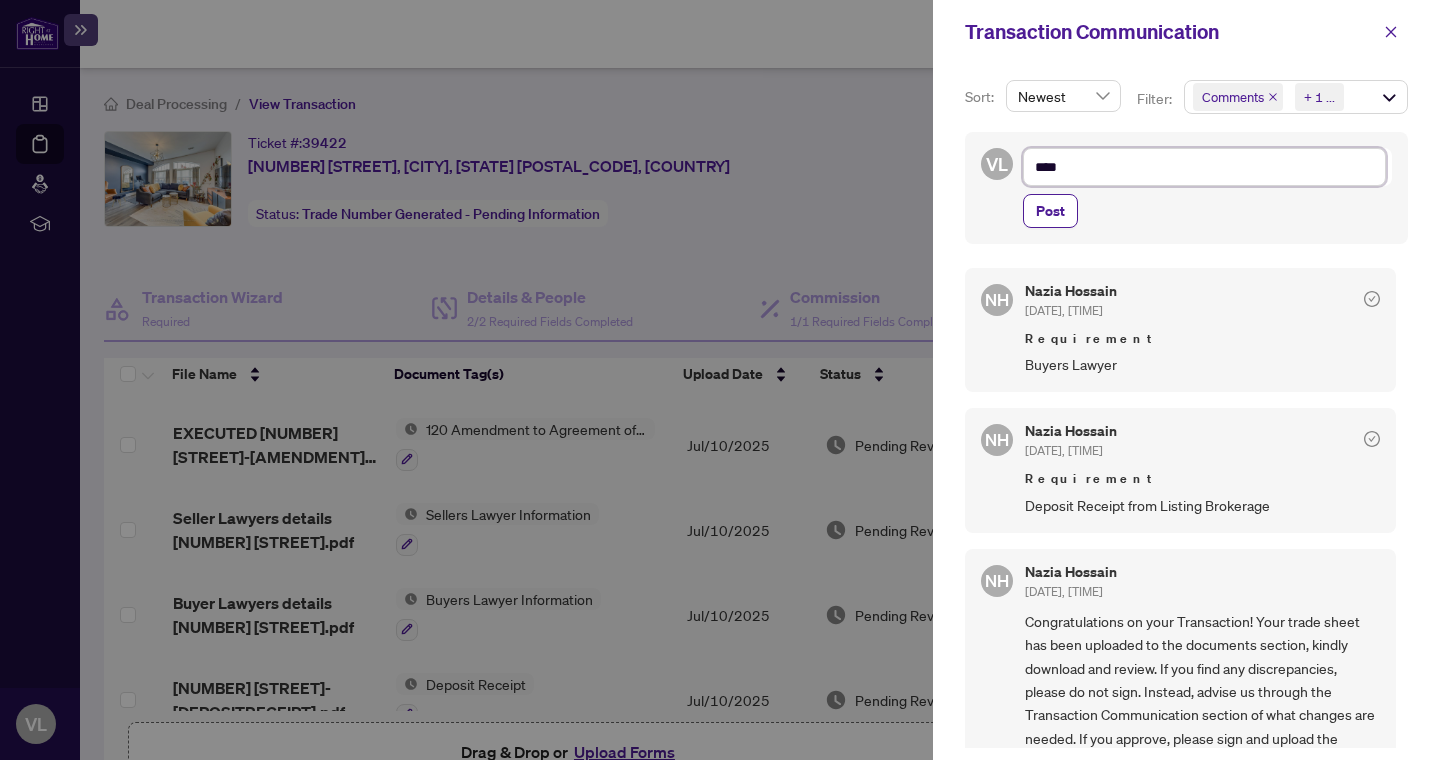 type on "*****" 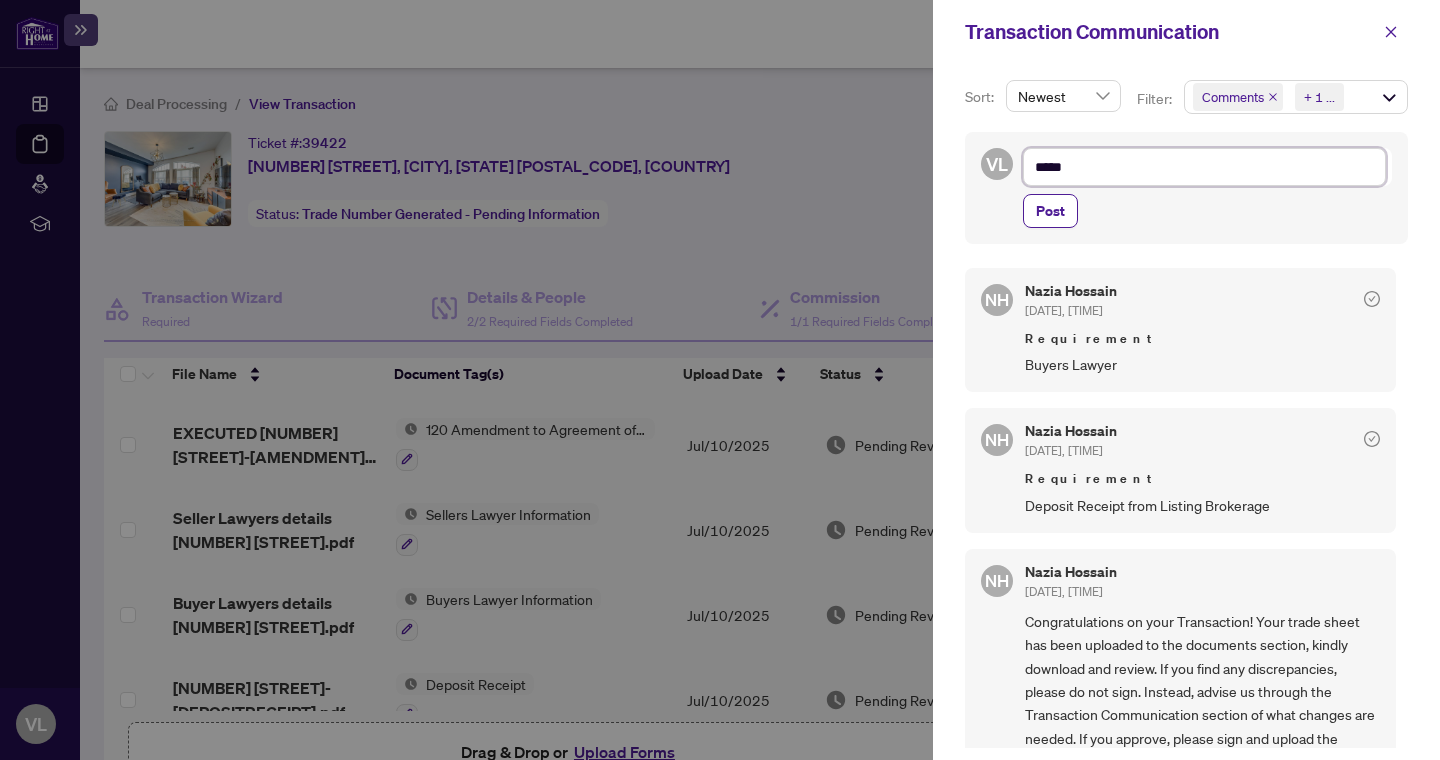 type on "*****" 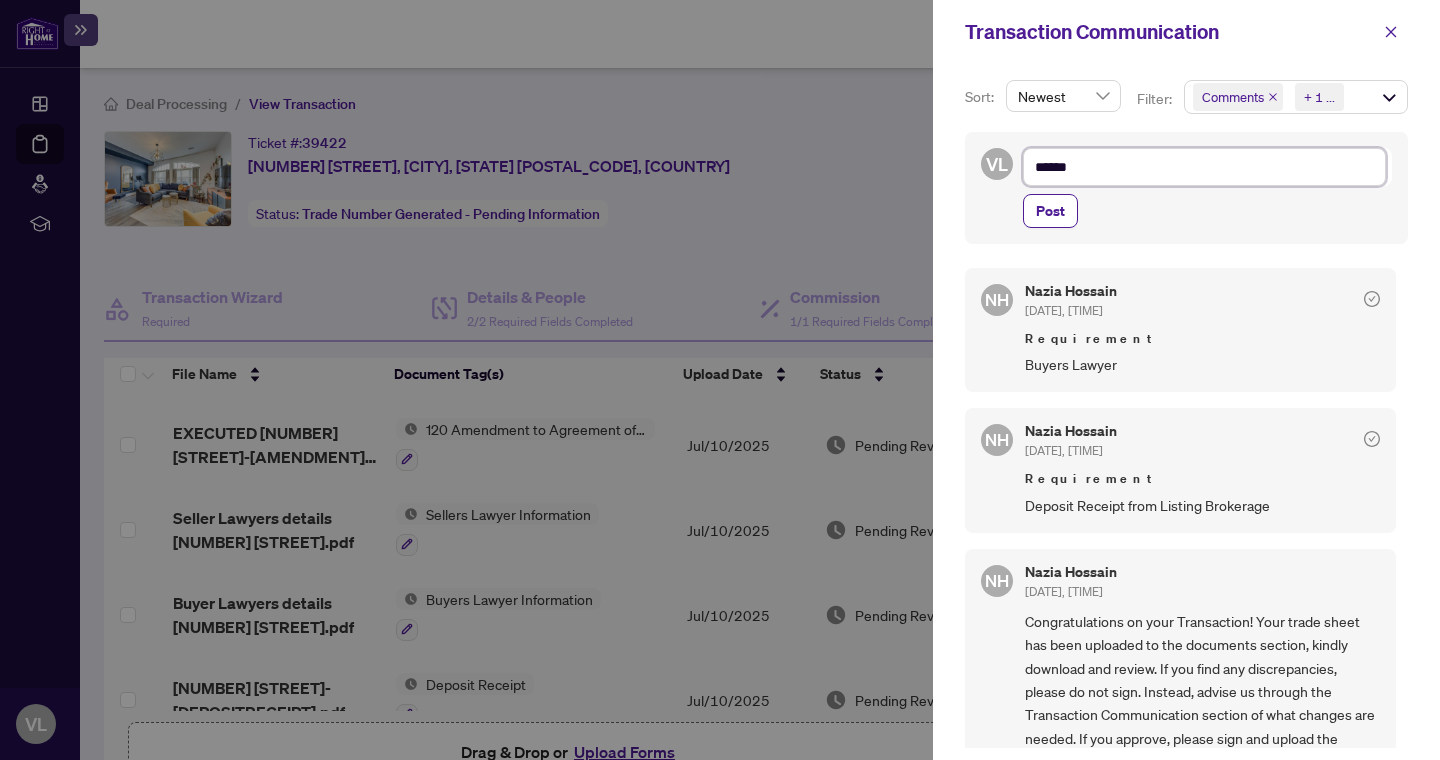 type on "*******" 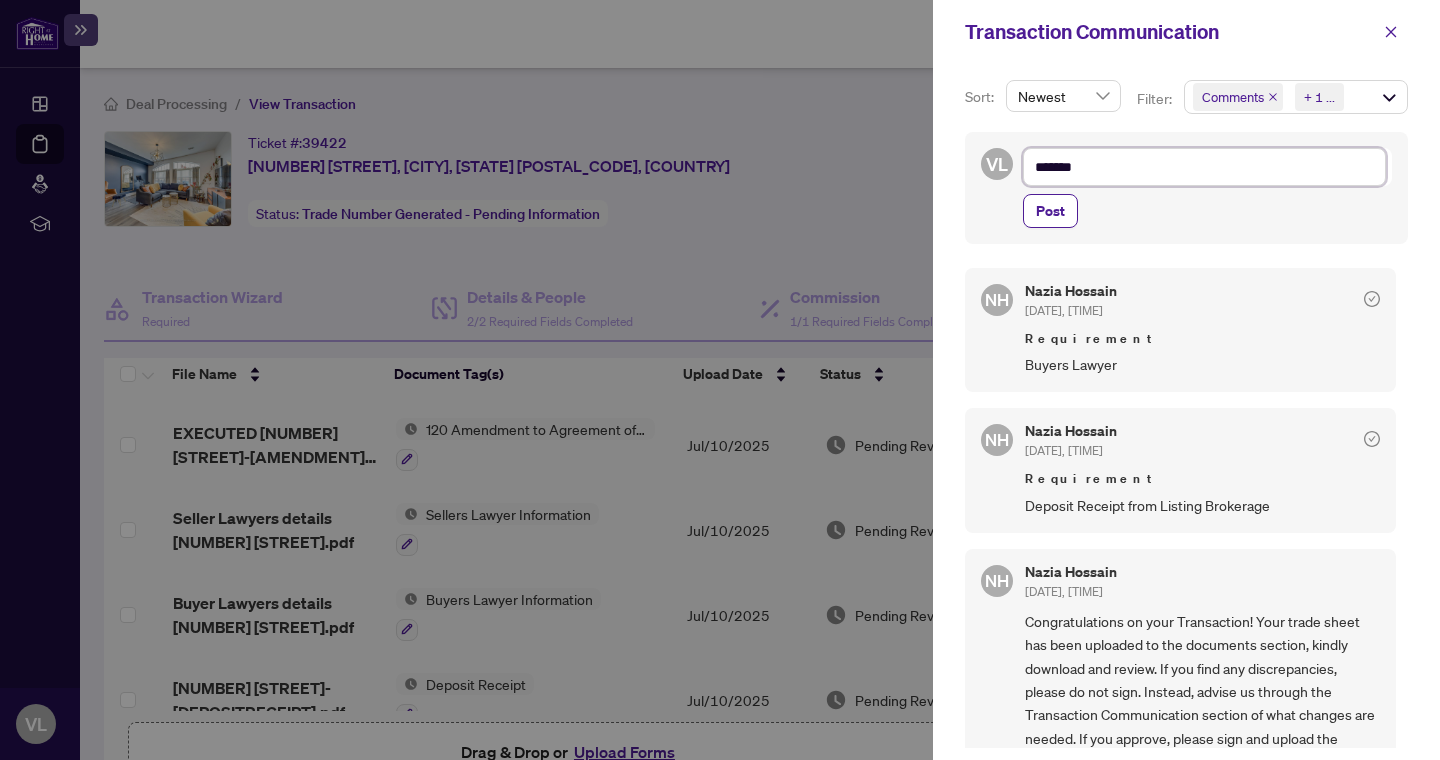 type on "********" 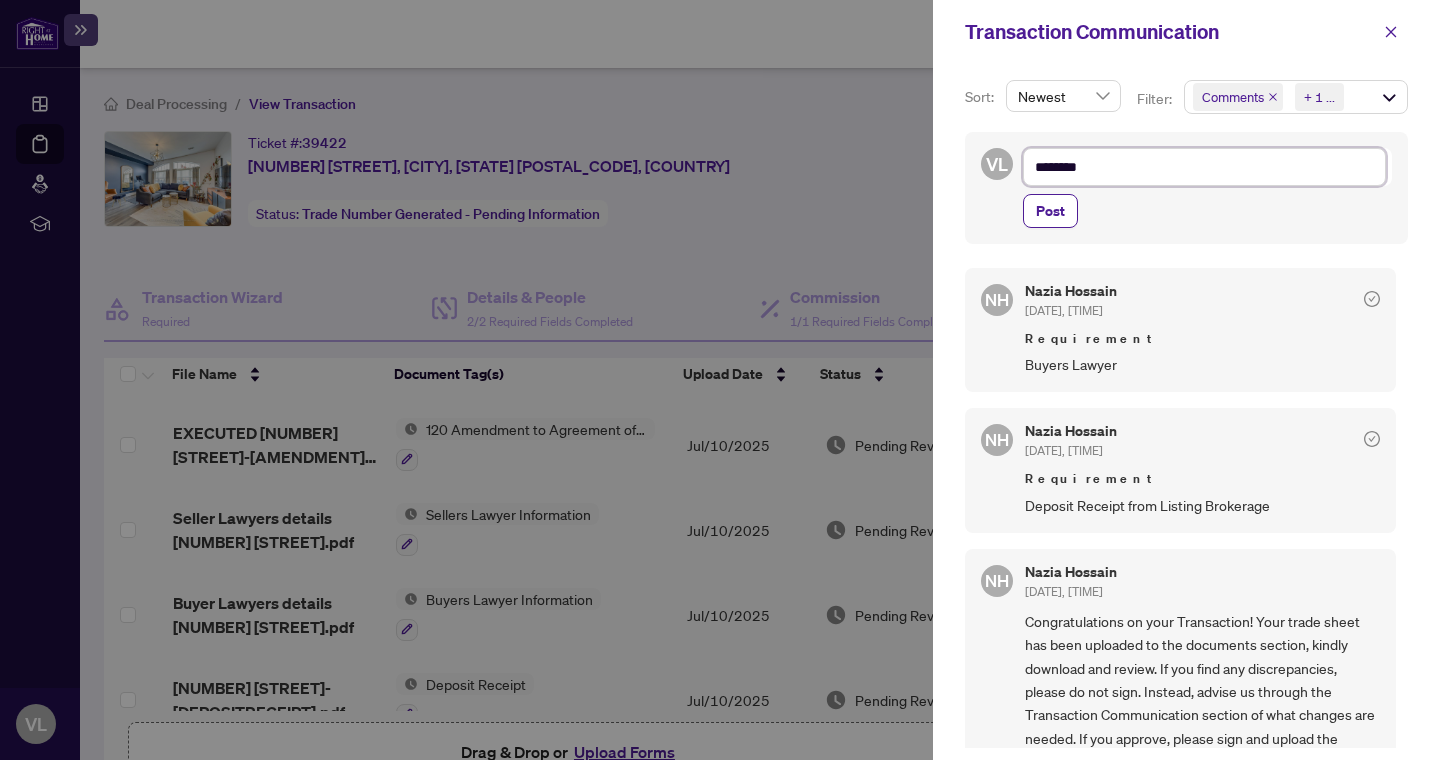 type on "*********" 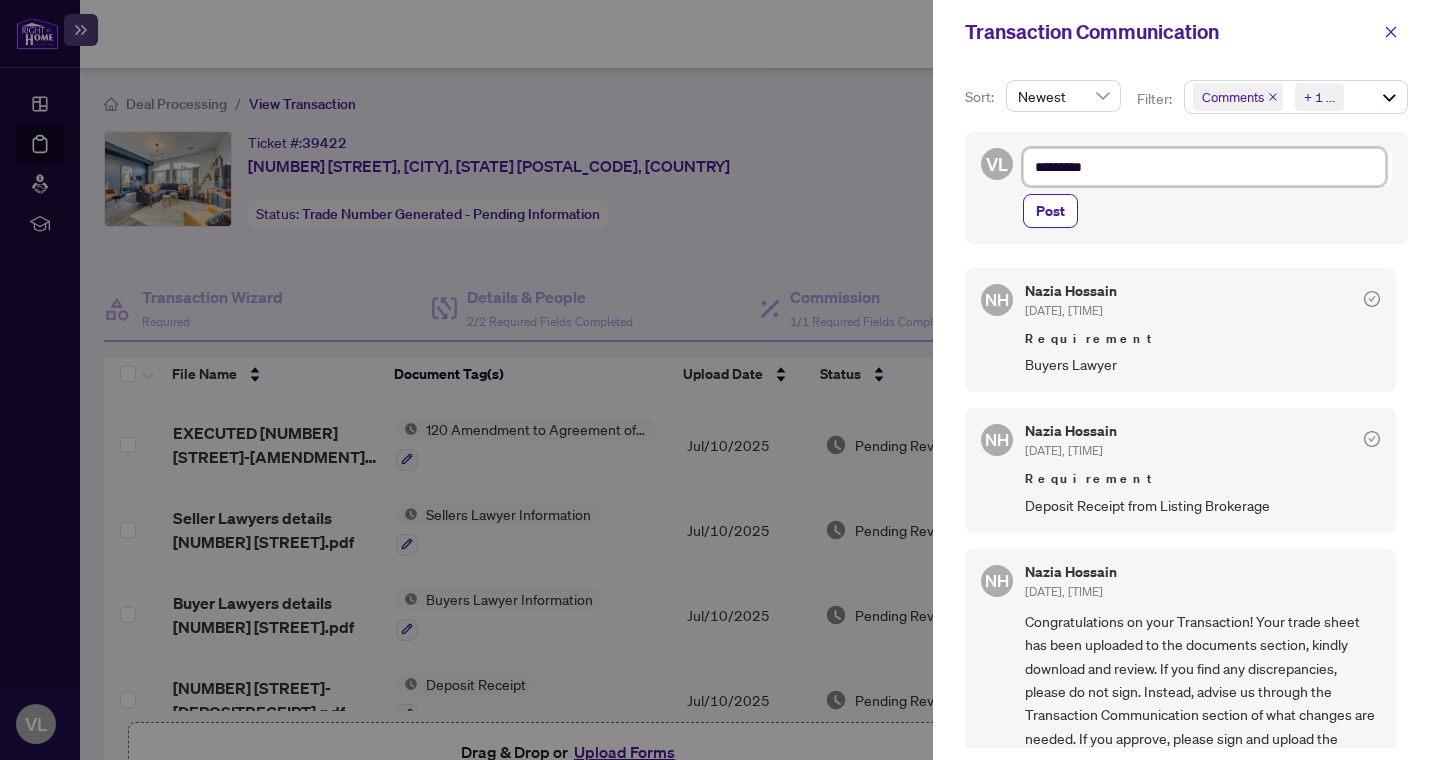 type on "*********" 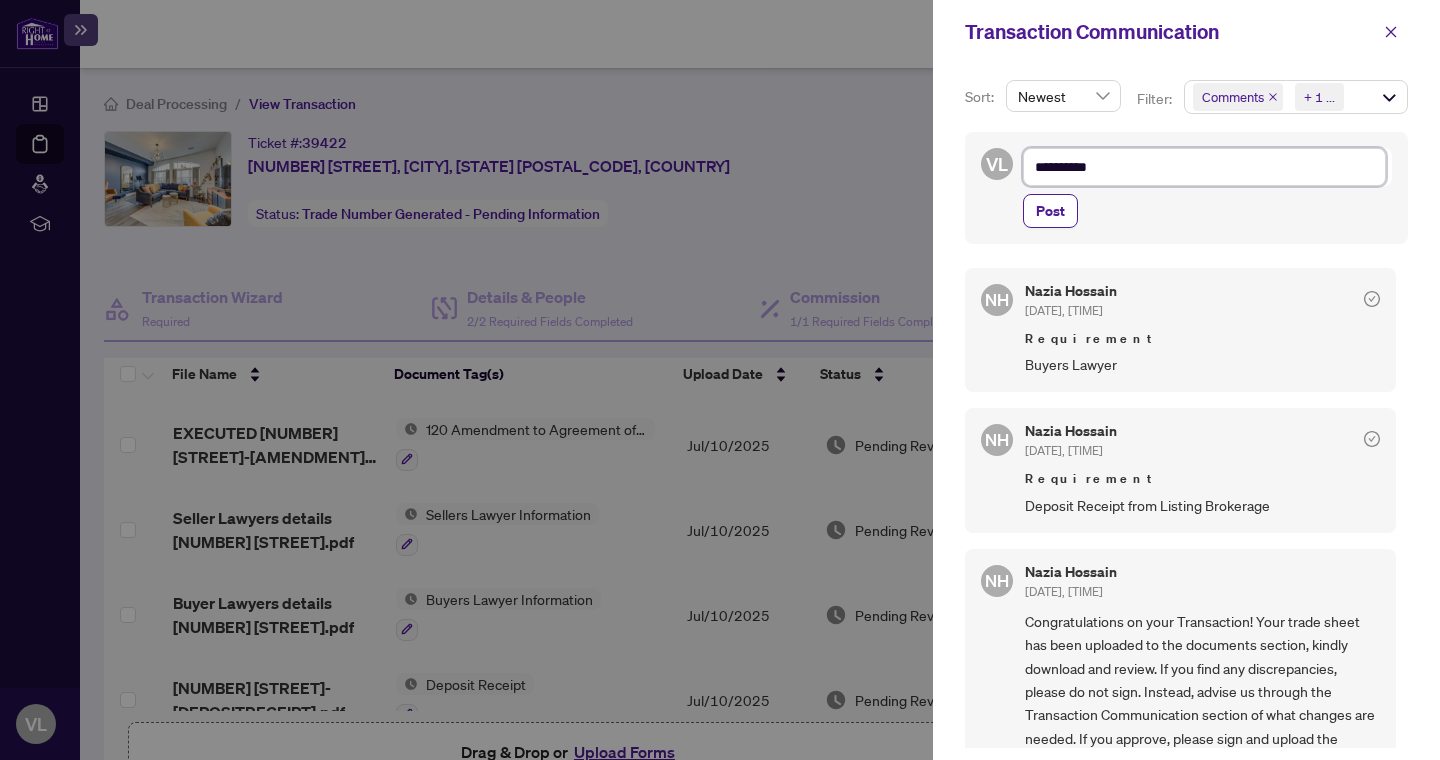 type on "**********" 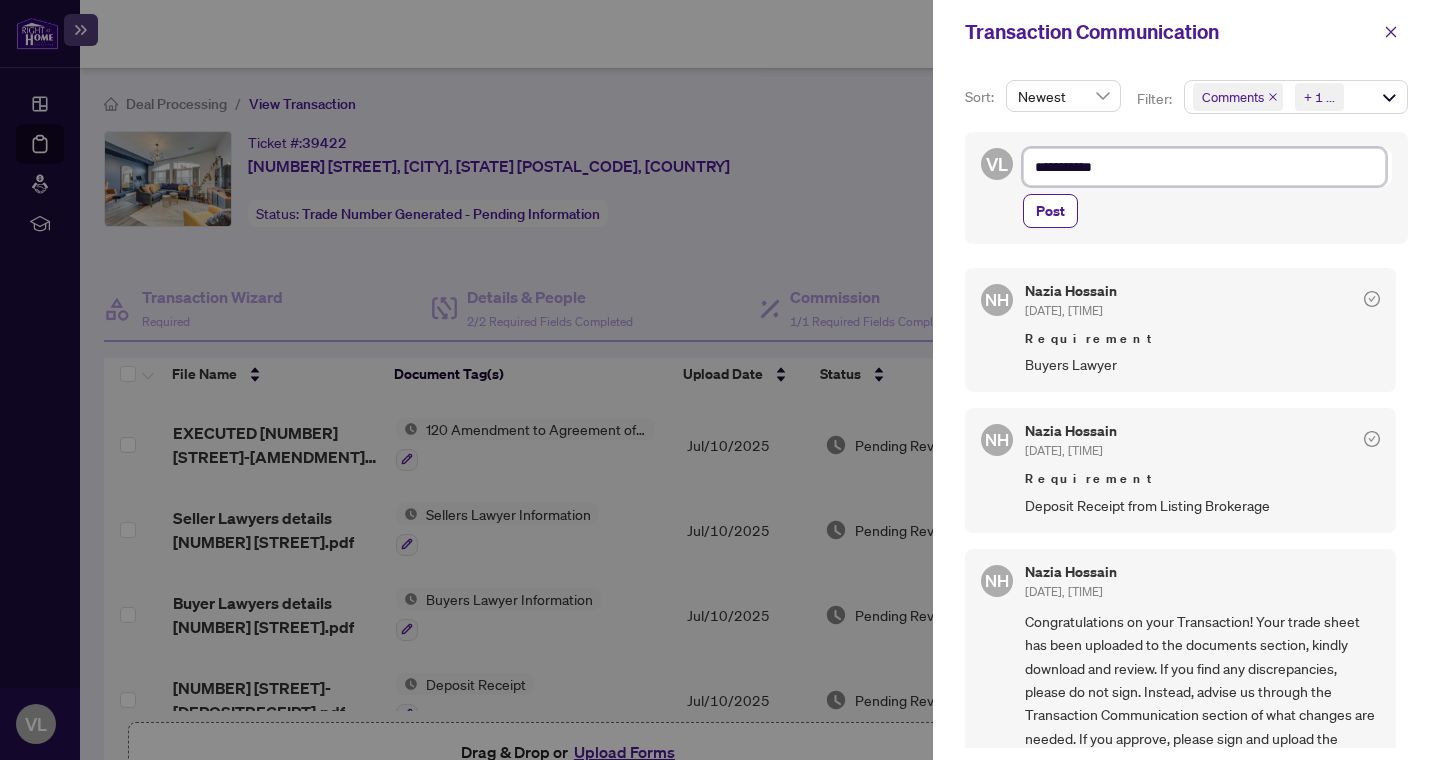 type on "**********" 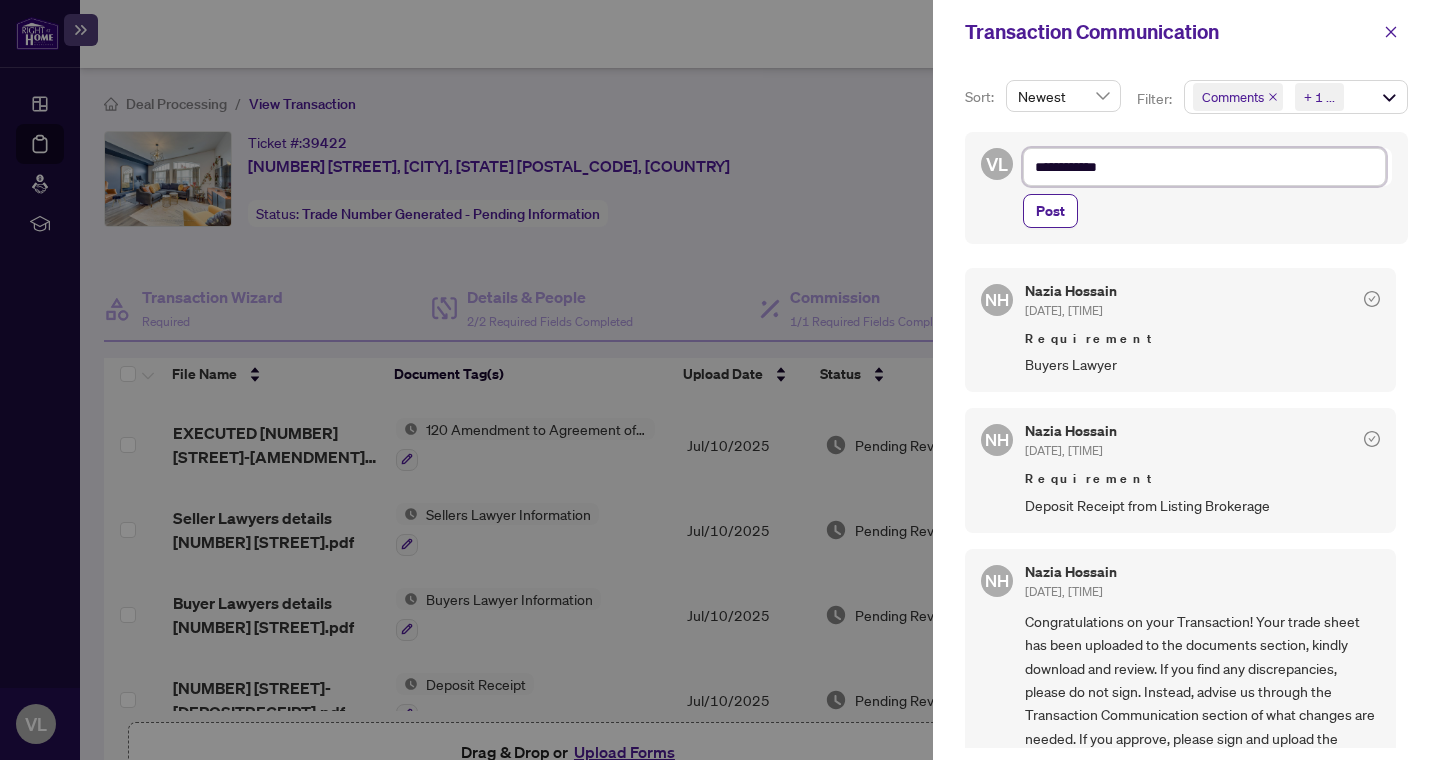 type on "**********" 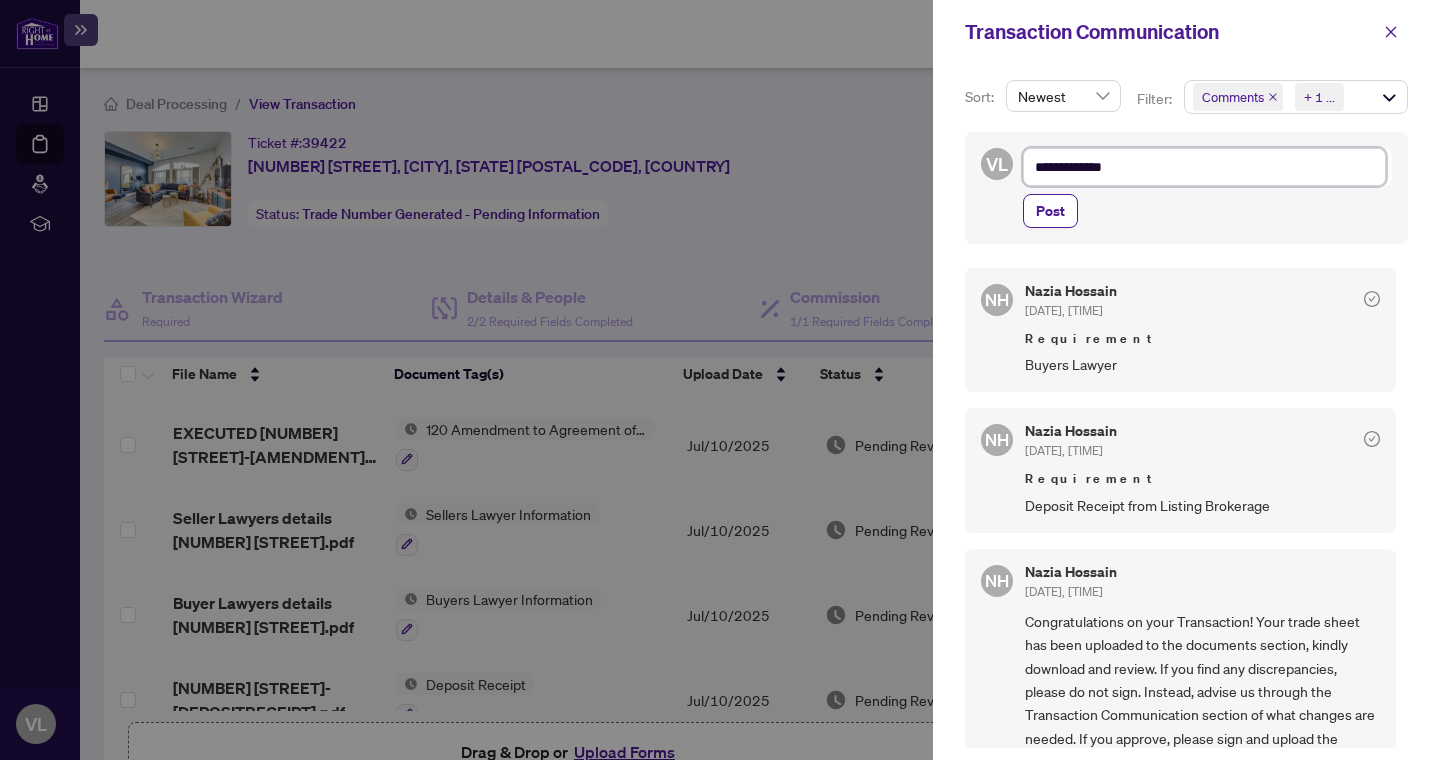 type on "**********" 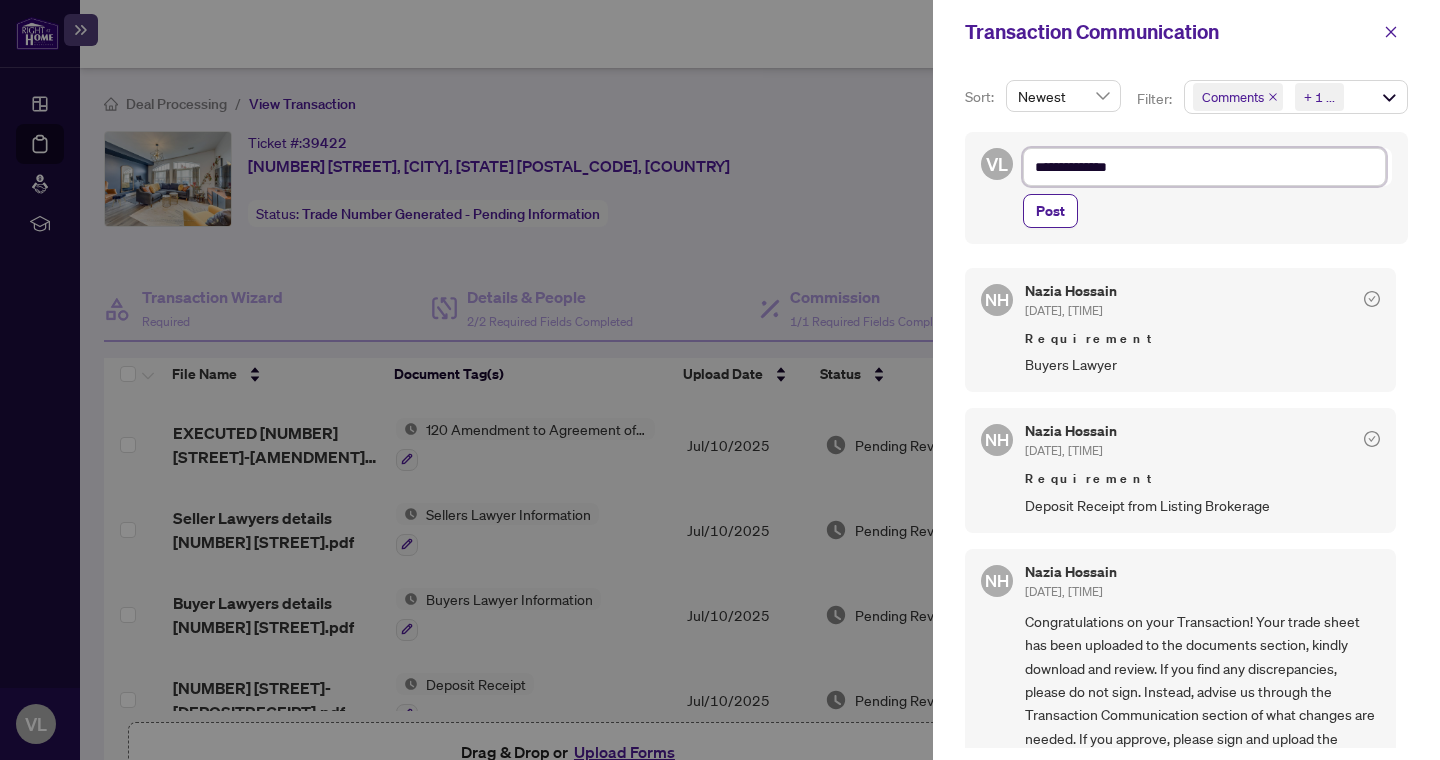 type on "**********" 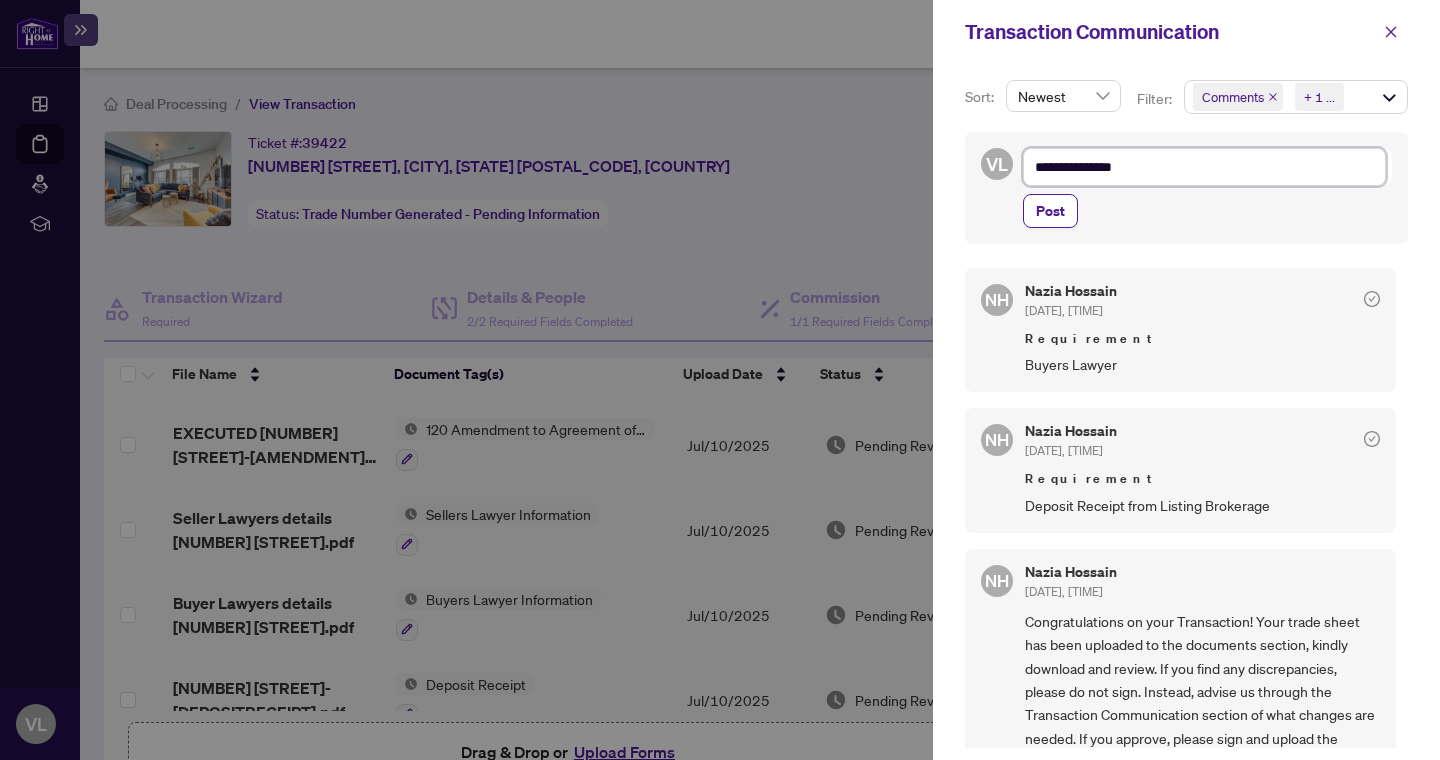 type on "**********" 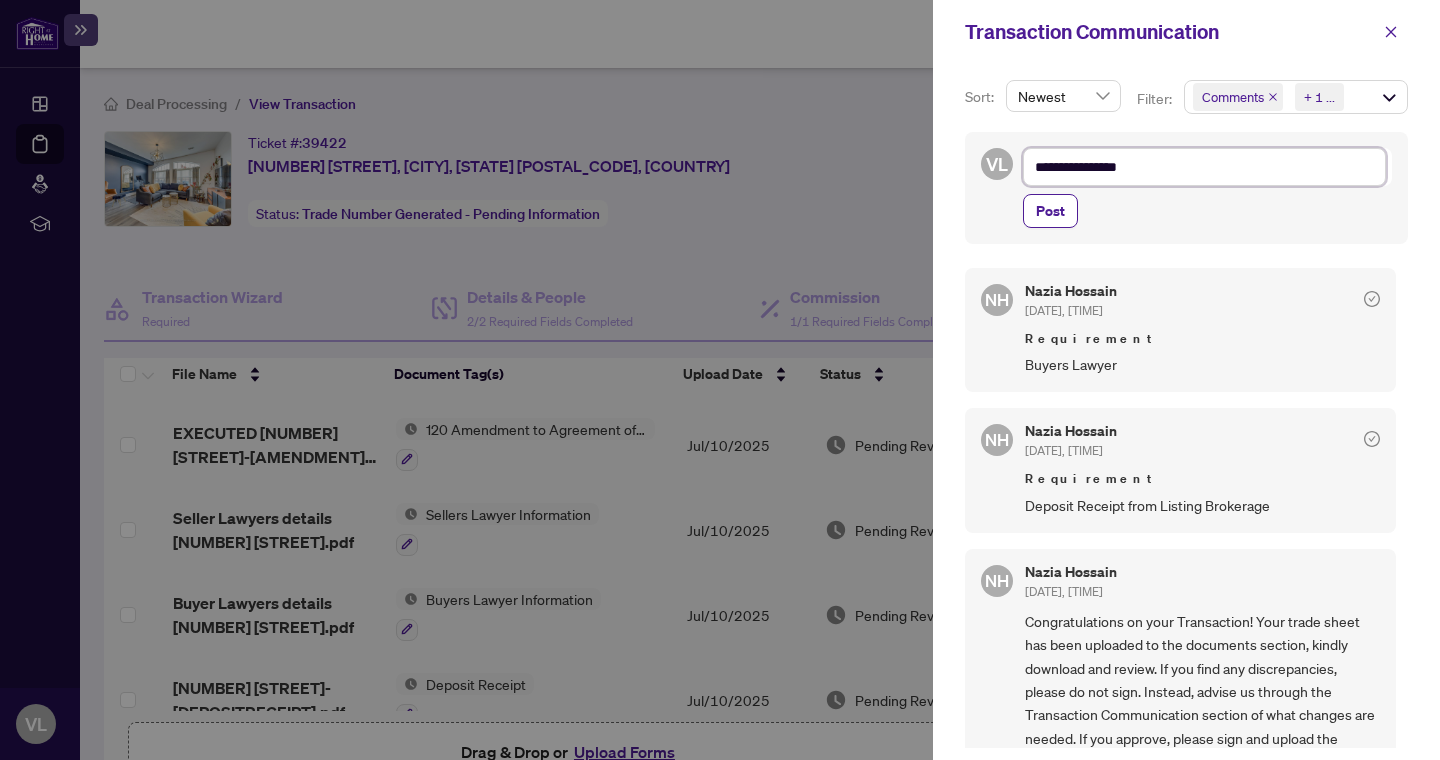 type on "**********" 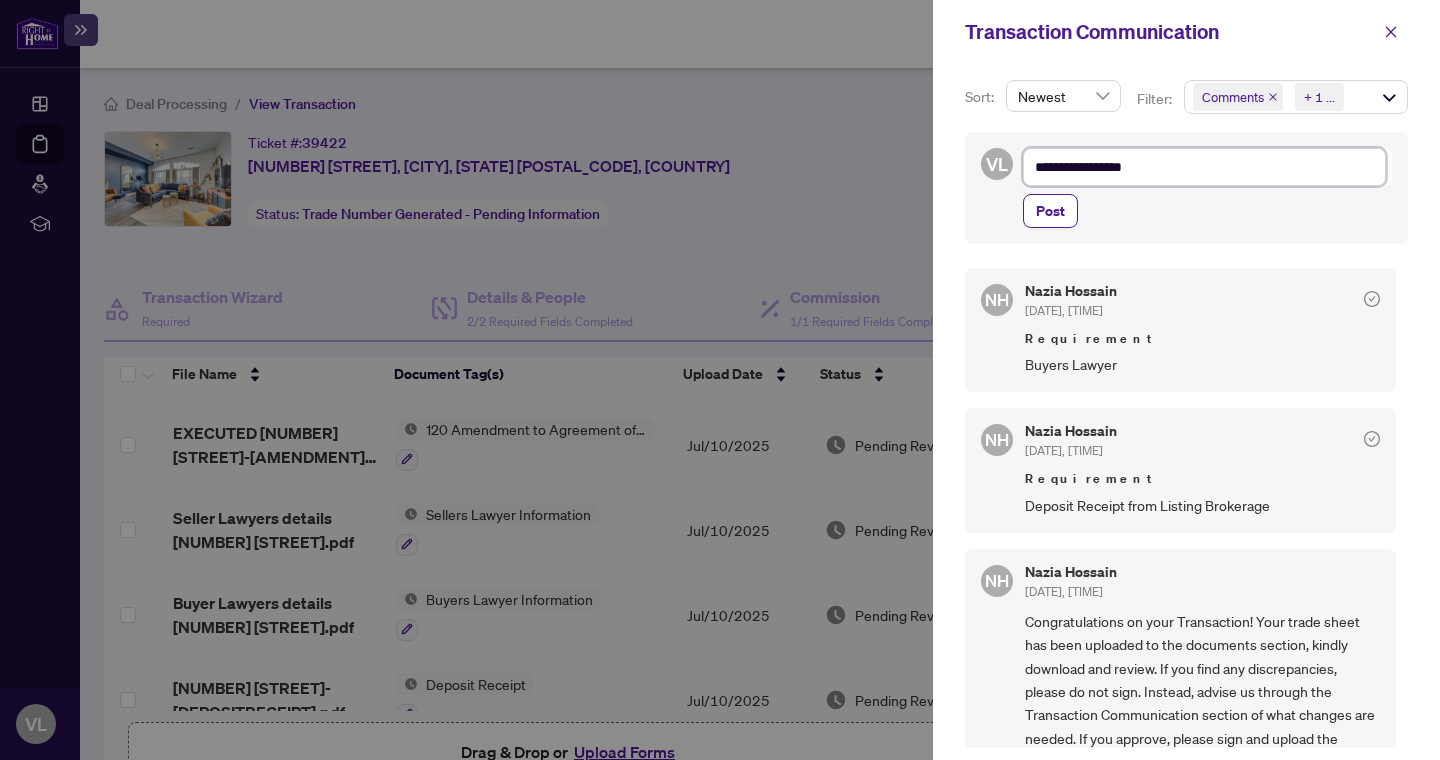 type on "**********" 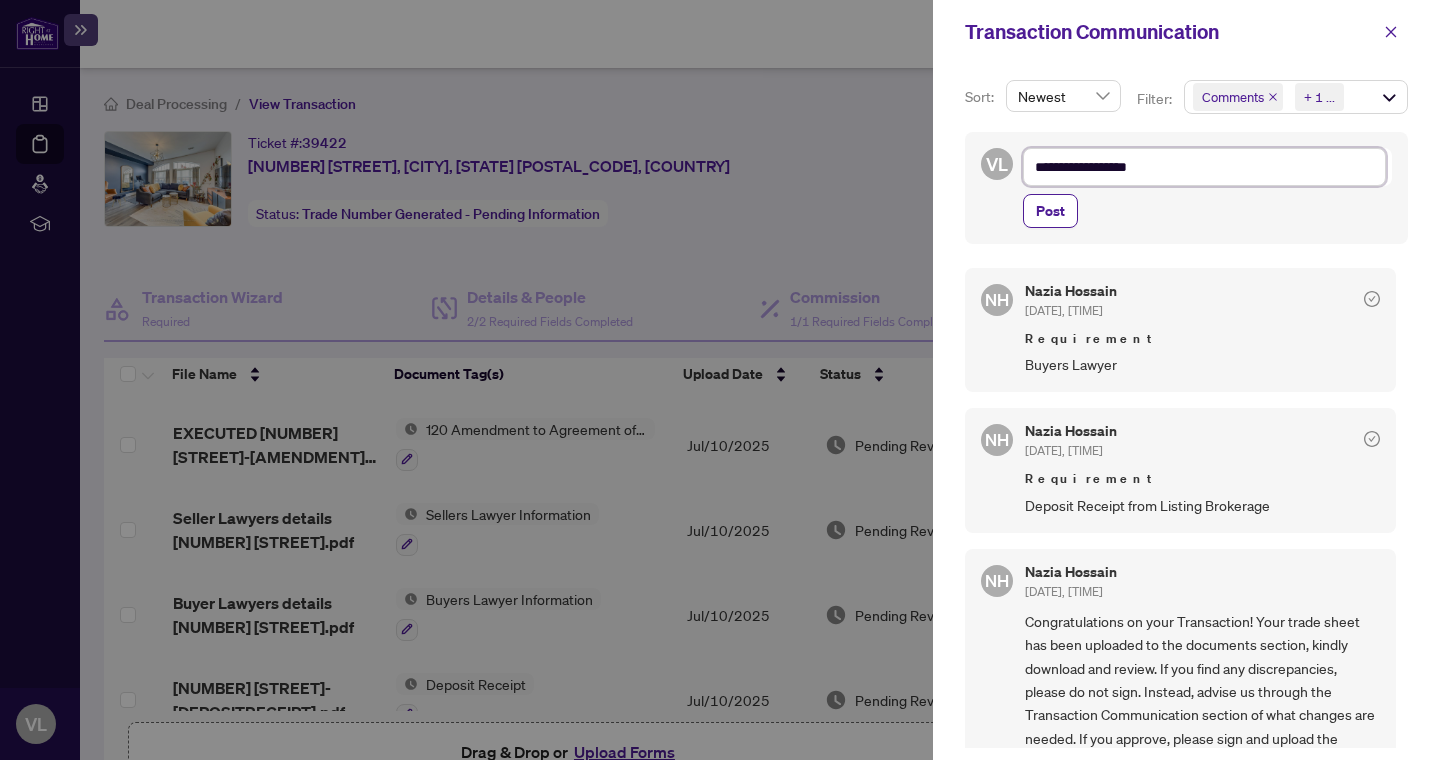 type on "**********" 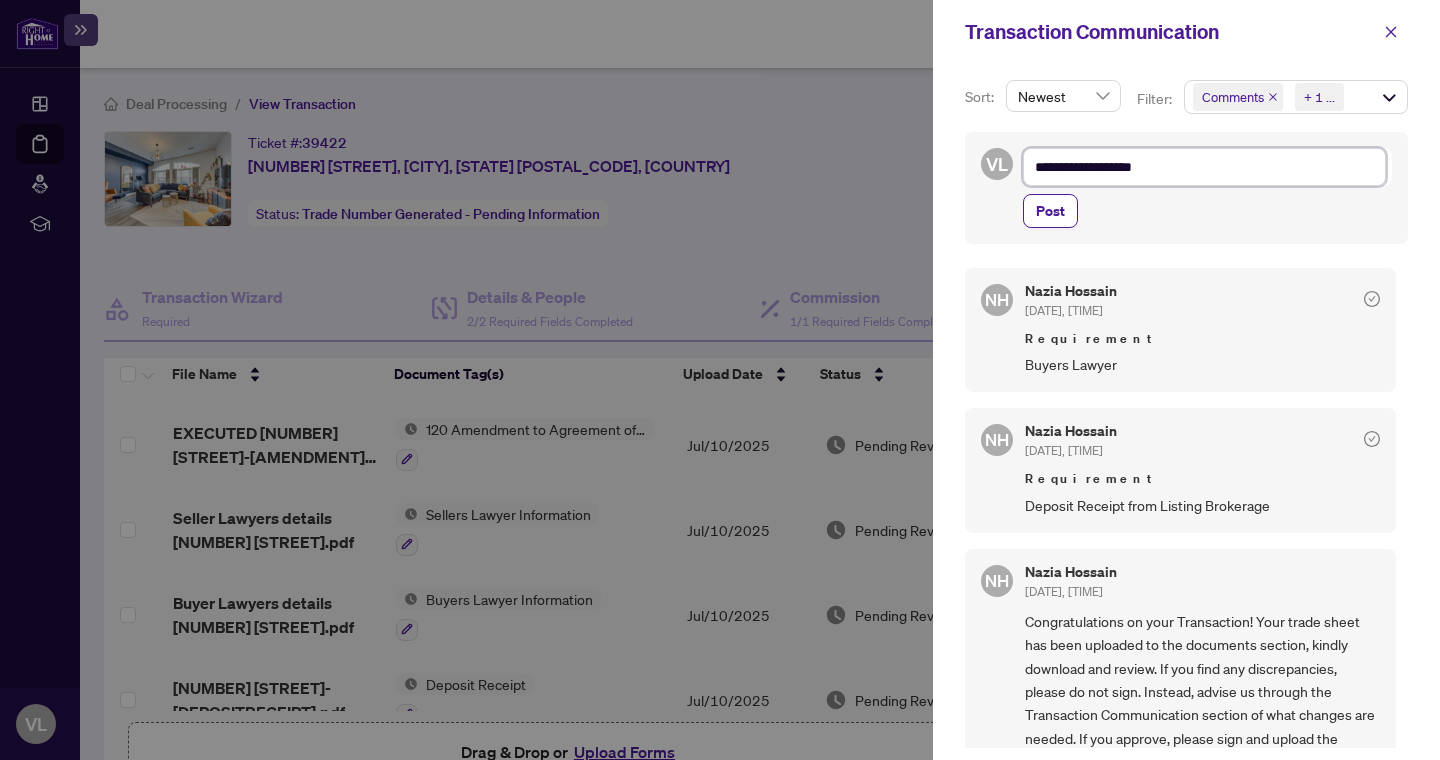 type on "**********" 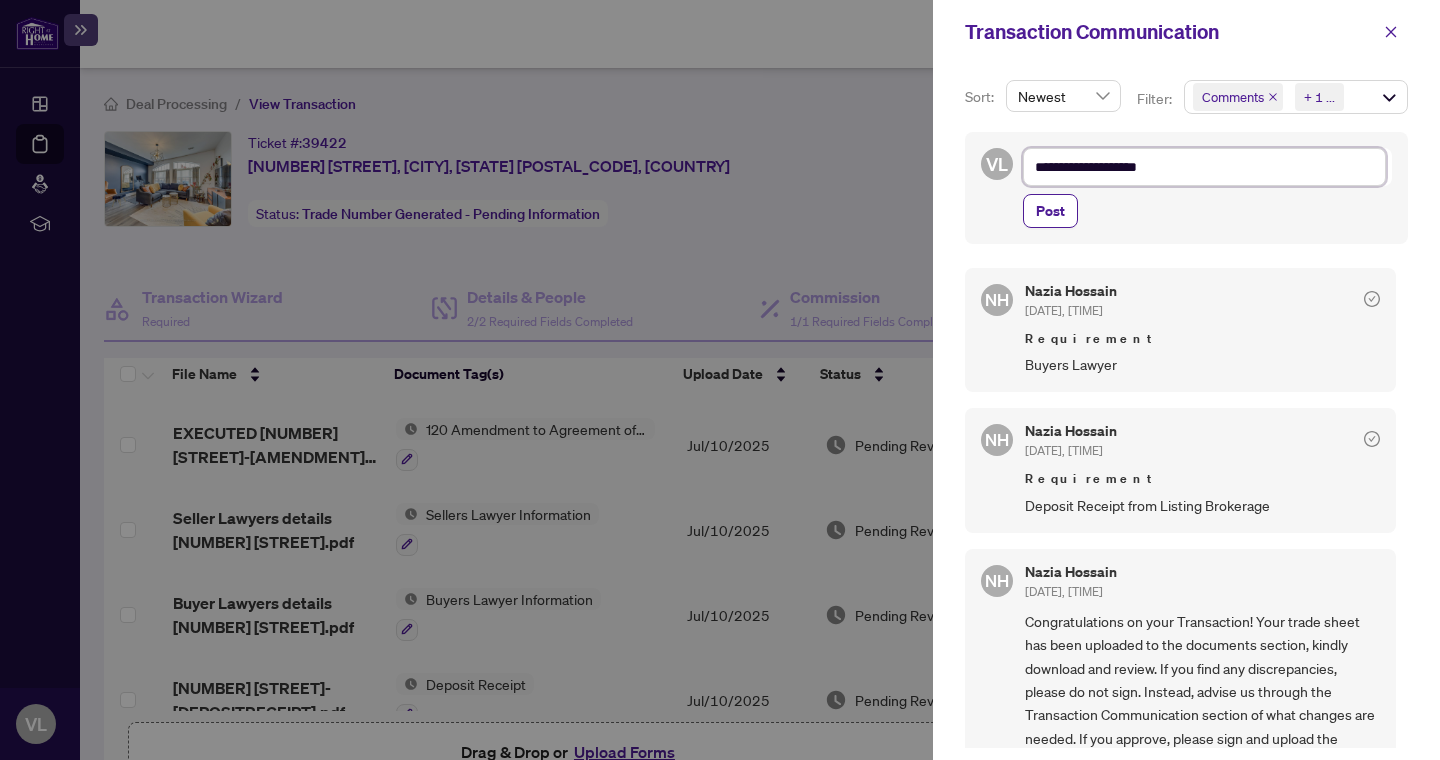 type on "**********" 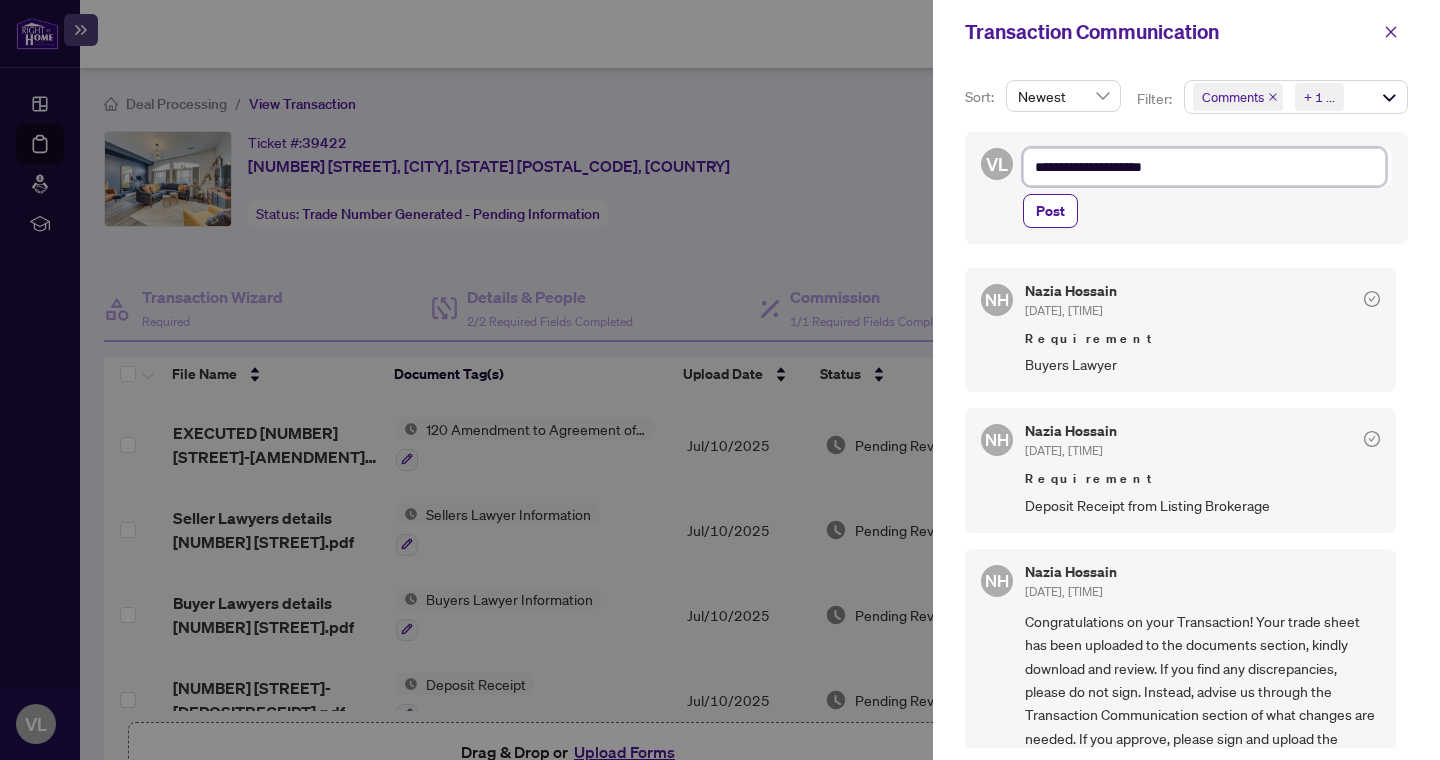 type on "**********" 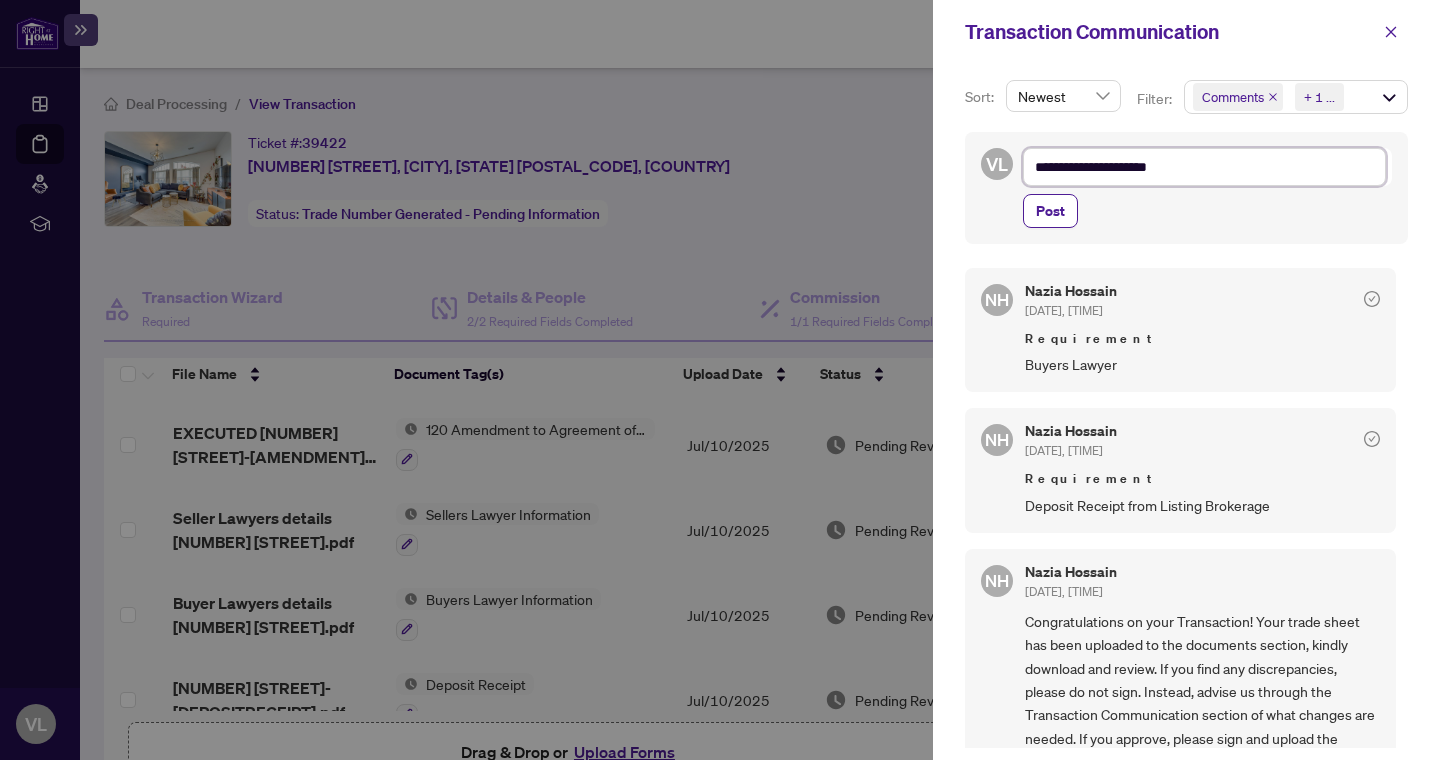type on "**********" 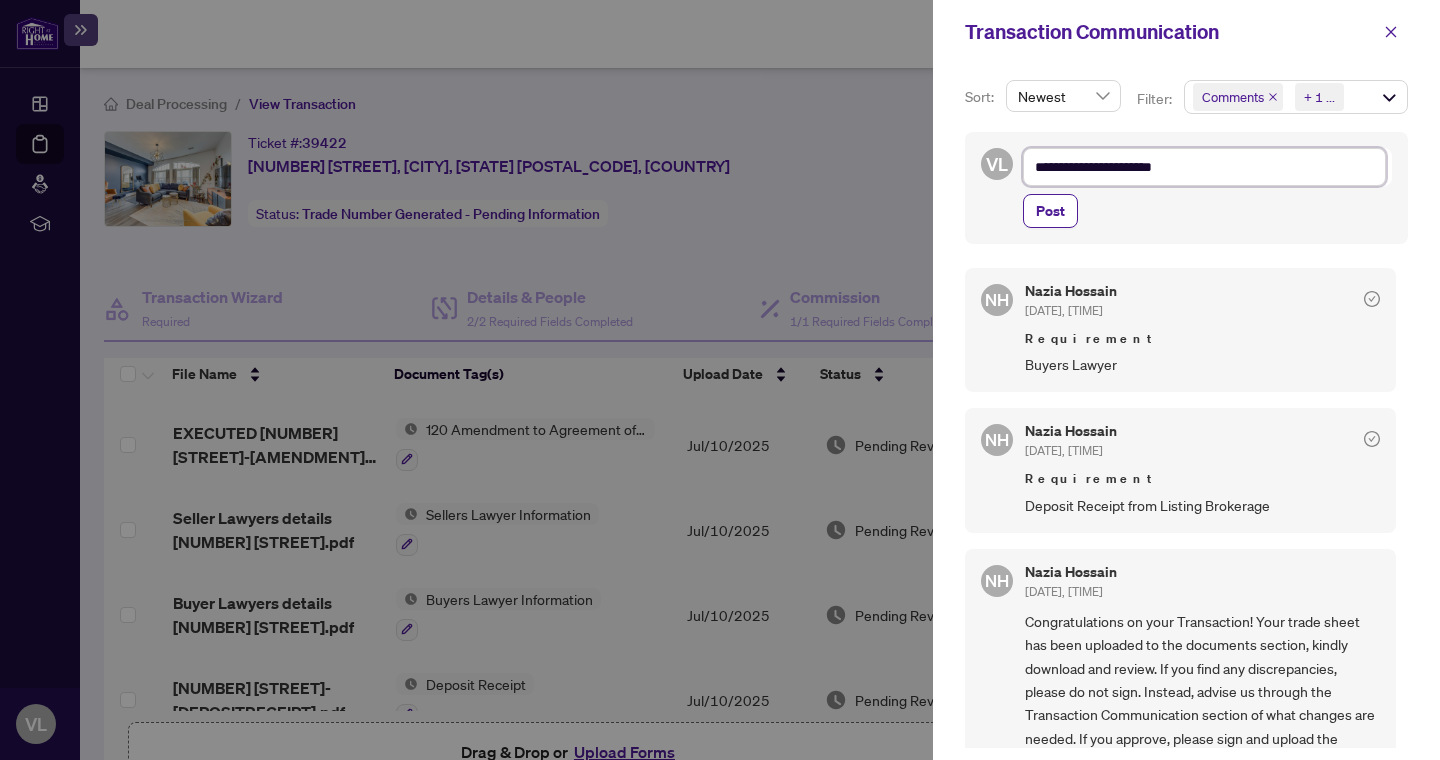type on "**********" 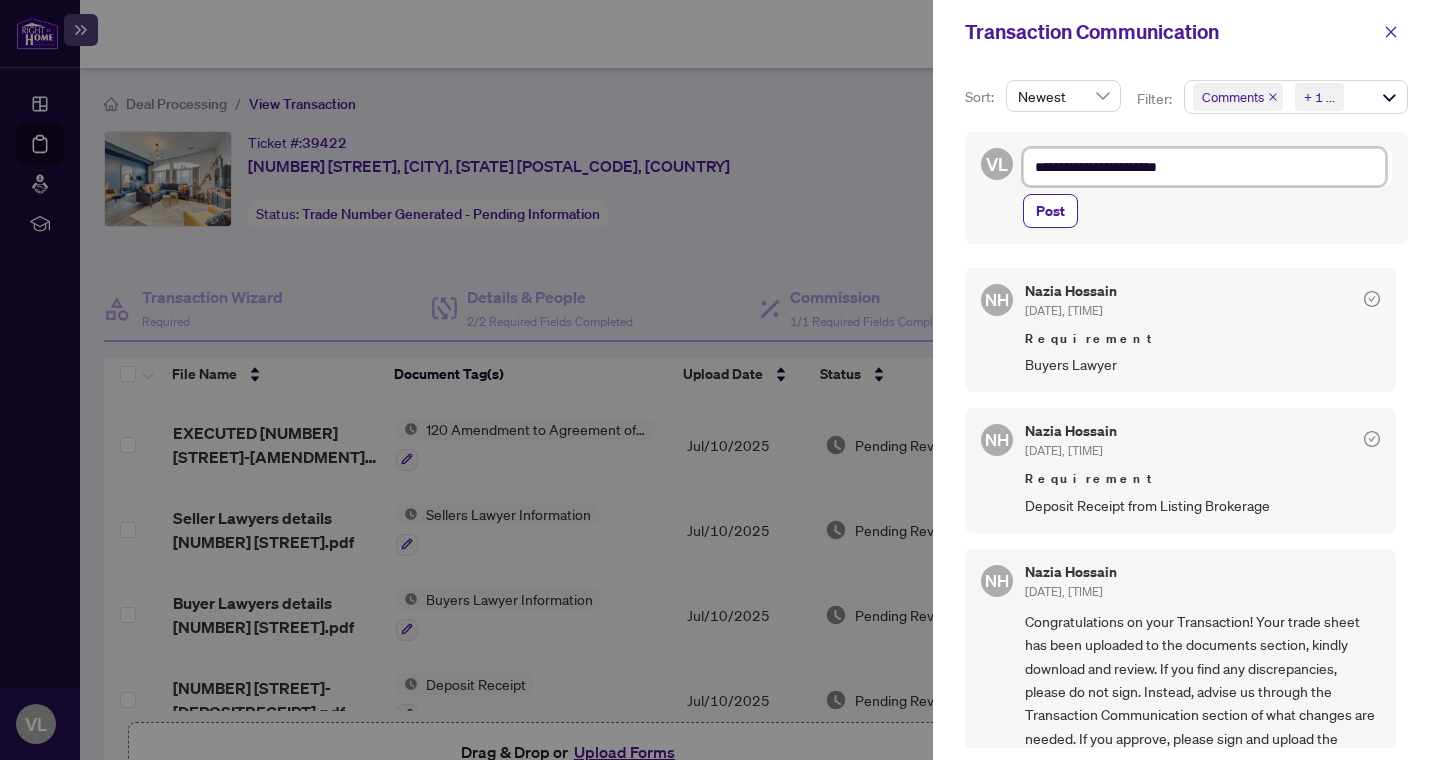type on "**********" 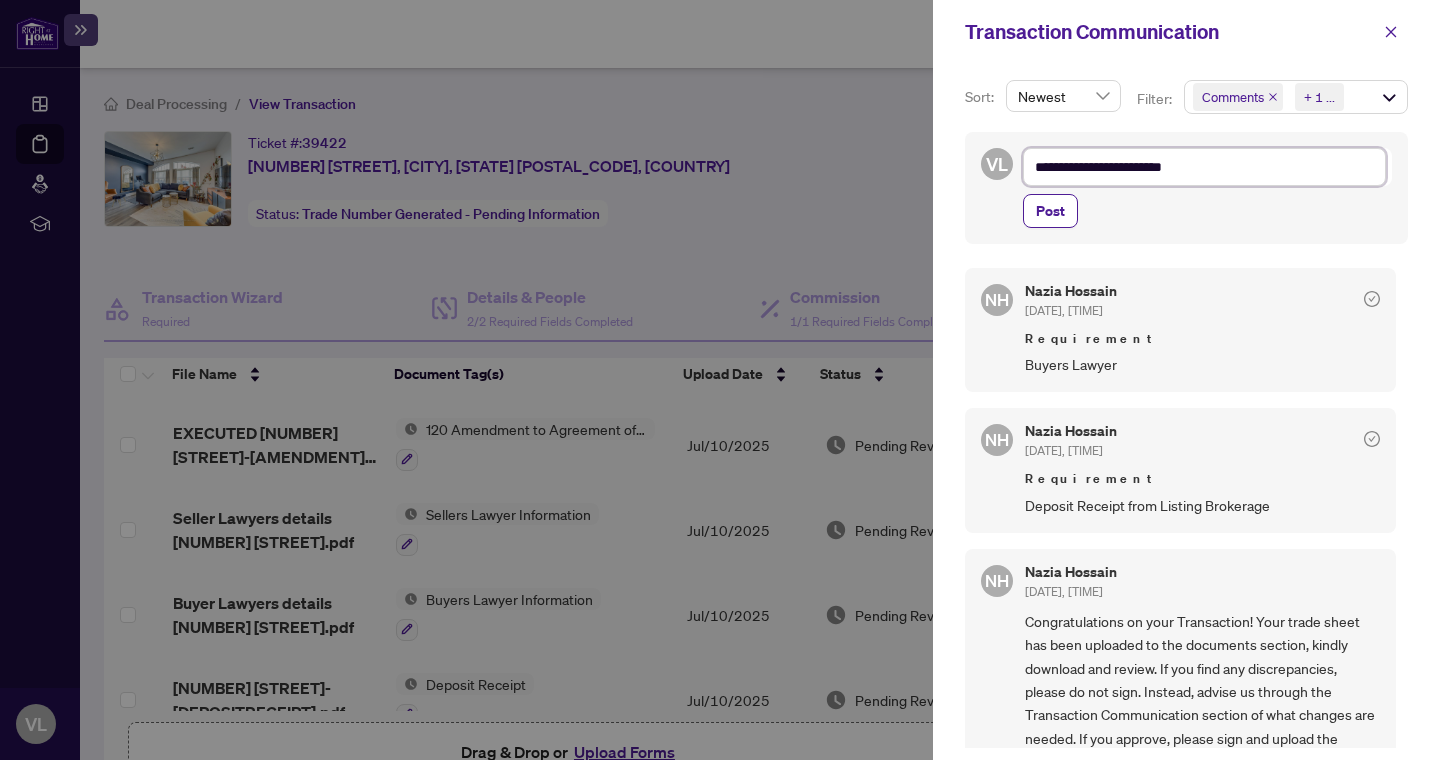 type on "**********" 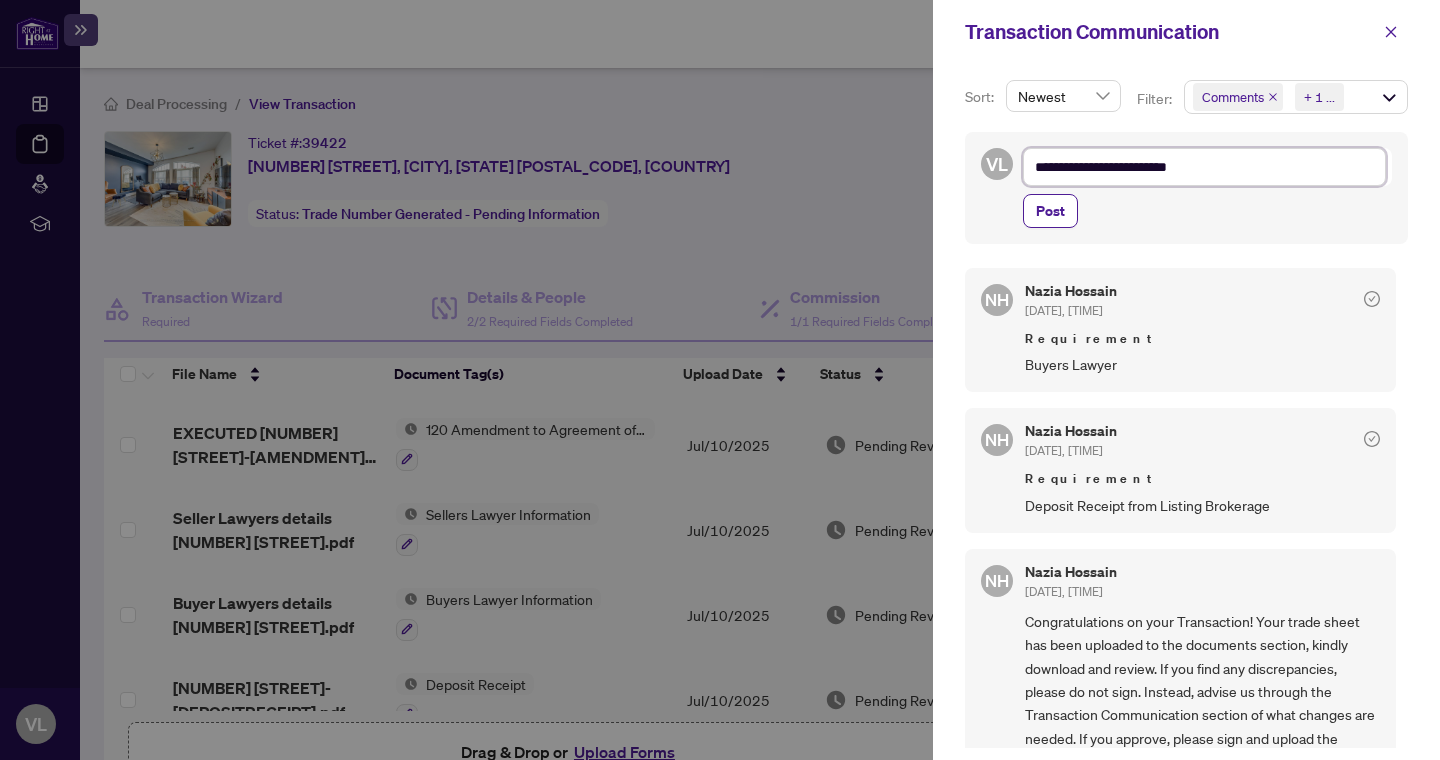 type on "**********" 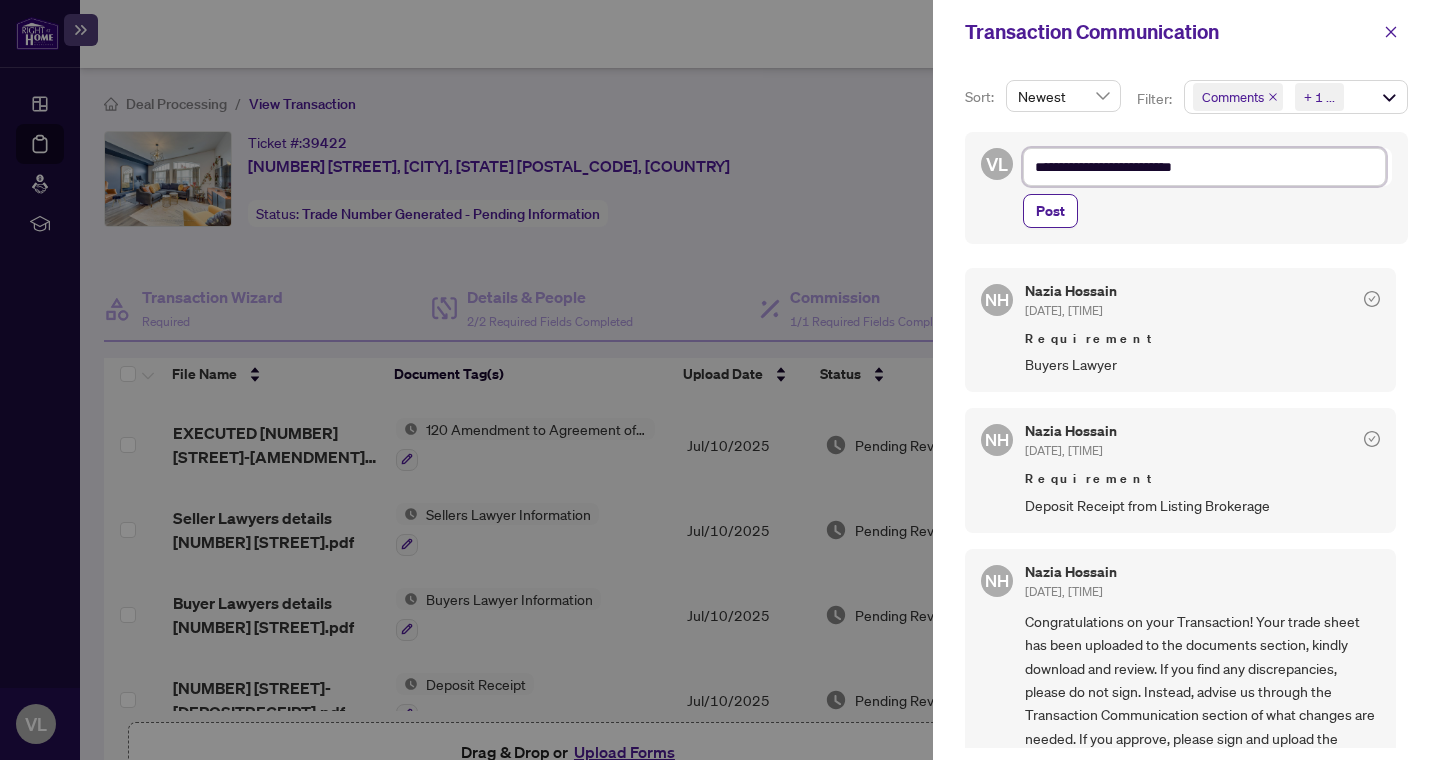 type on "**********" 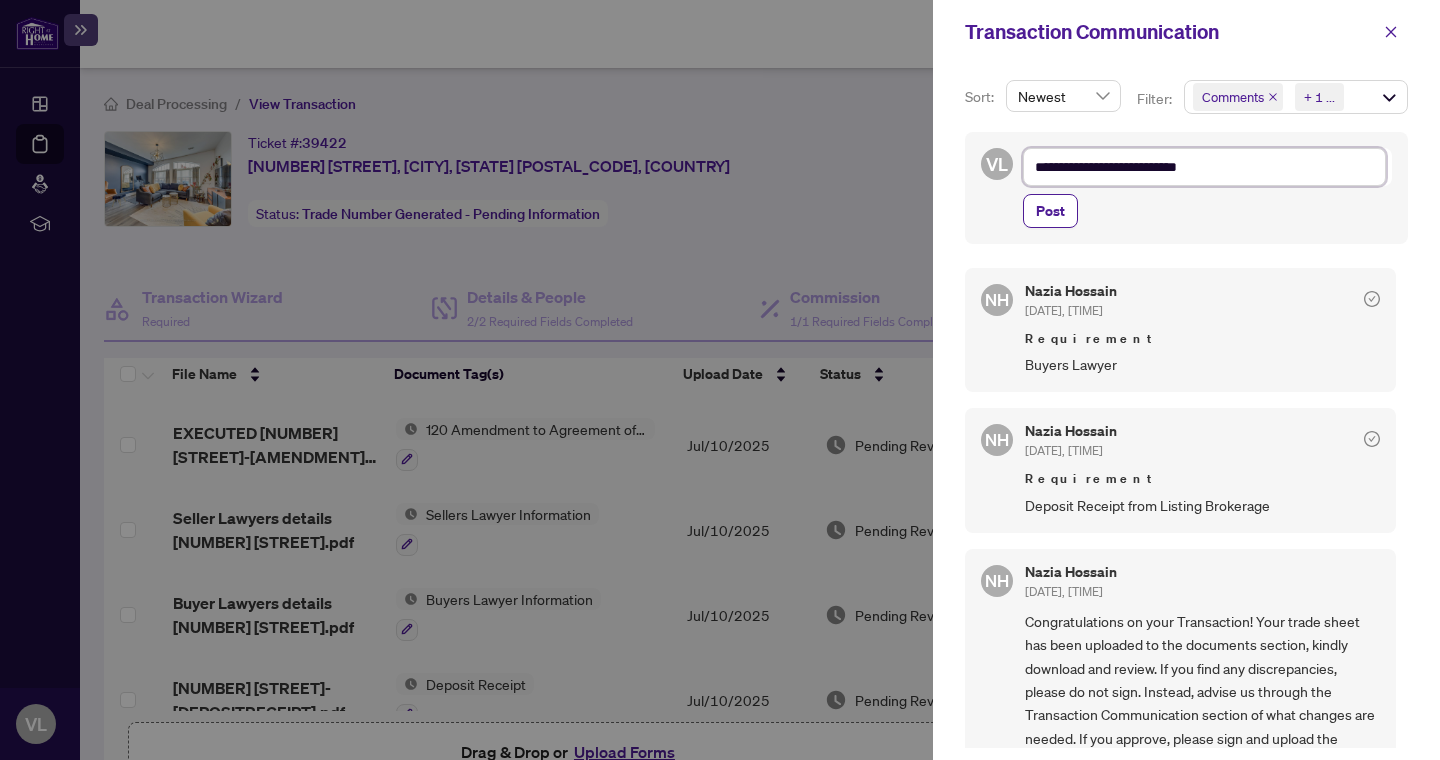 type on "**********" 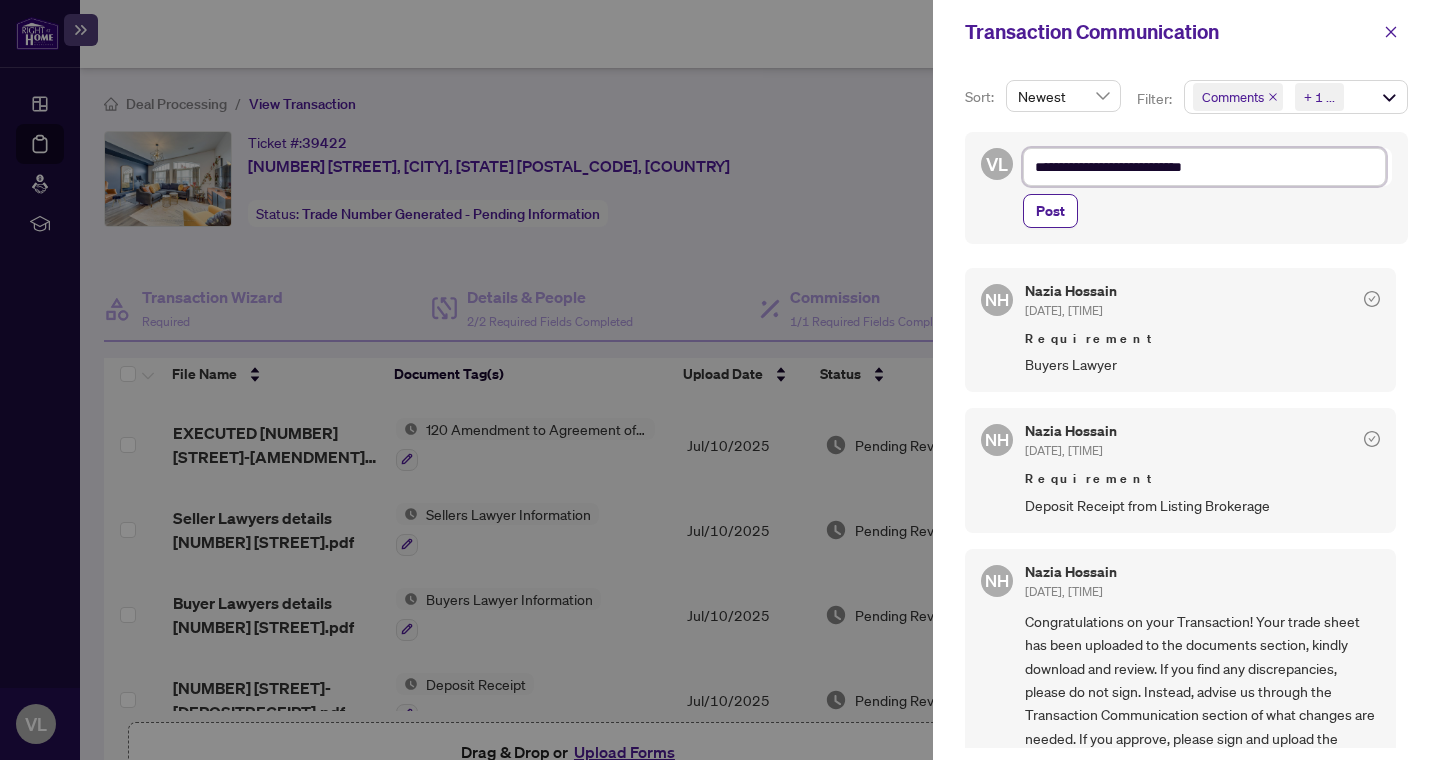 type on "**********" 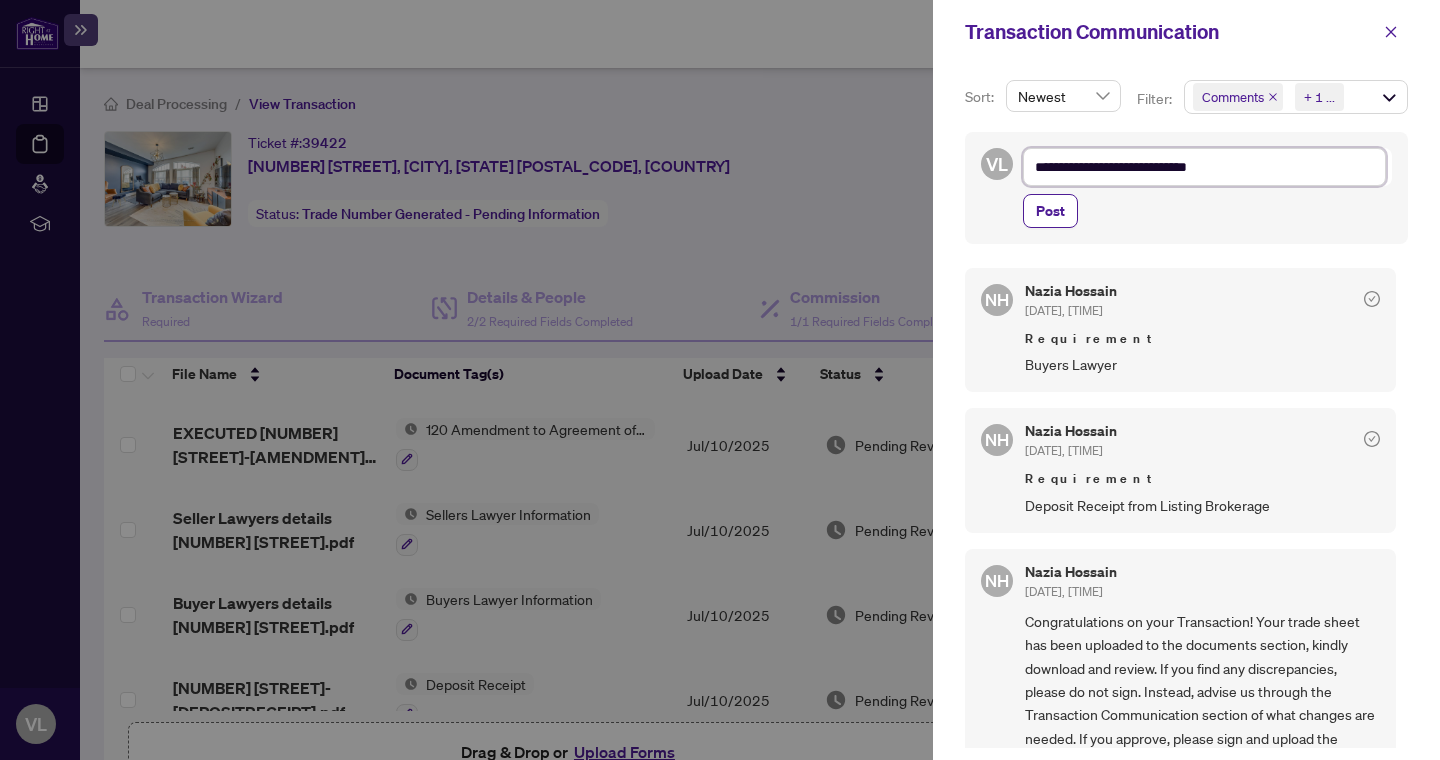 type on "**********" 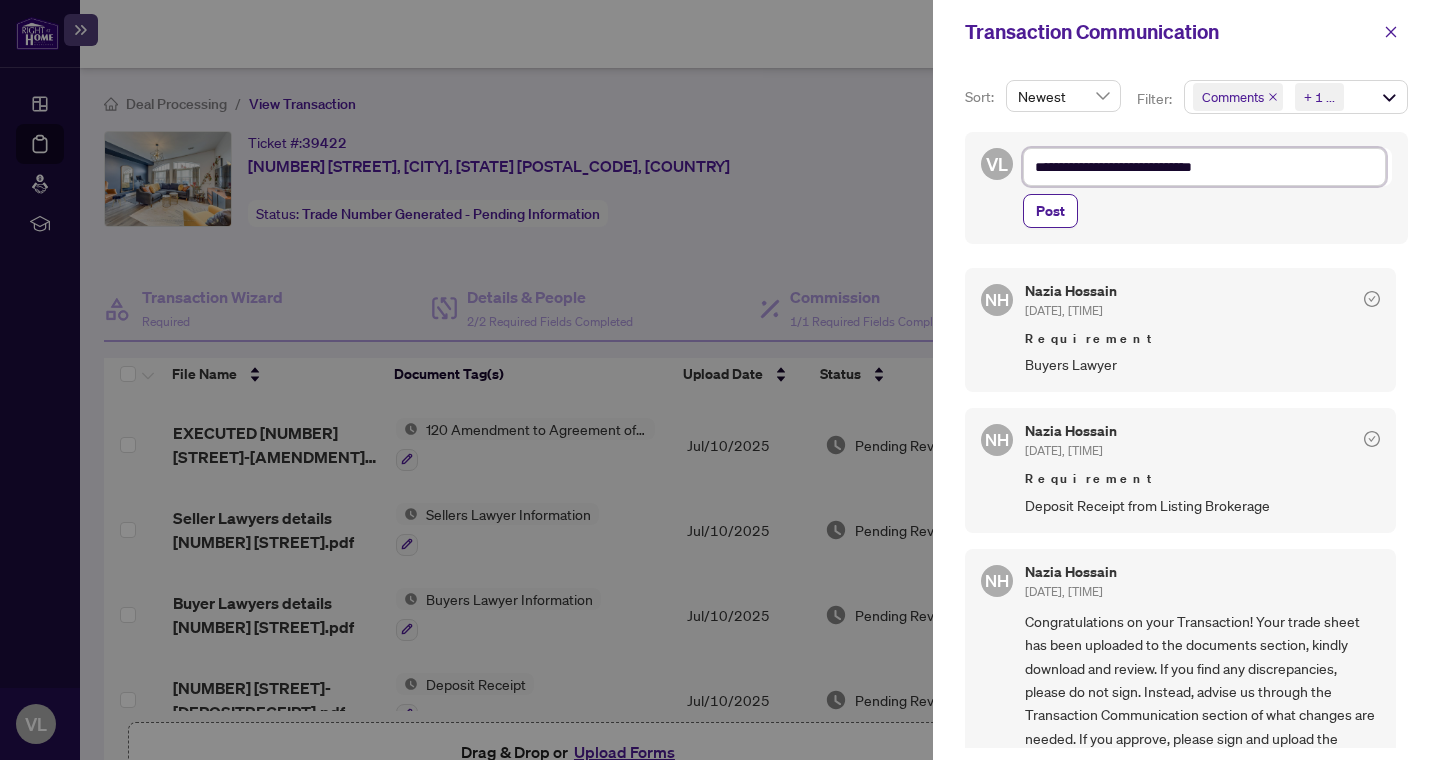 type on "**********" 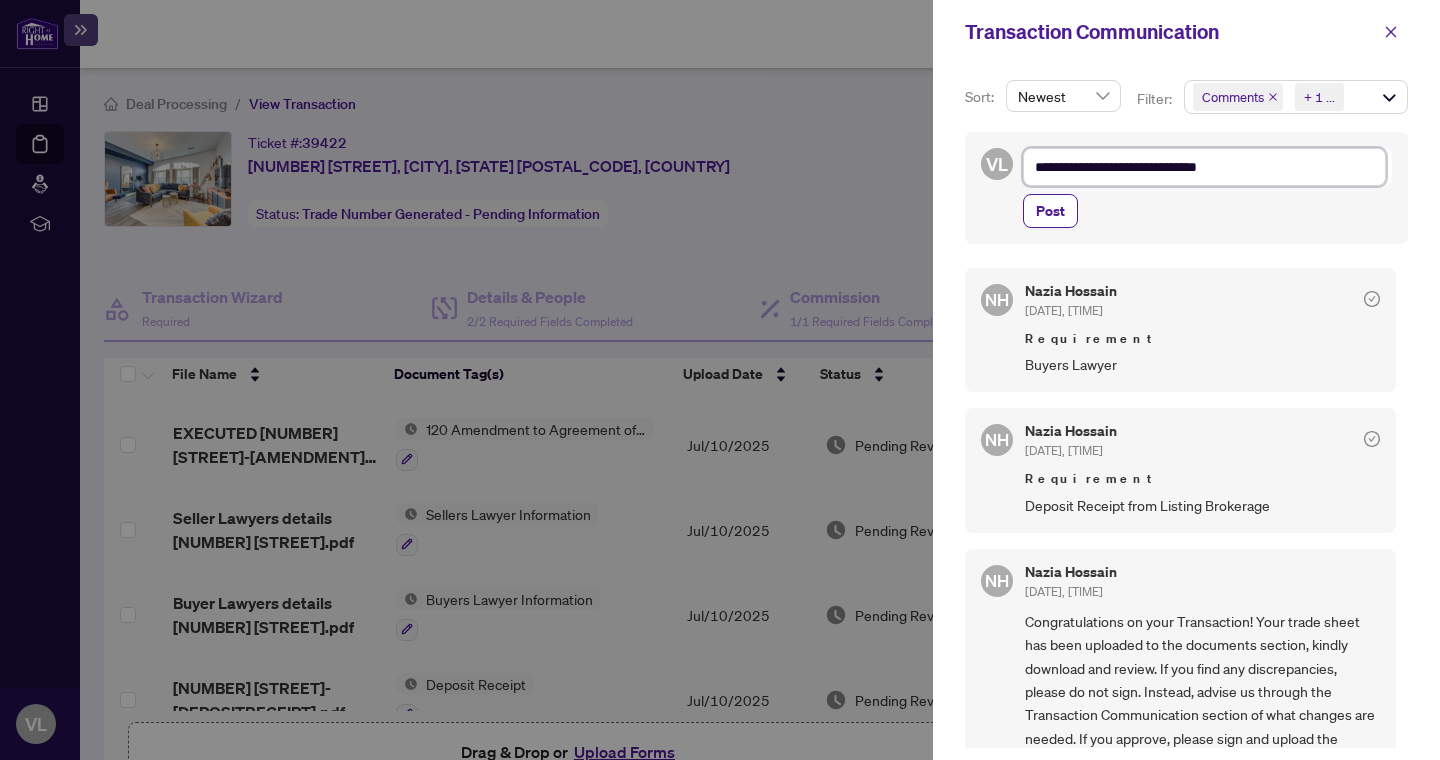 type on "**********" 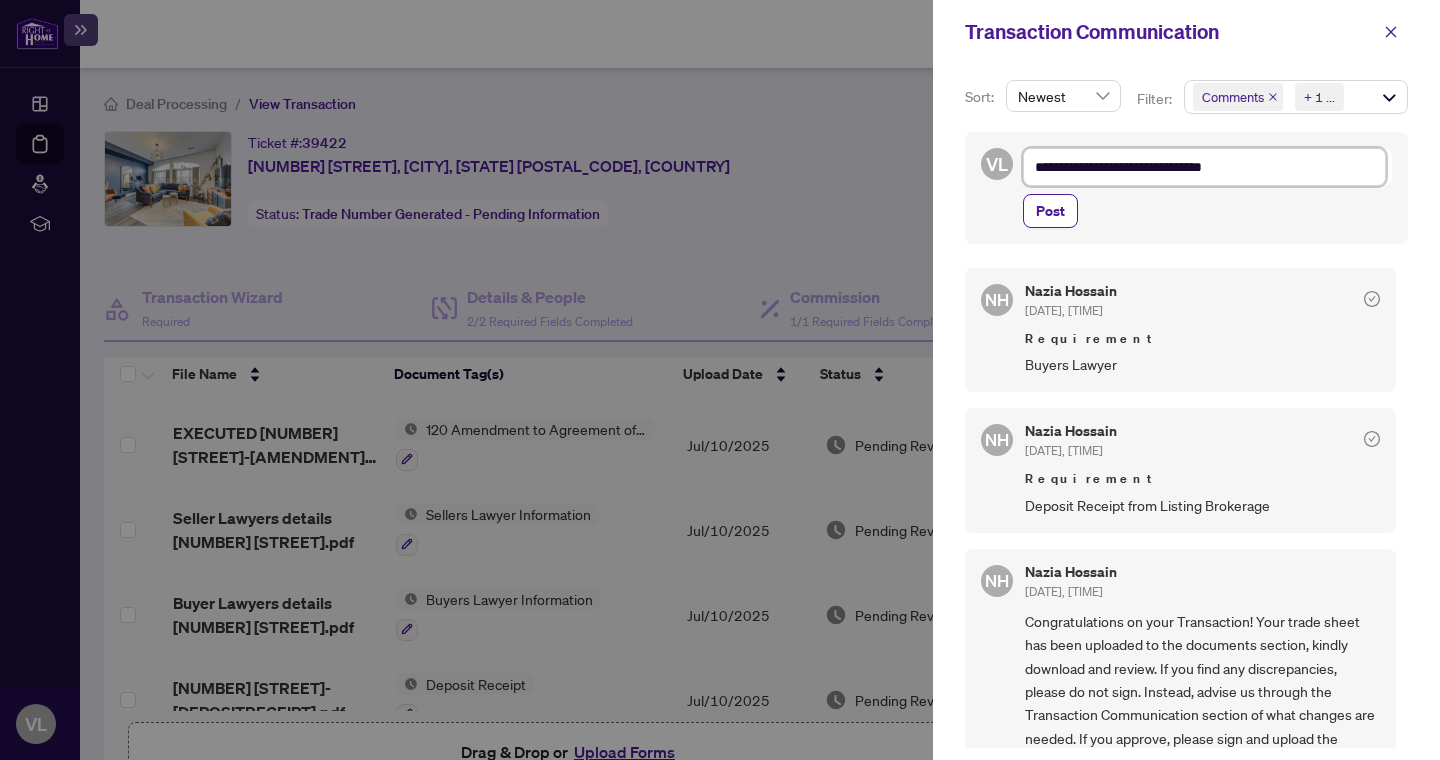 type on "**********" 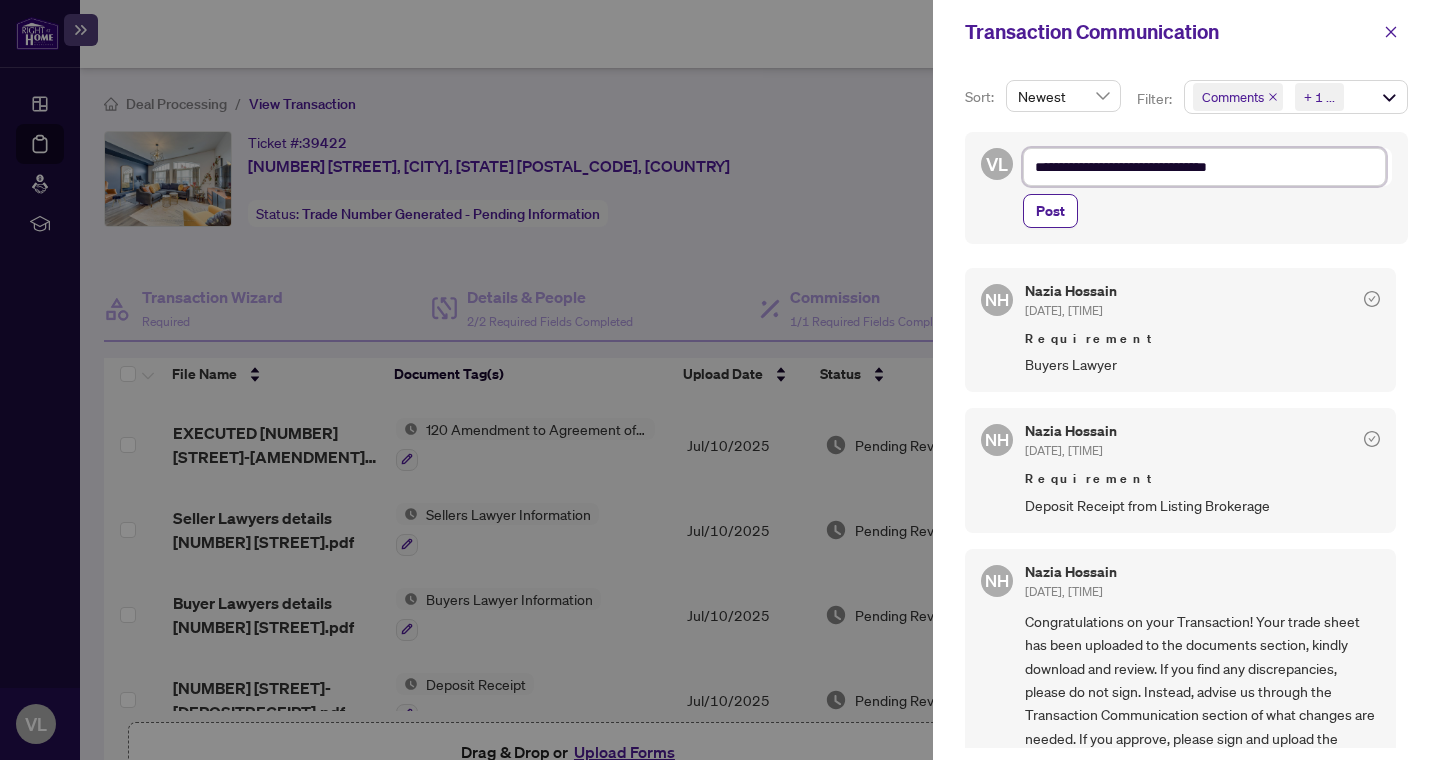 type on "**********" 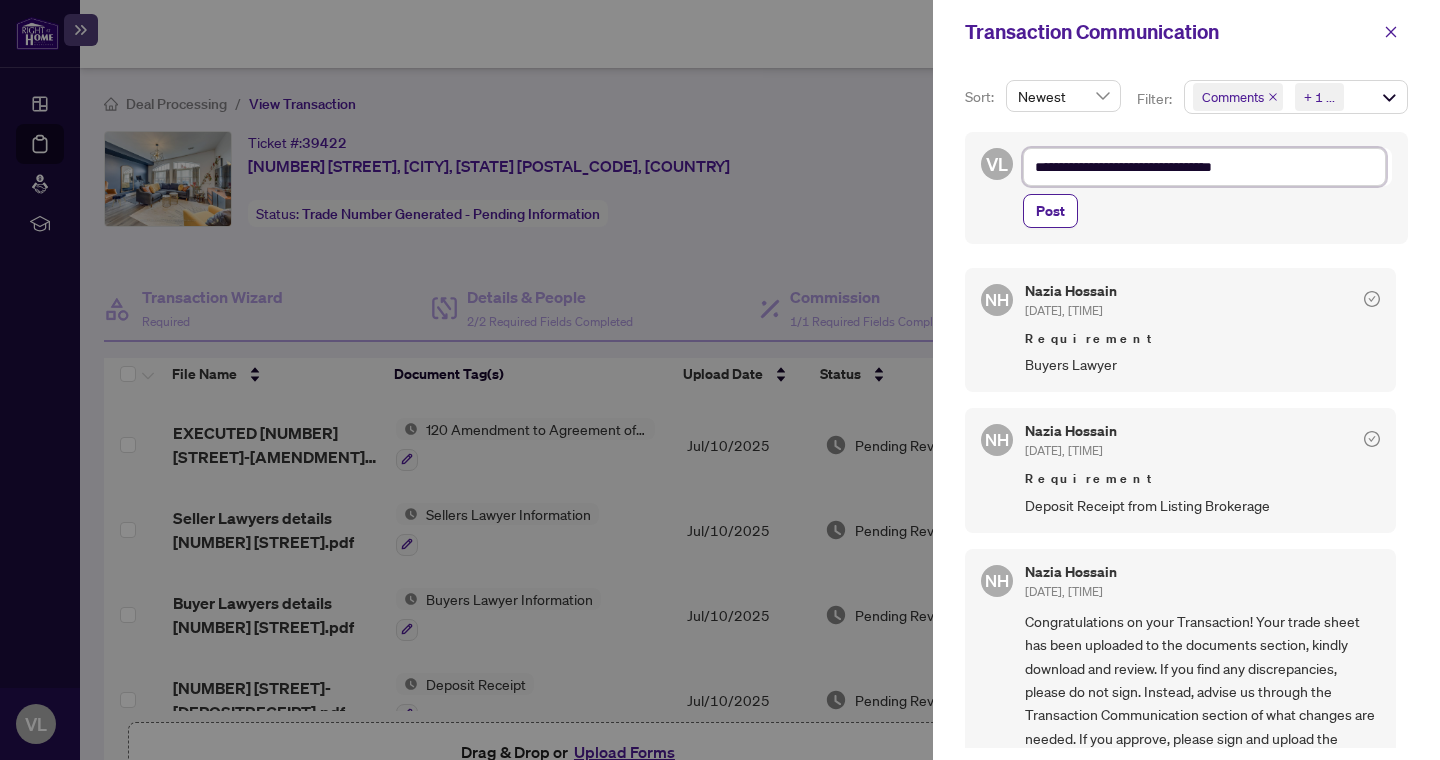 type on "**********" 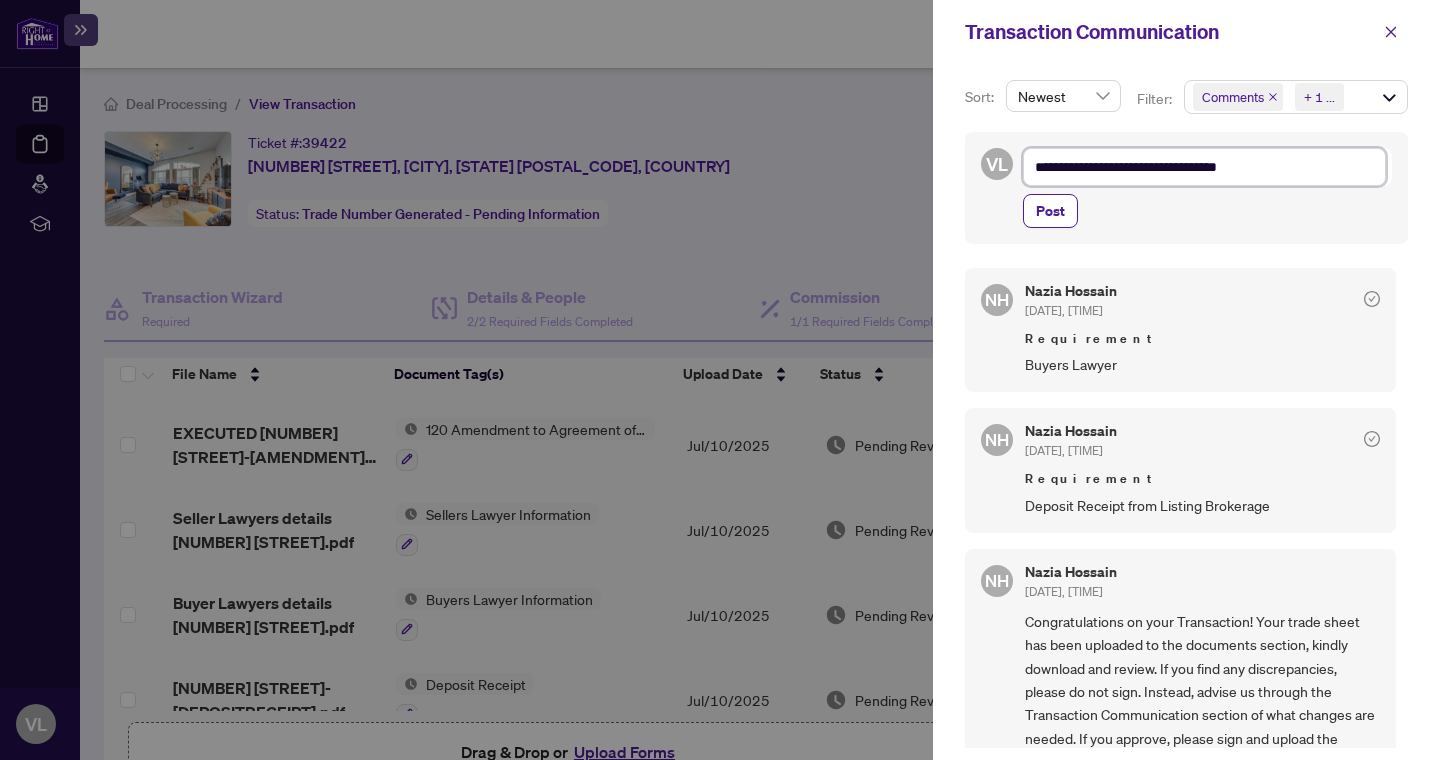 type on "**********" 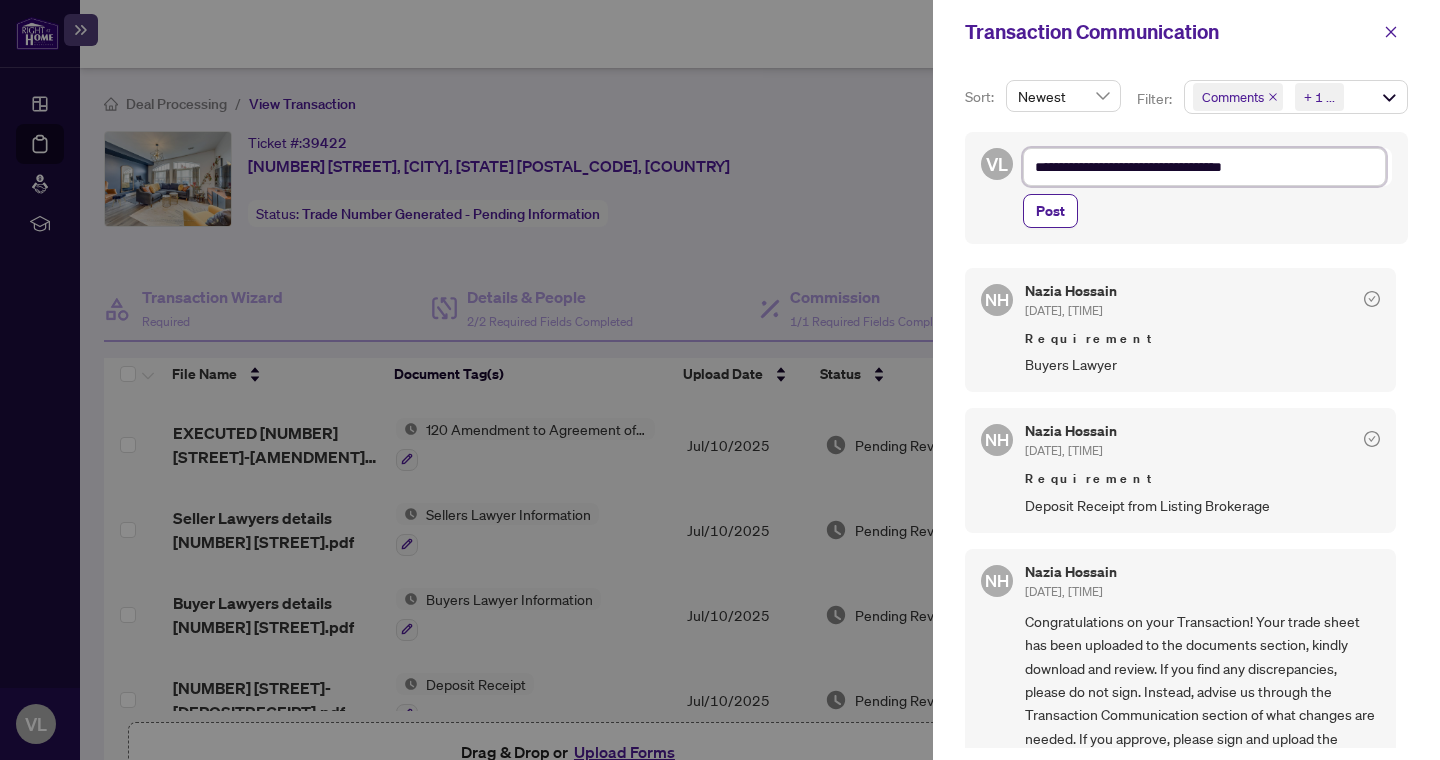 type on "**********" 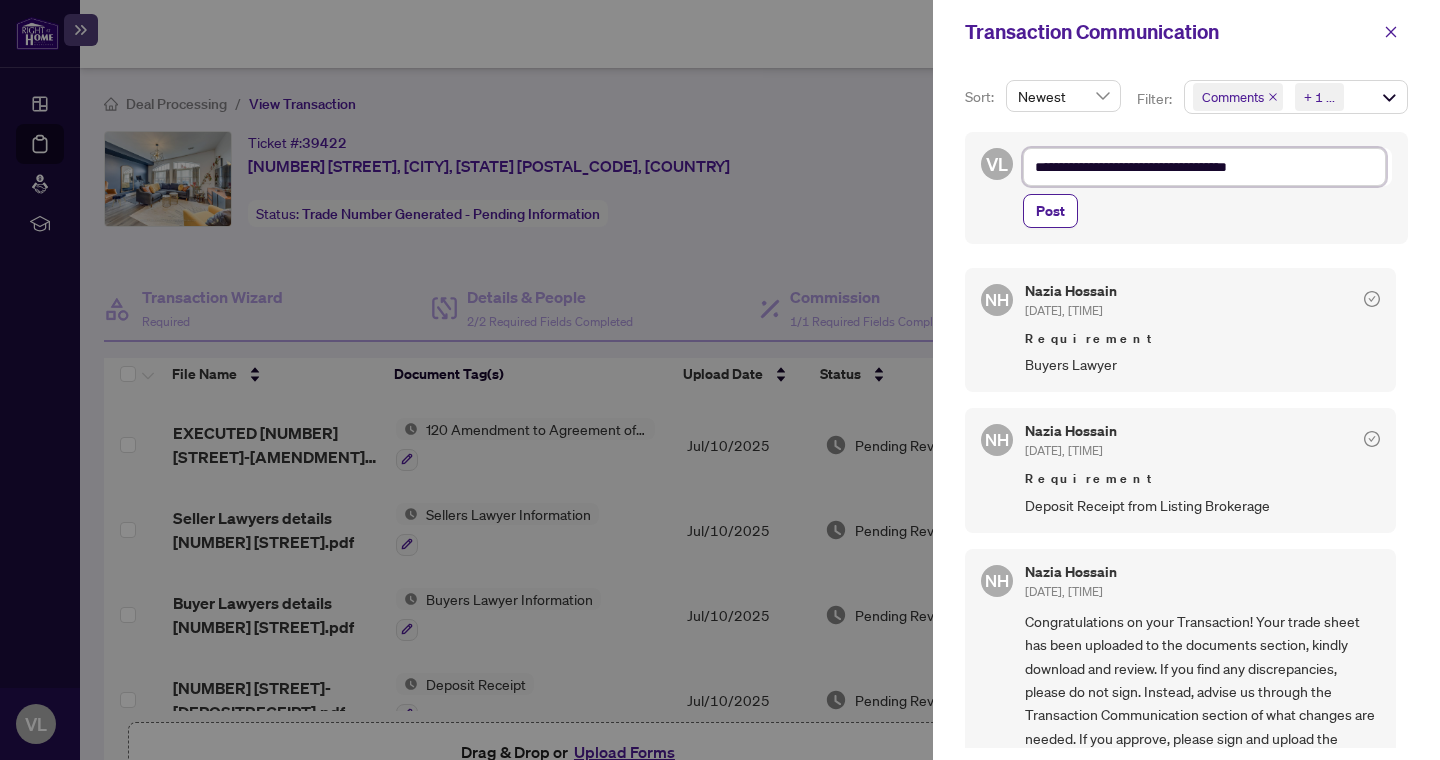 type on "**********" 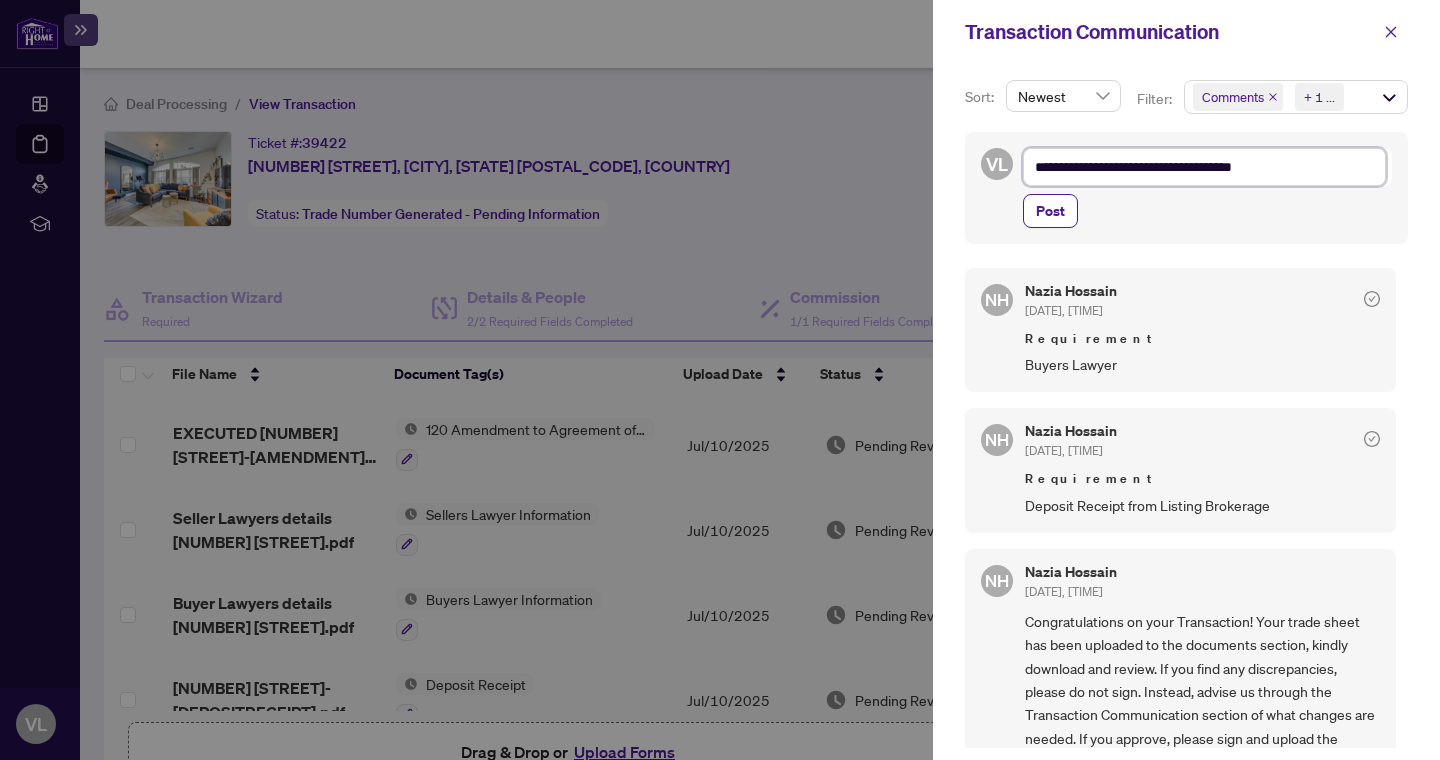 type on "**********" 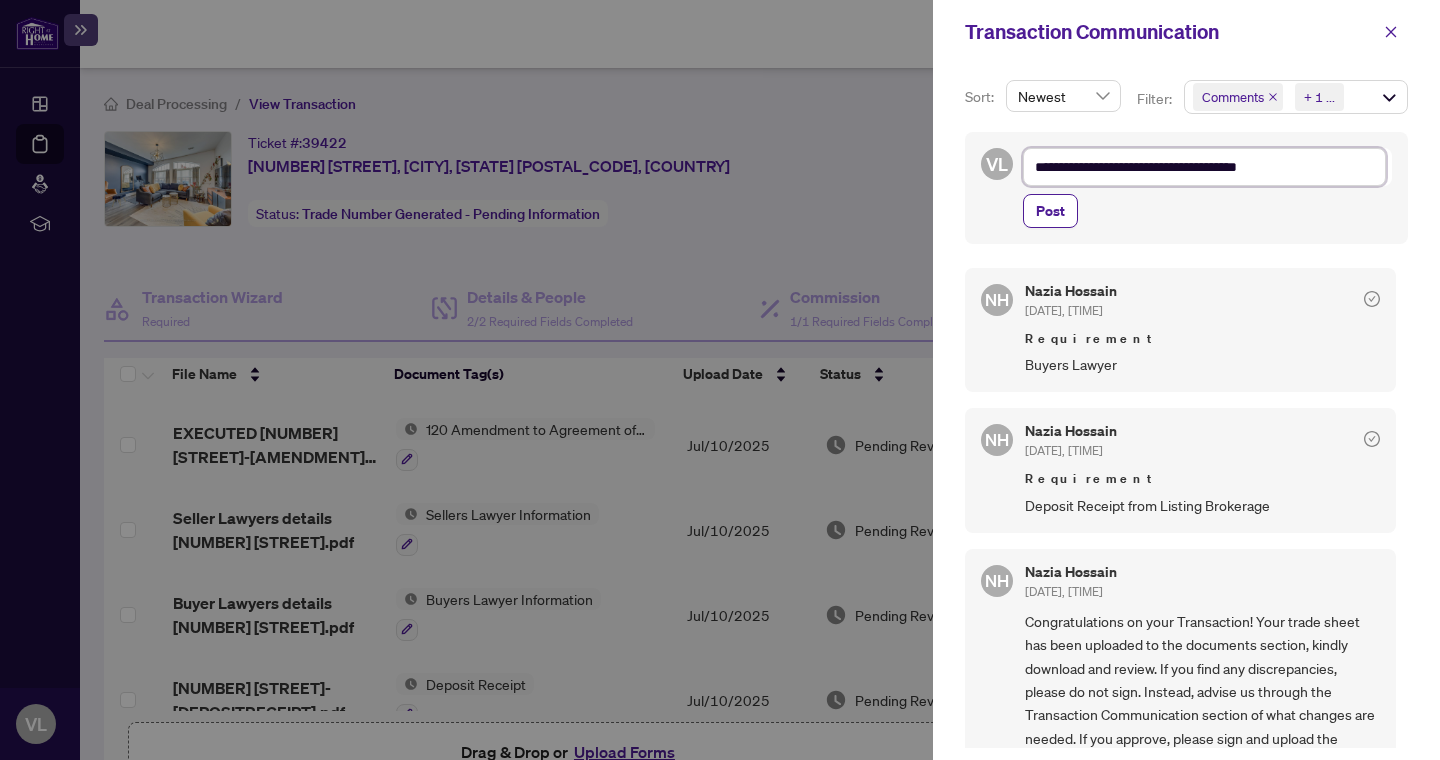 type on "**********" 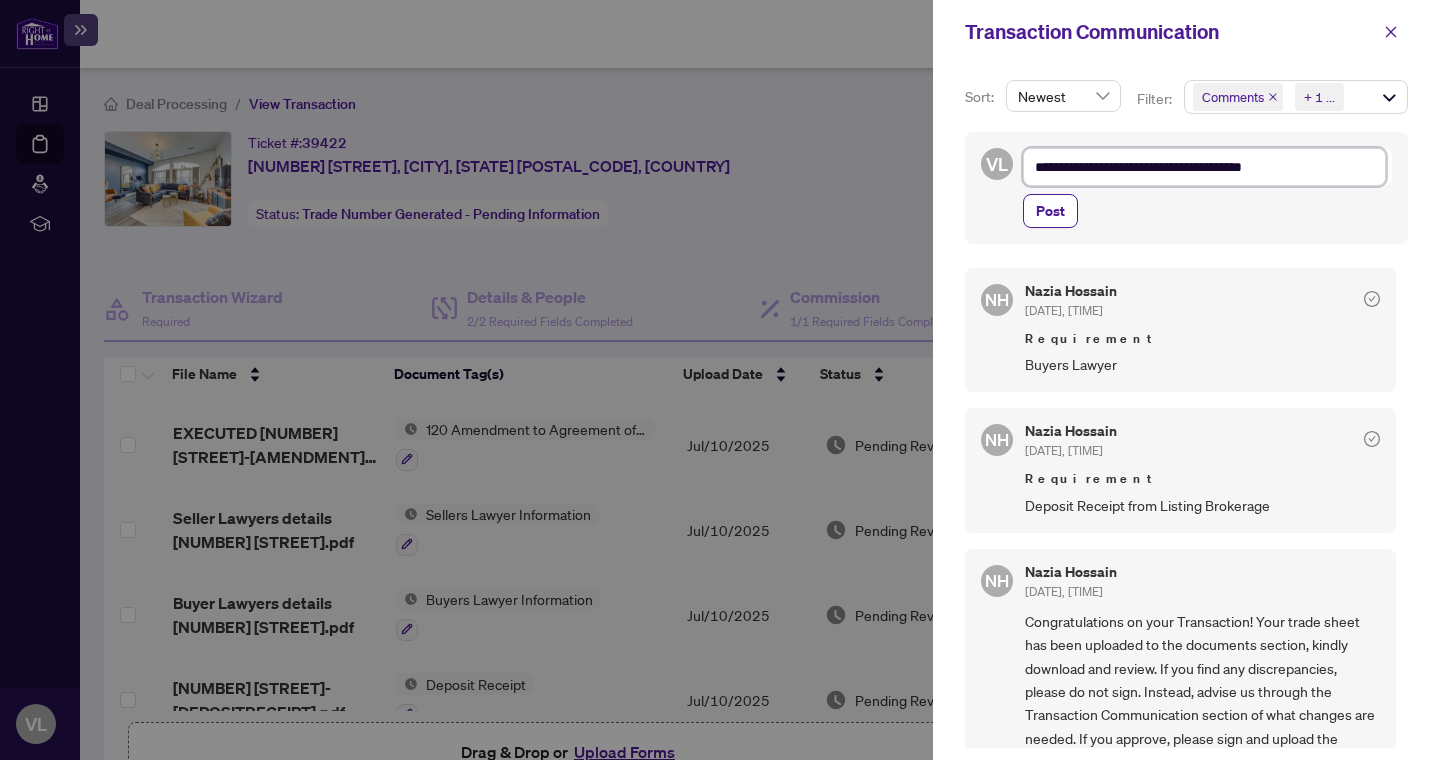 type on "**********" 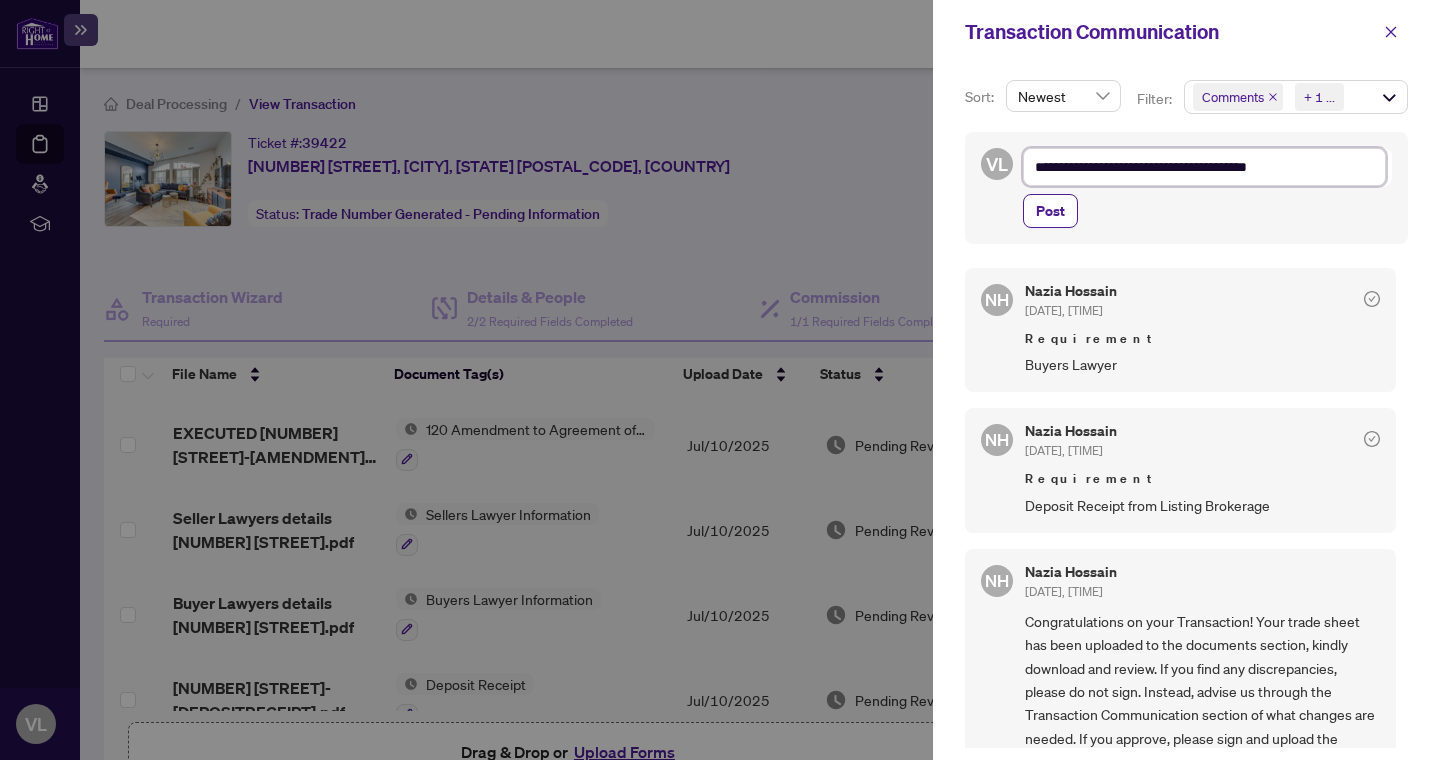 type on "**********" 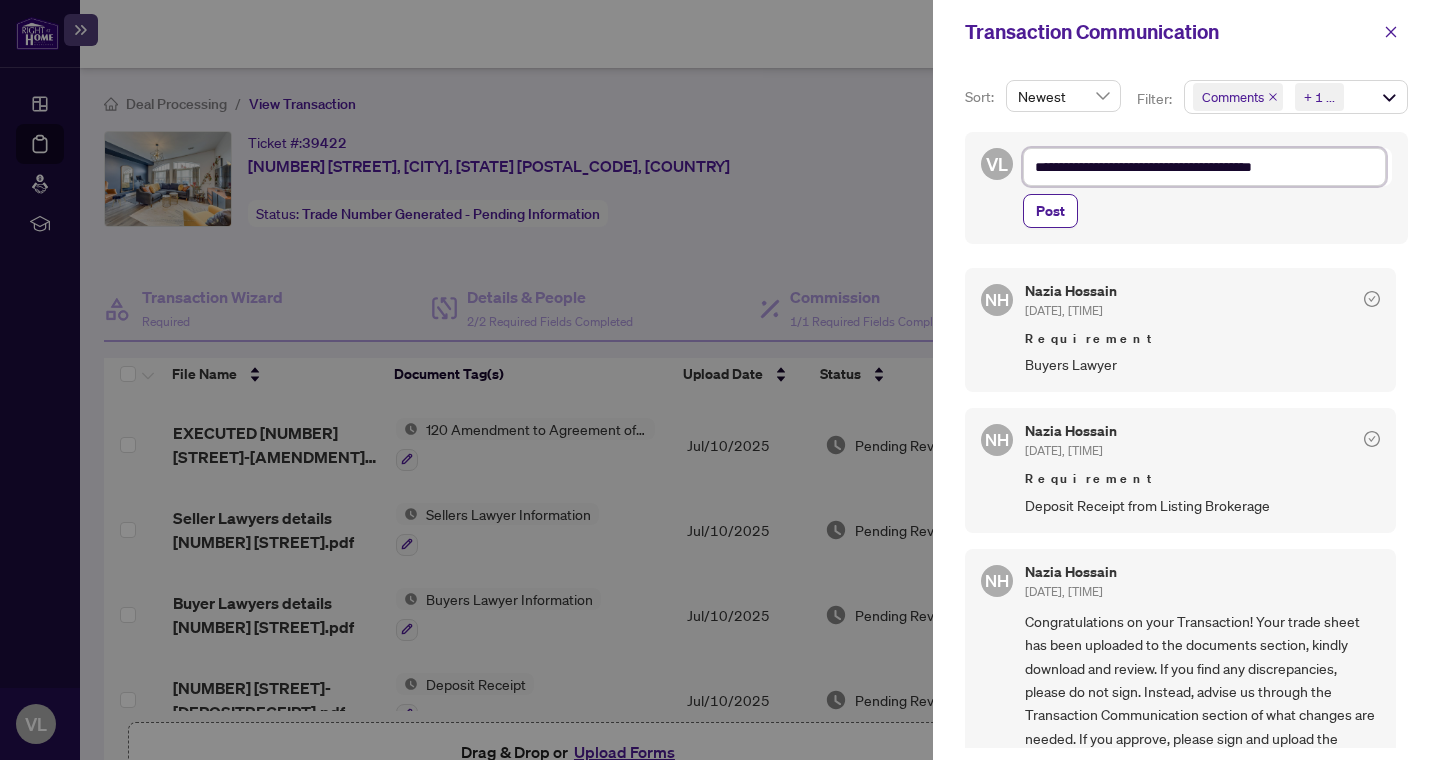 type on "**********" 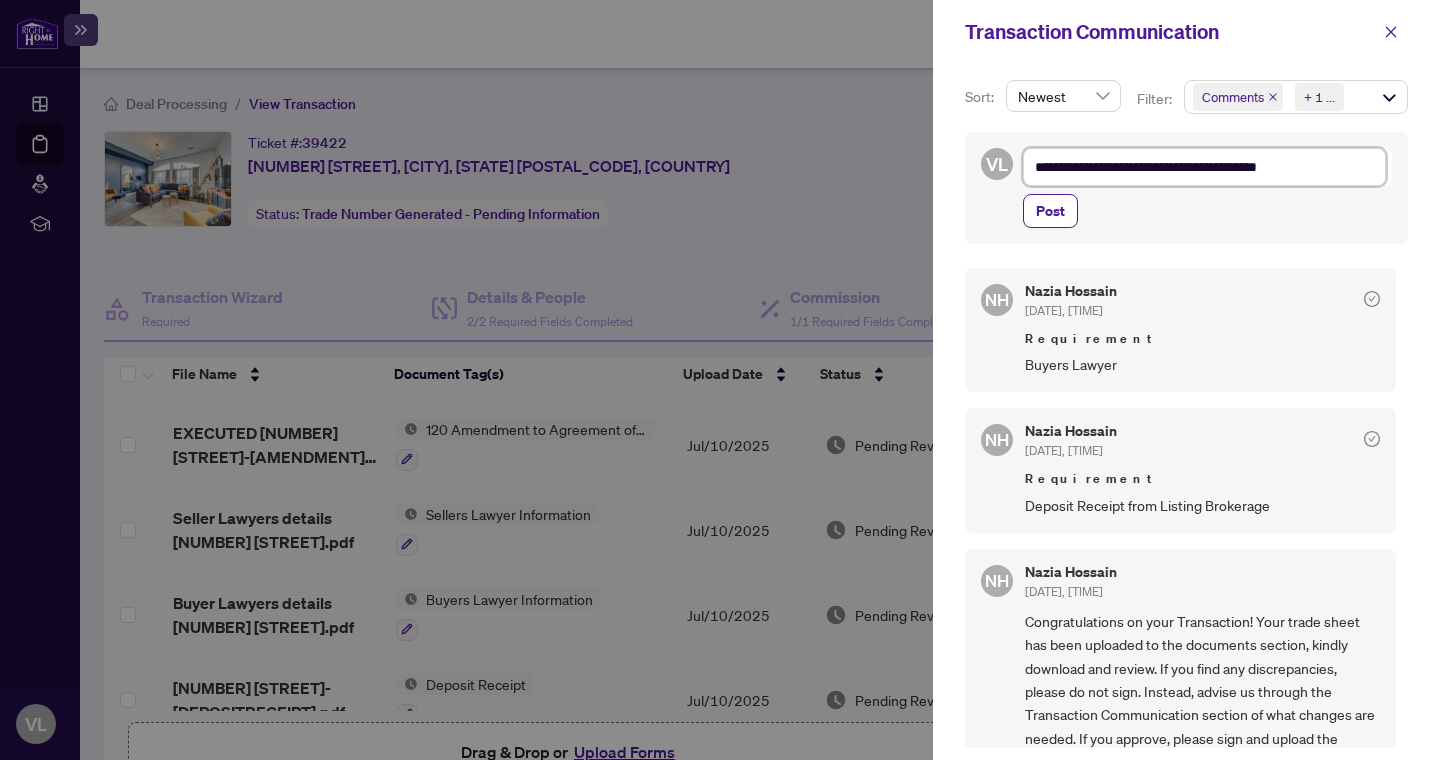 type on "**********" 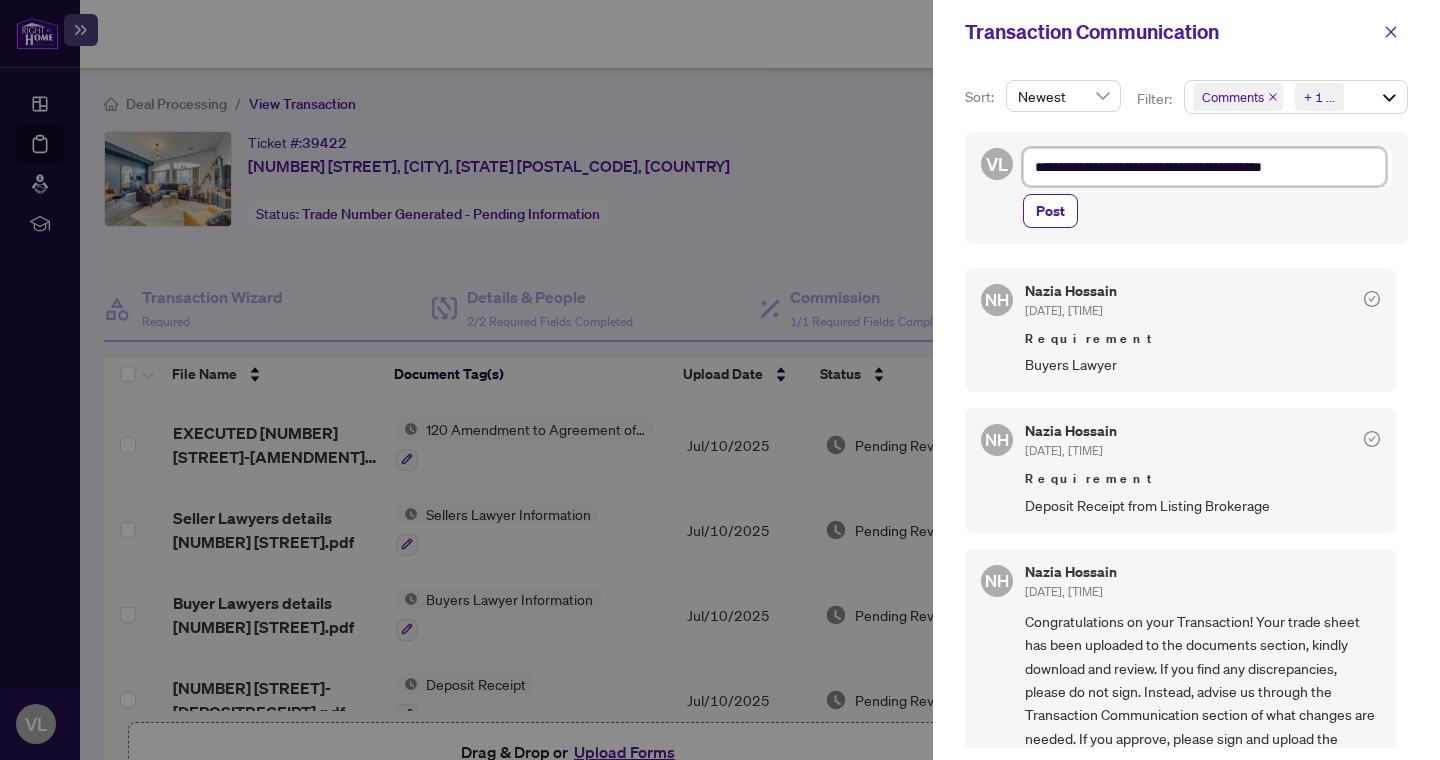 type on "**********" 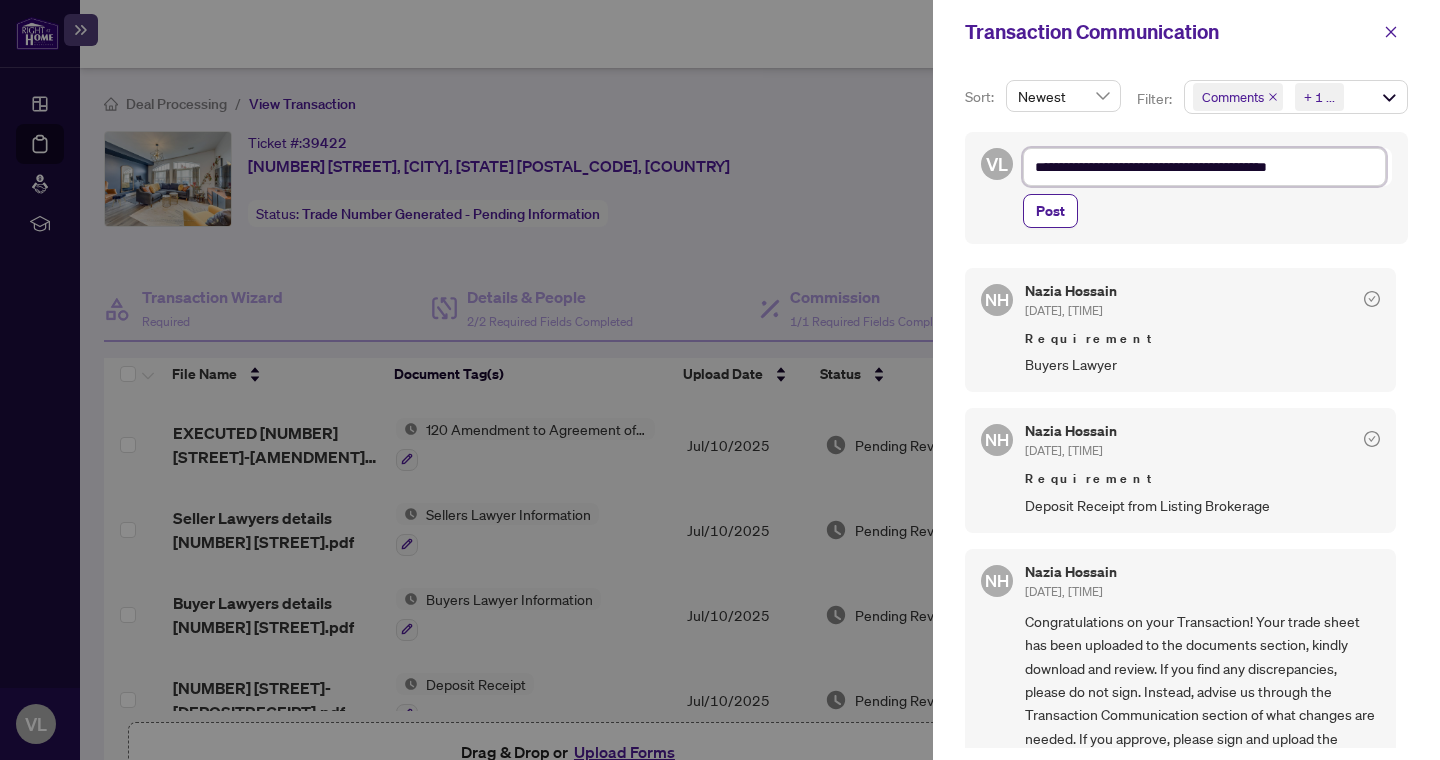 type on "**********" 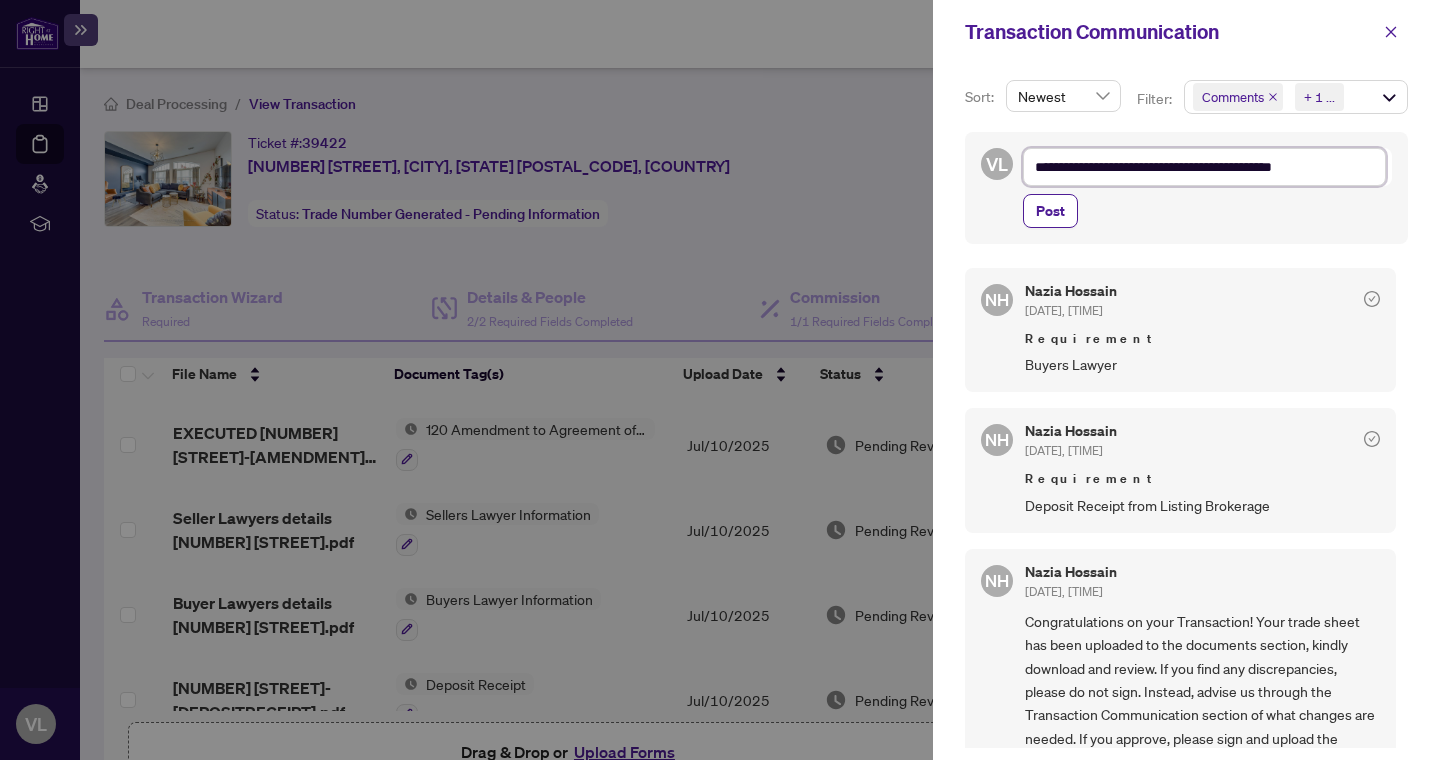 type on "**********" 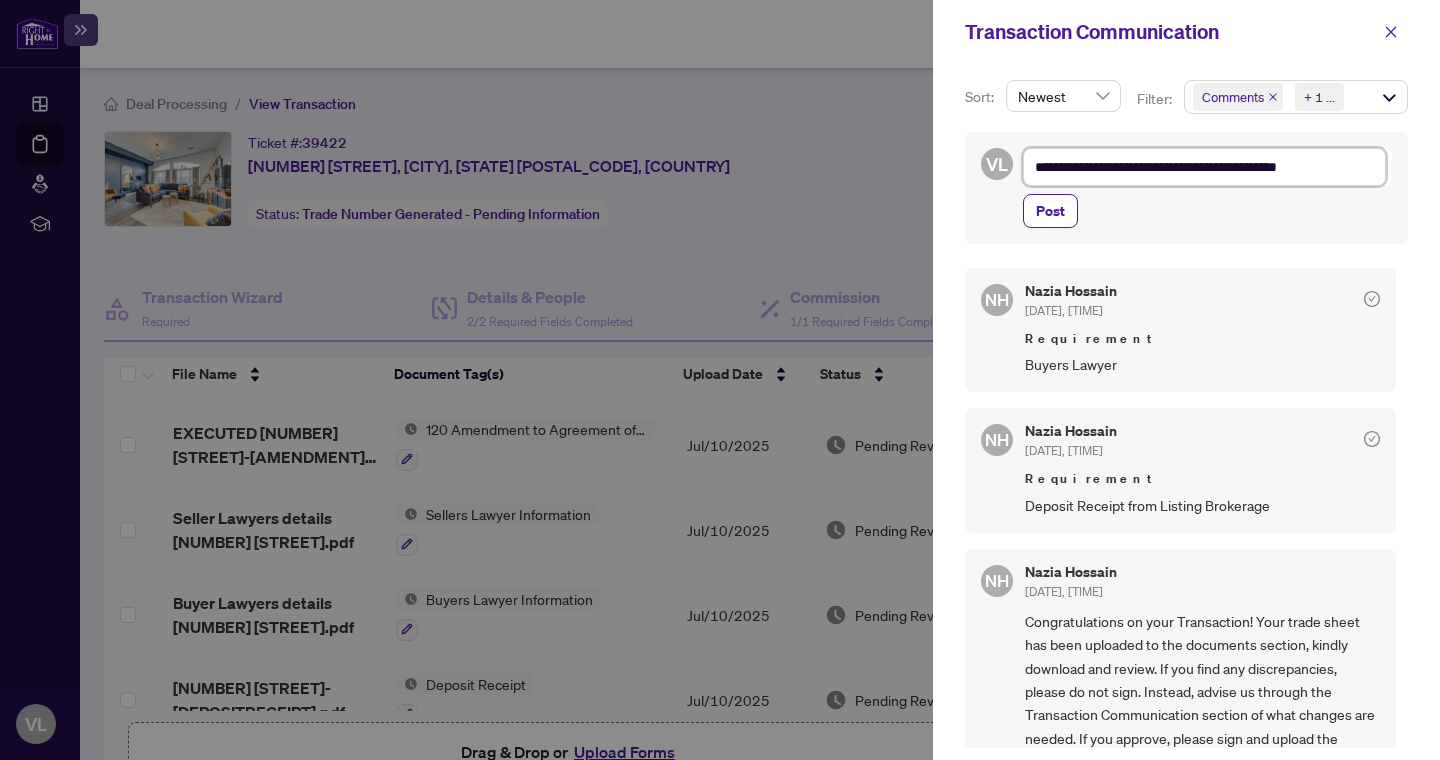 type on "**********" 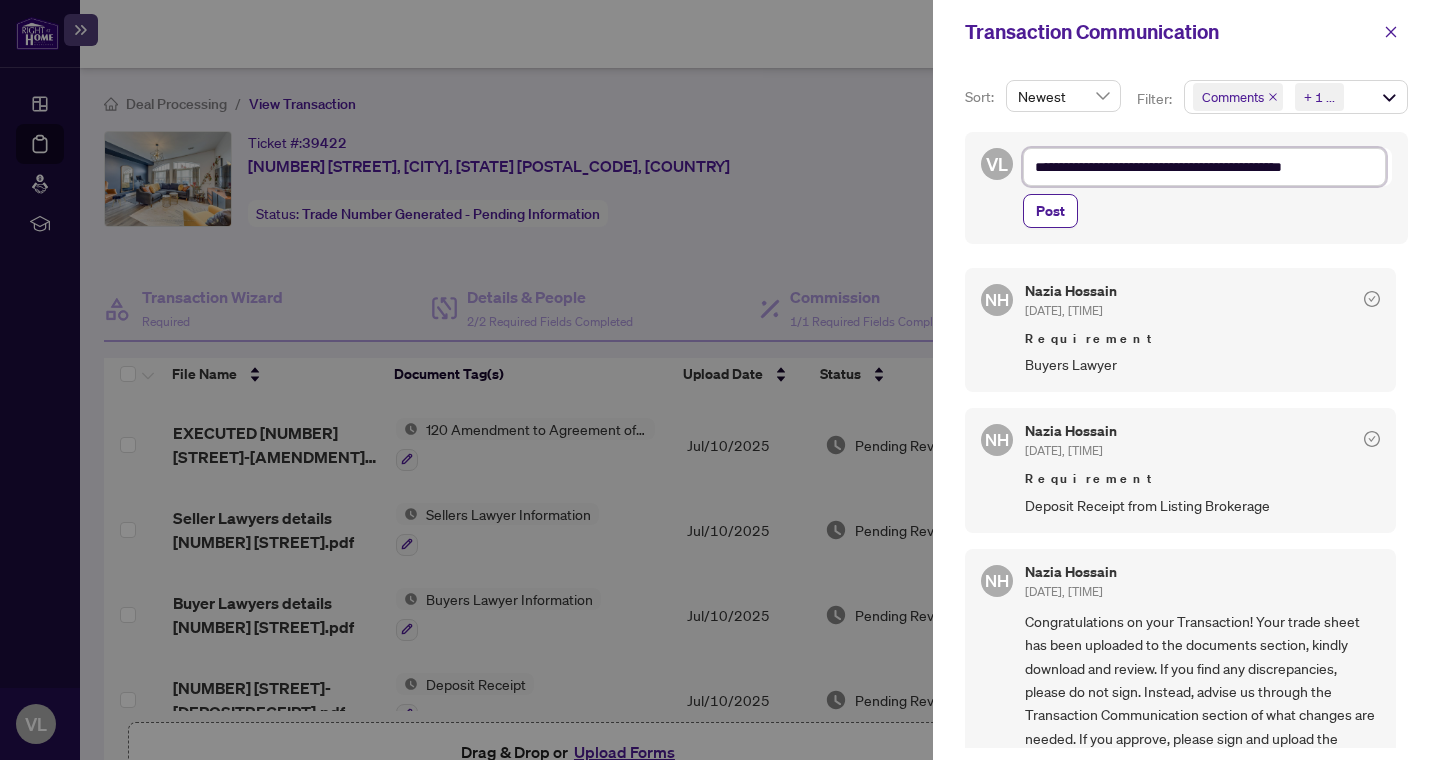 type on "**********" 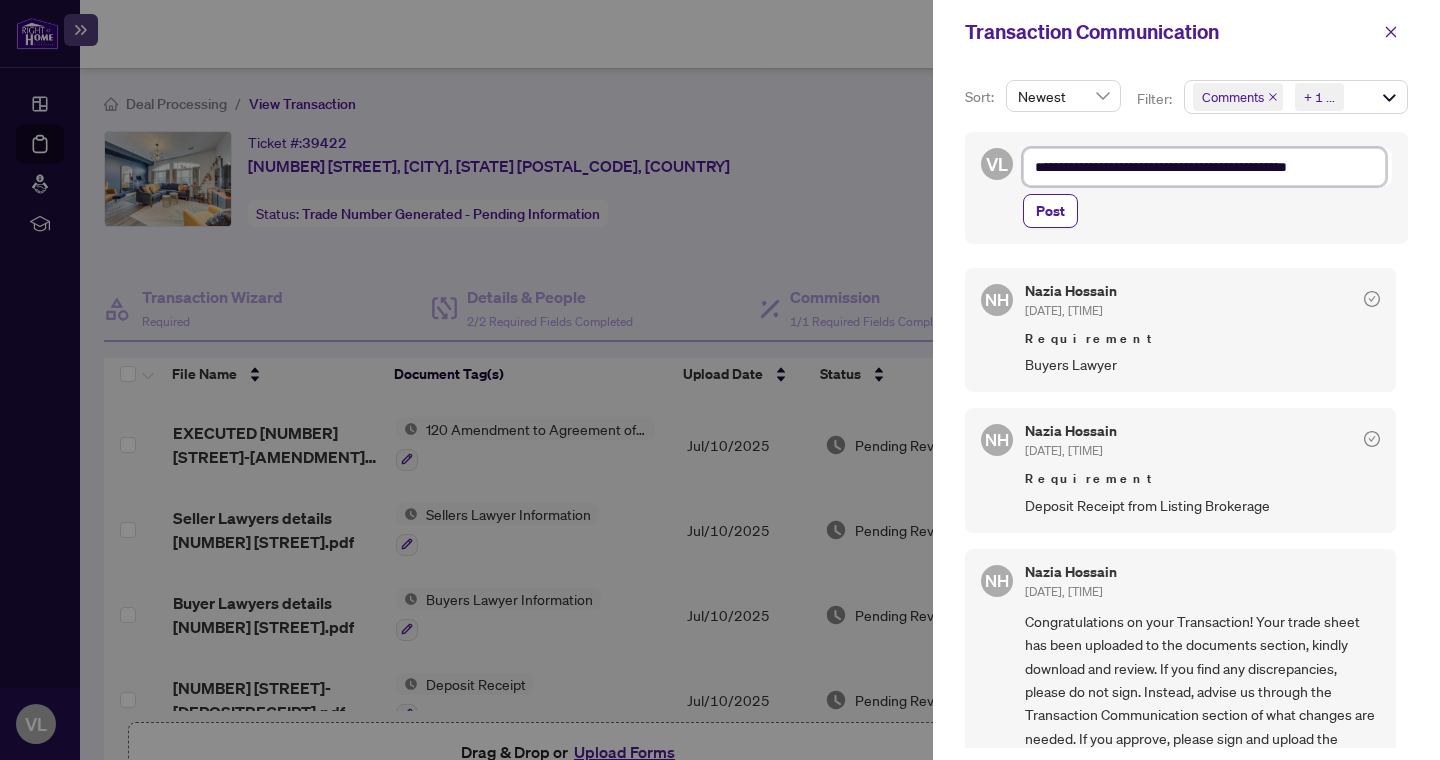 type on "**********" 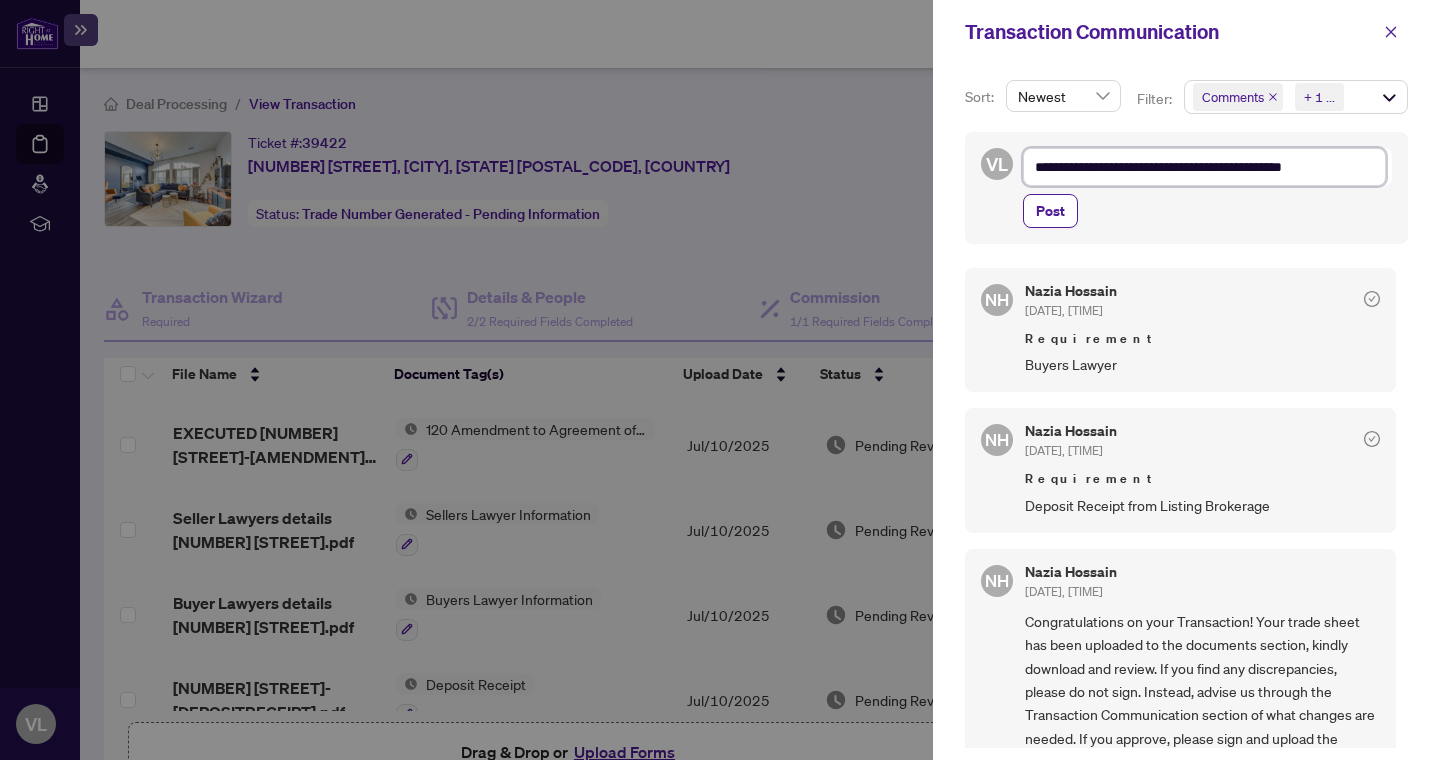 type on "**********" 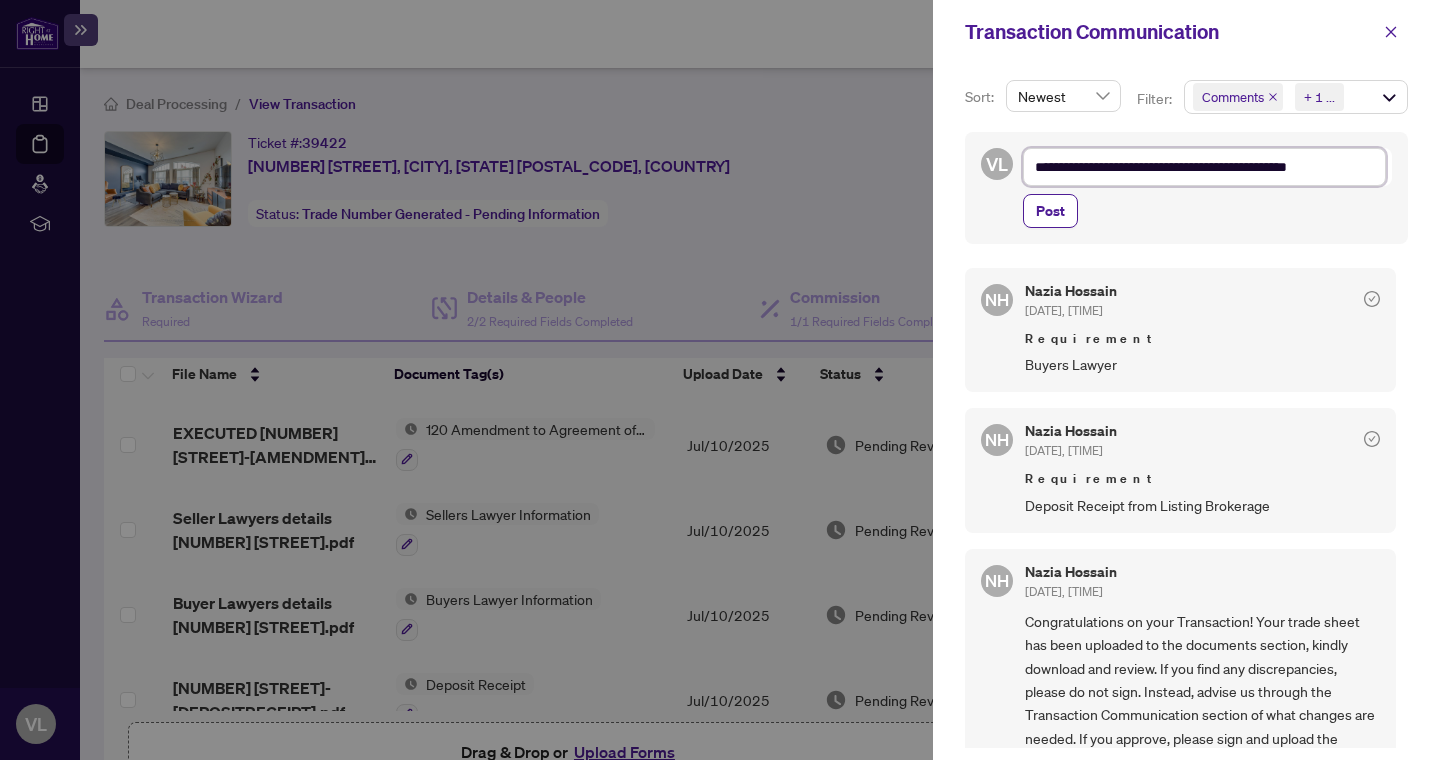 type on "**********" 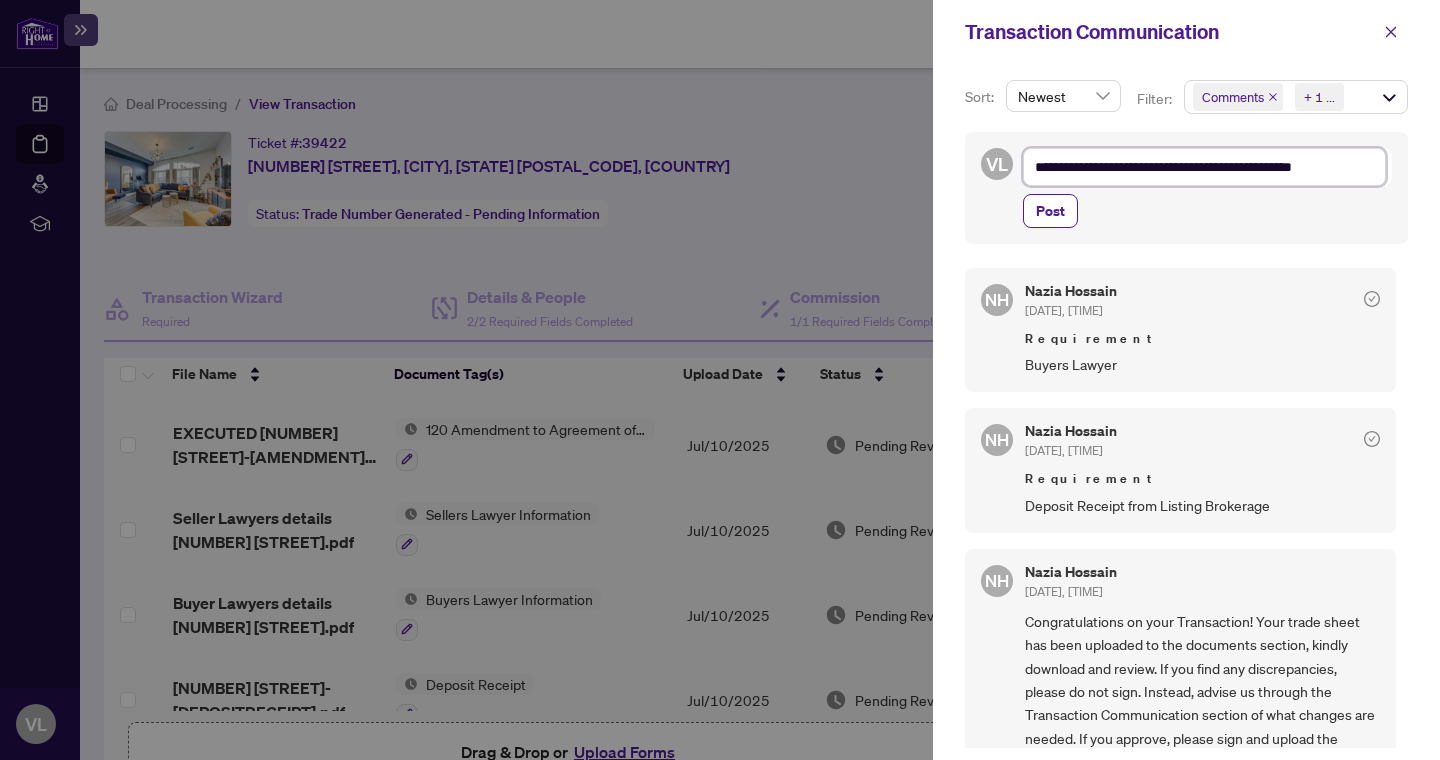 type on "**********" 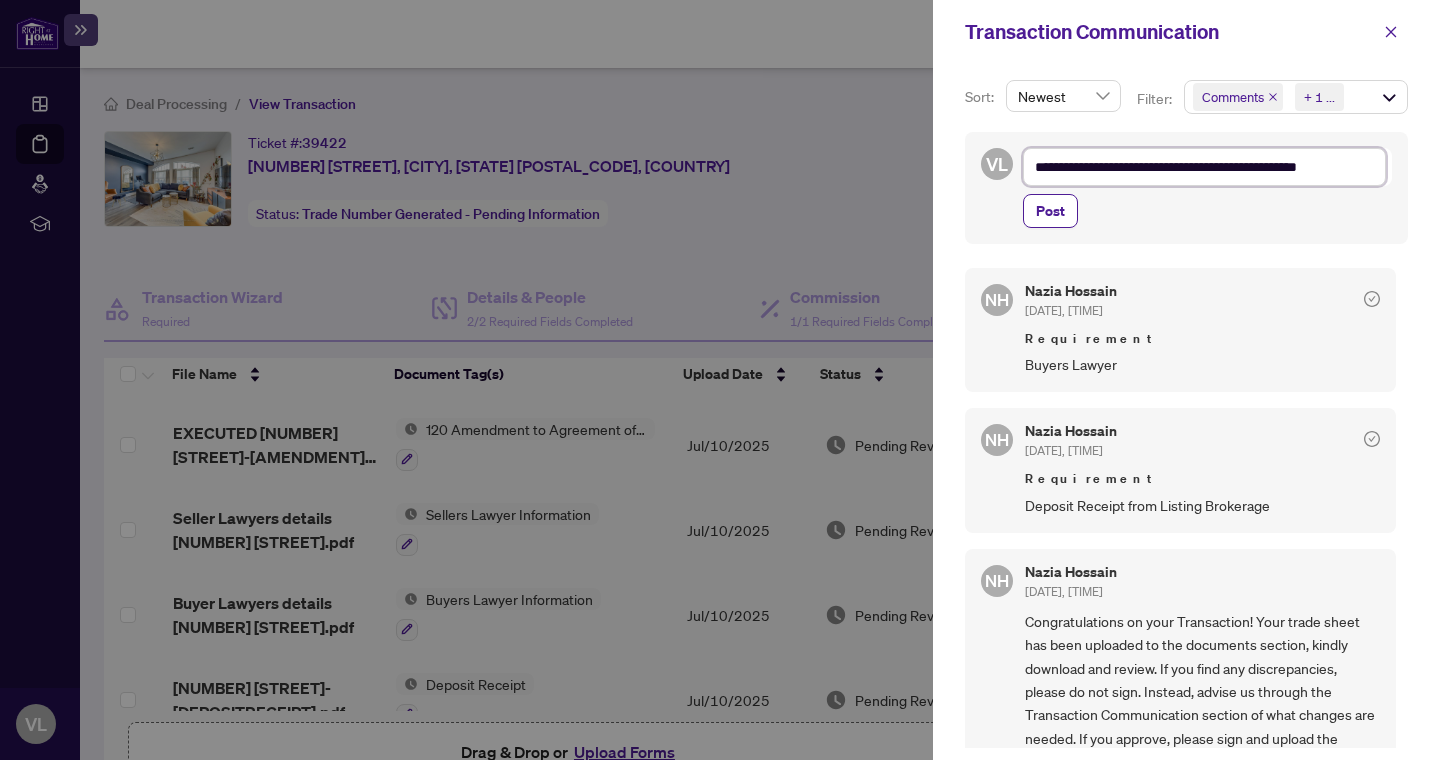 type on "**********" 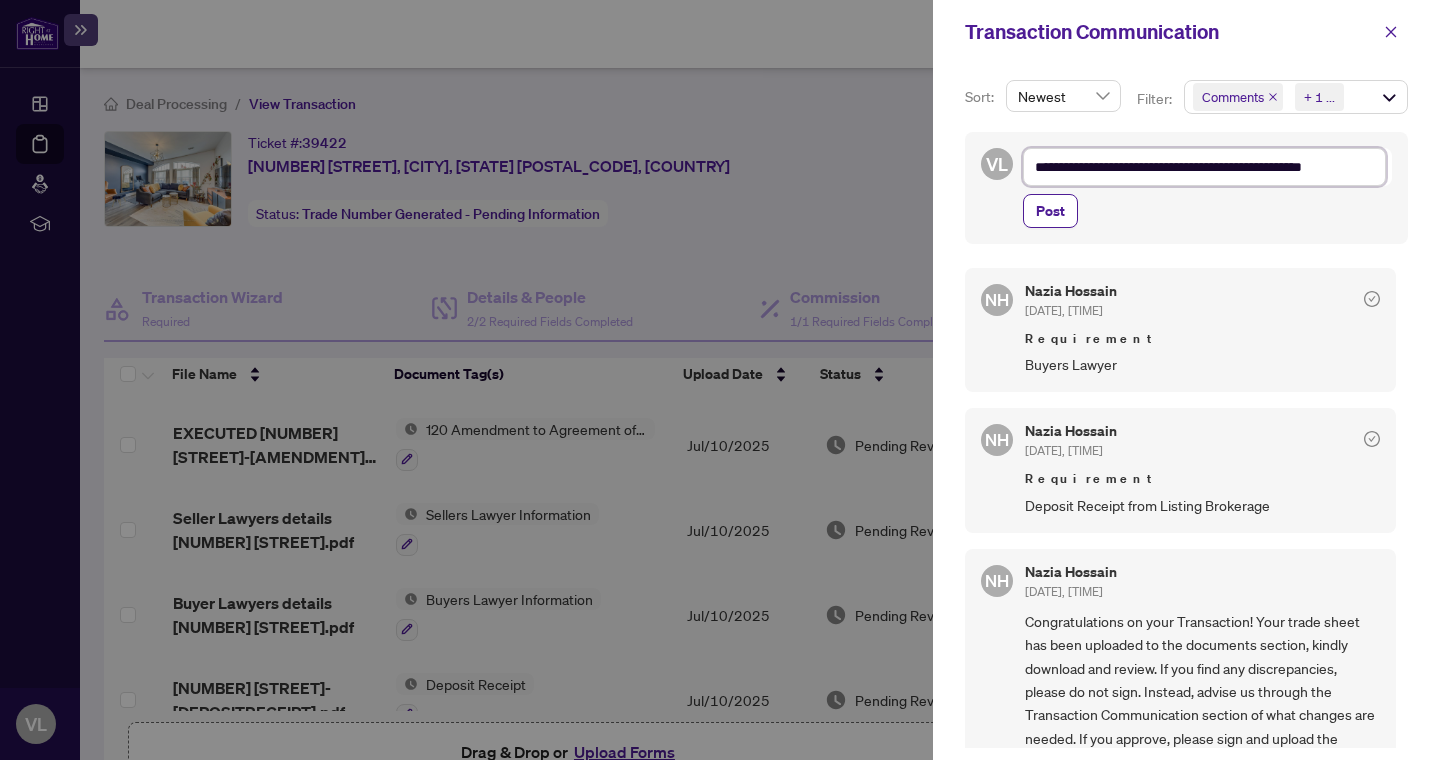 type on "**********" 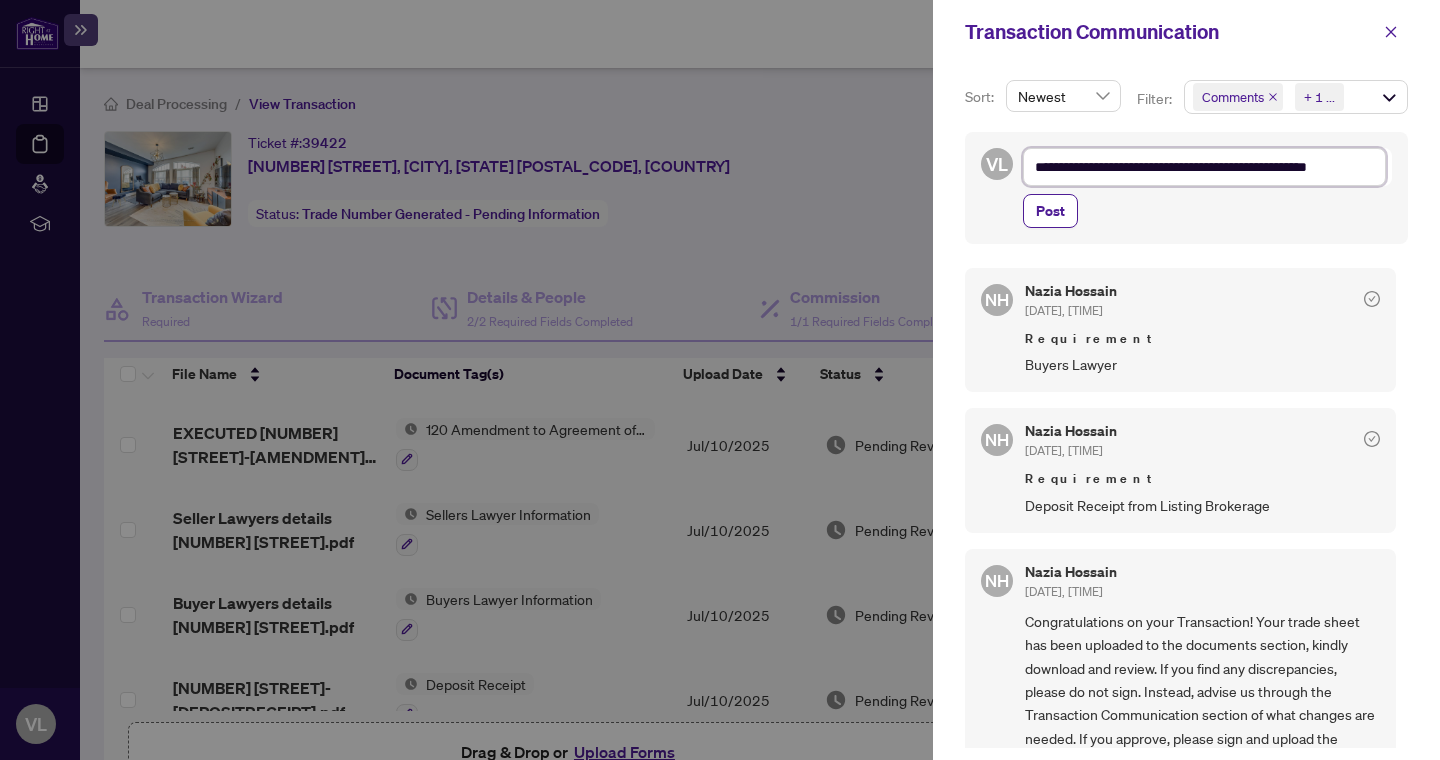 type on "**********" 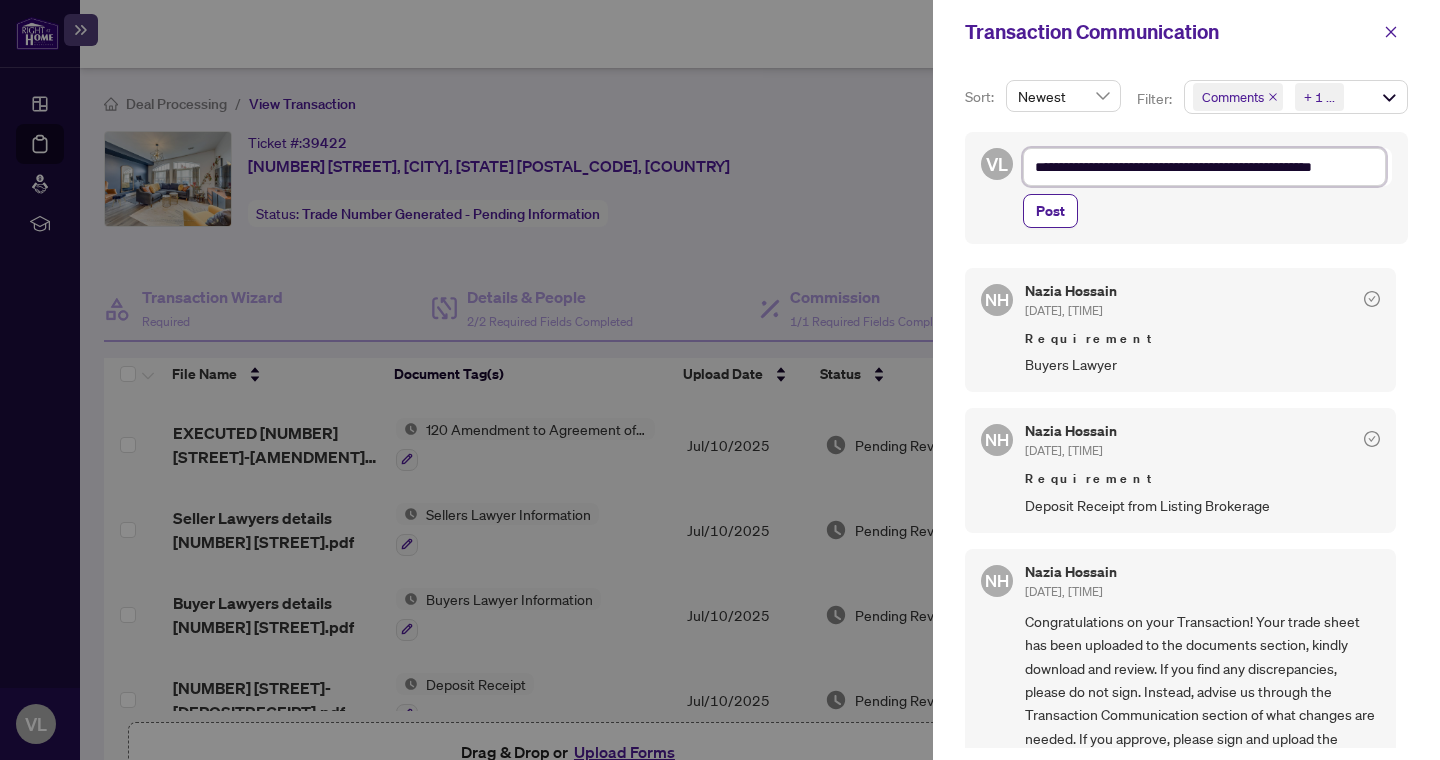 type on "**********" 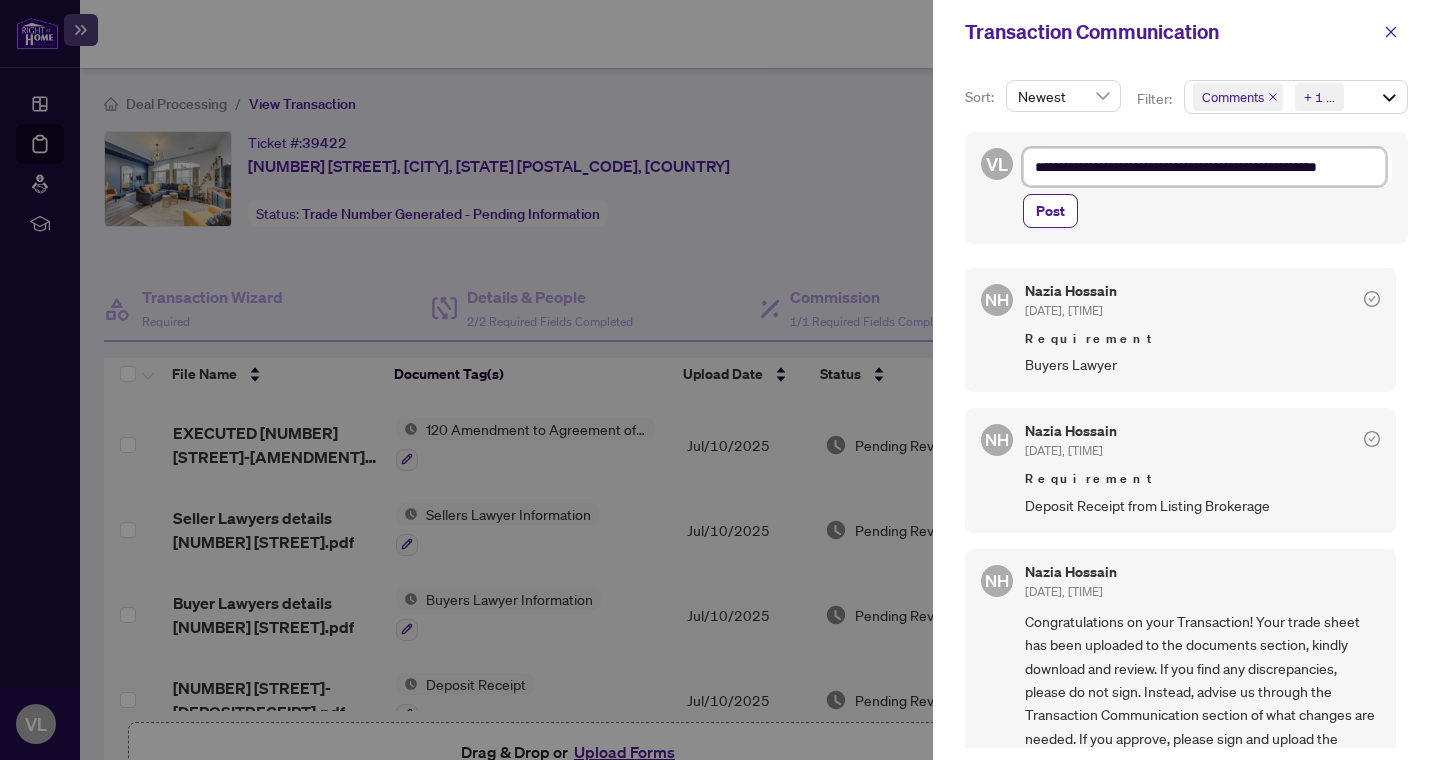 type on "**********" 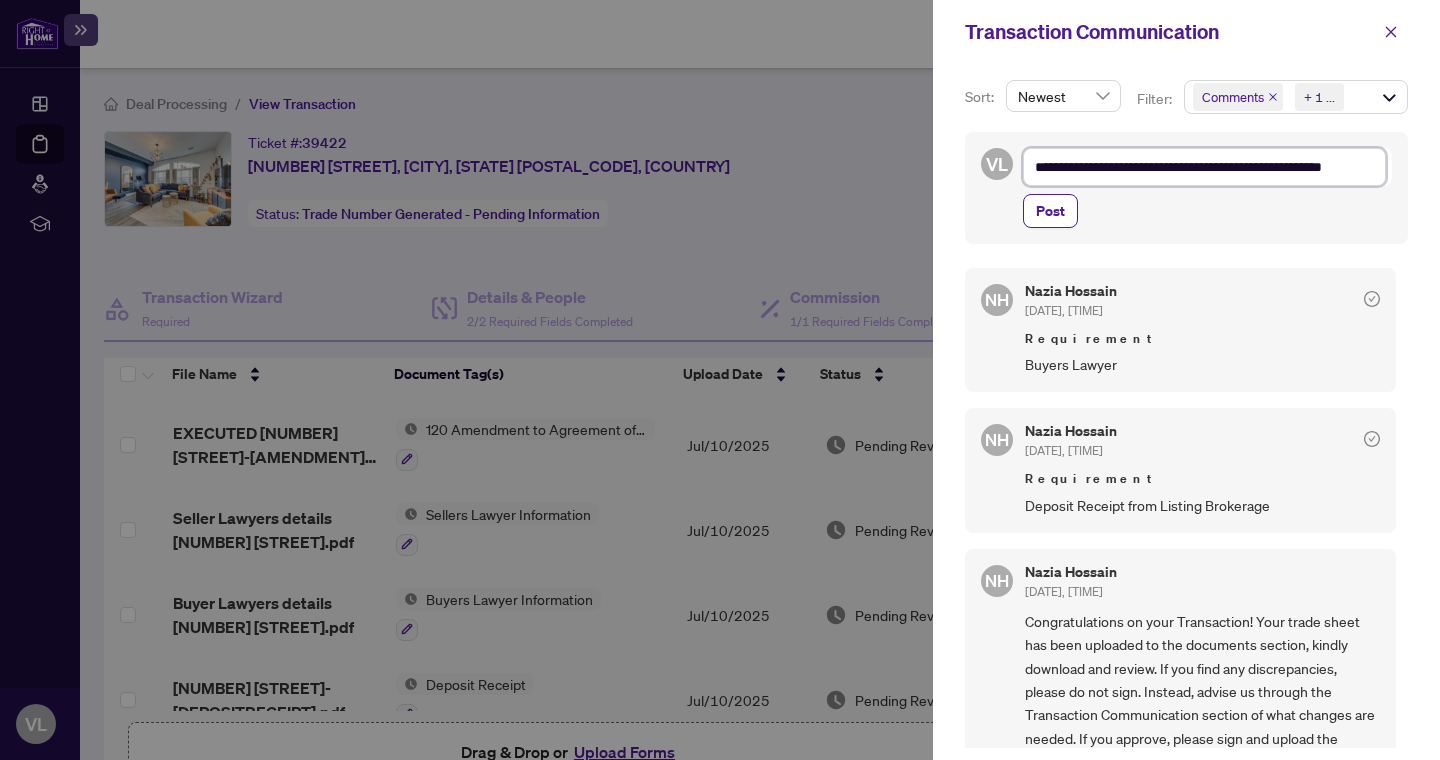 type on "**********" 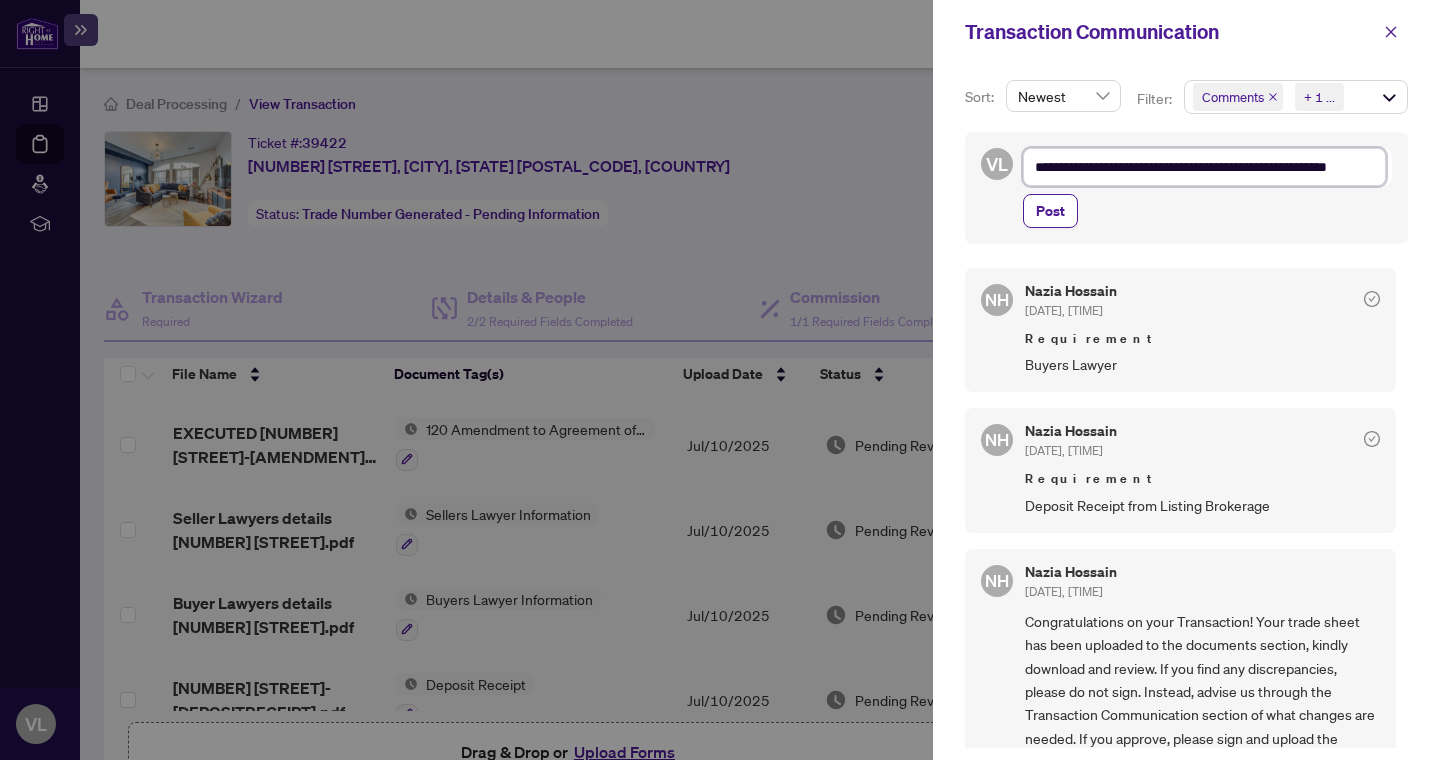 type on "**********" 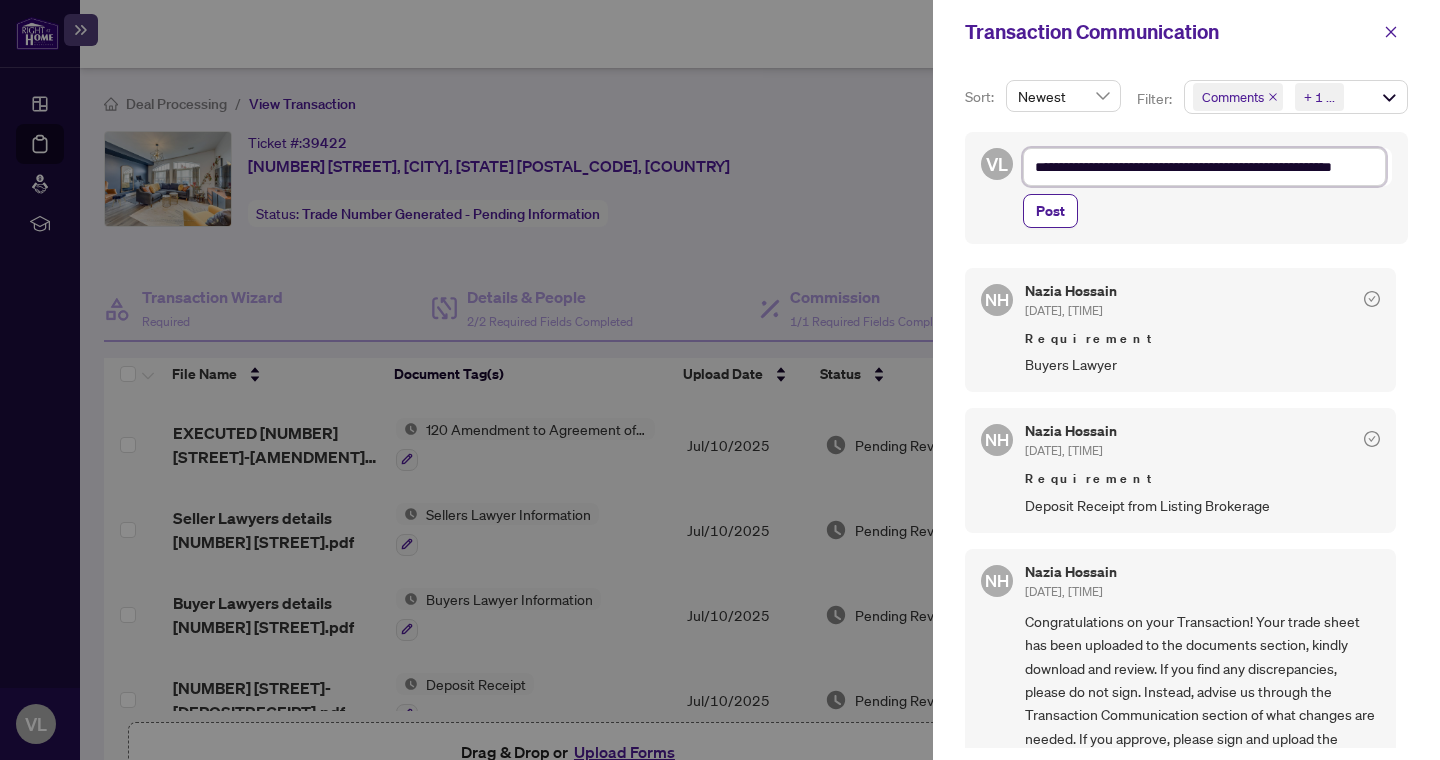 type on "**********" 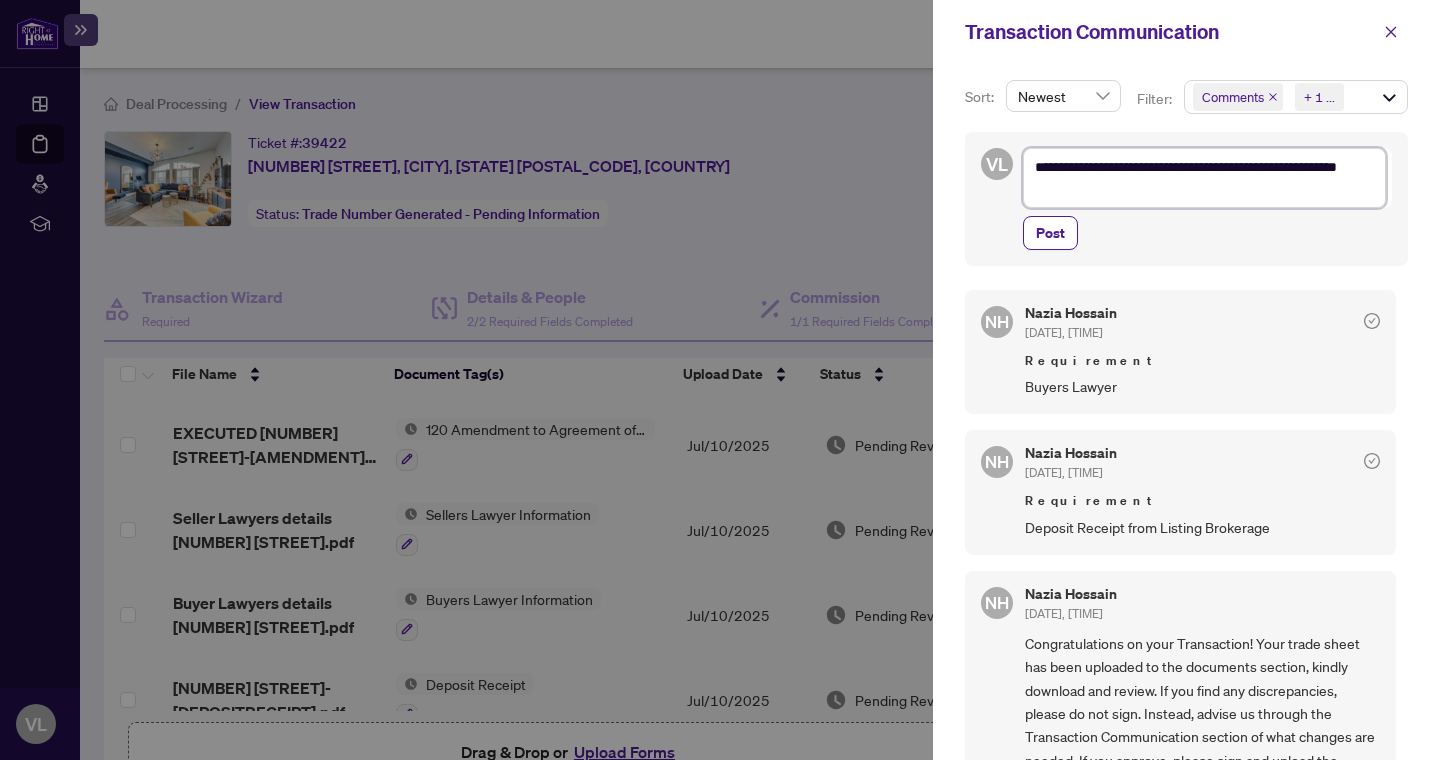 type on "**********" 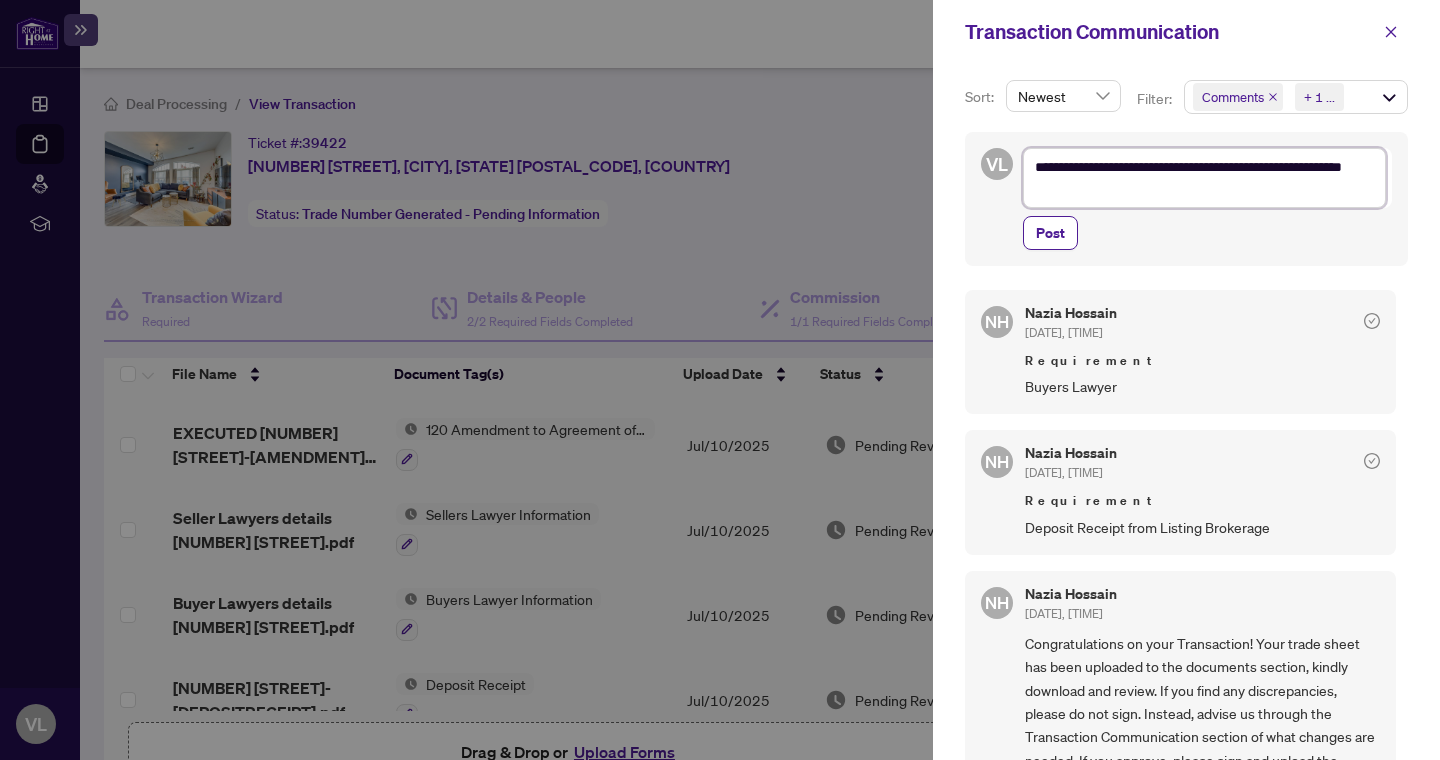 type on "**********" 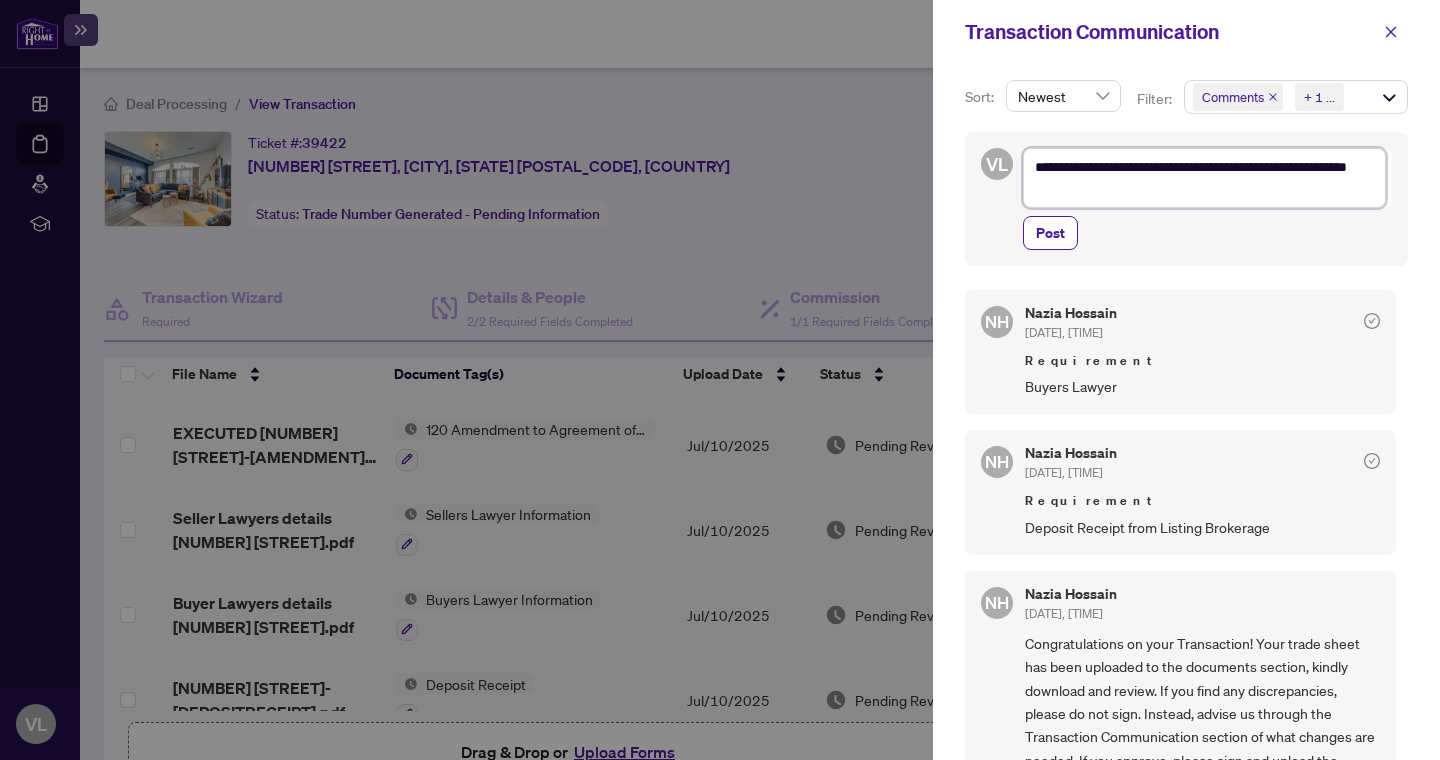 type on "**********" 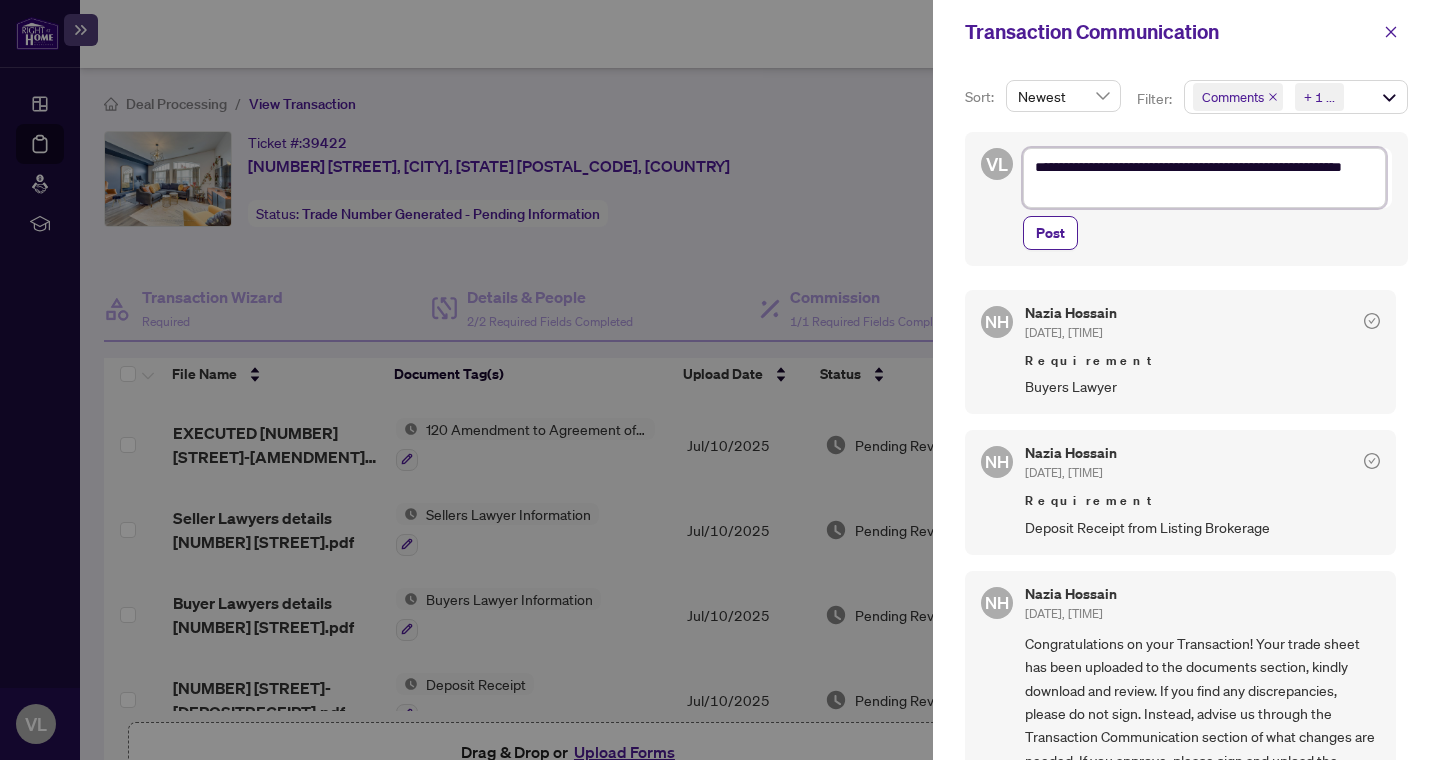 type on "**********" 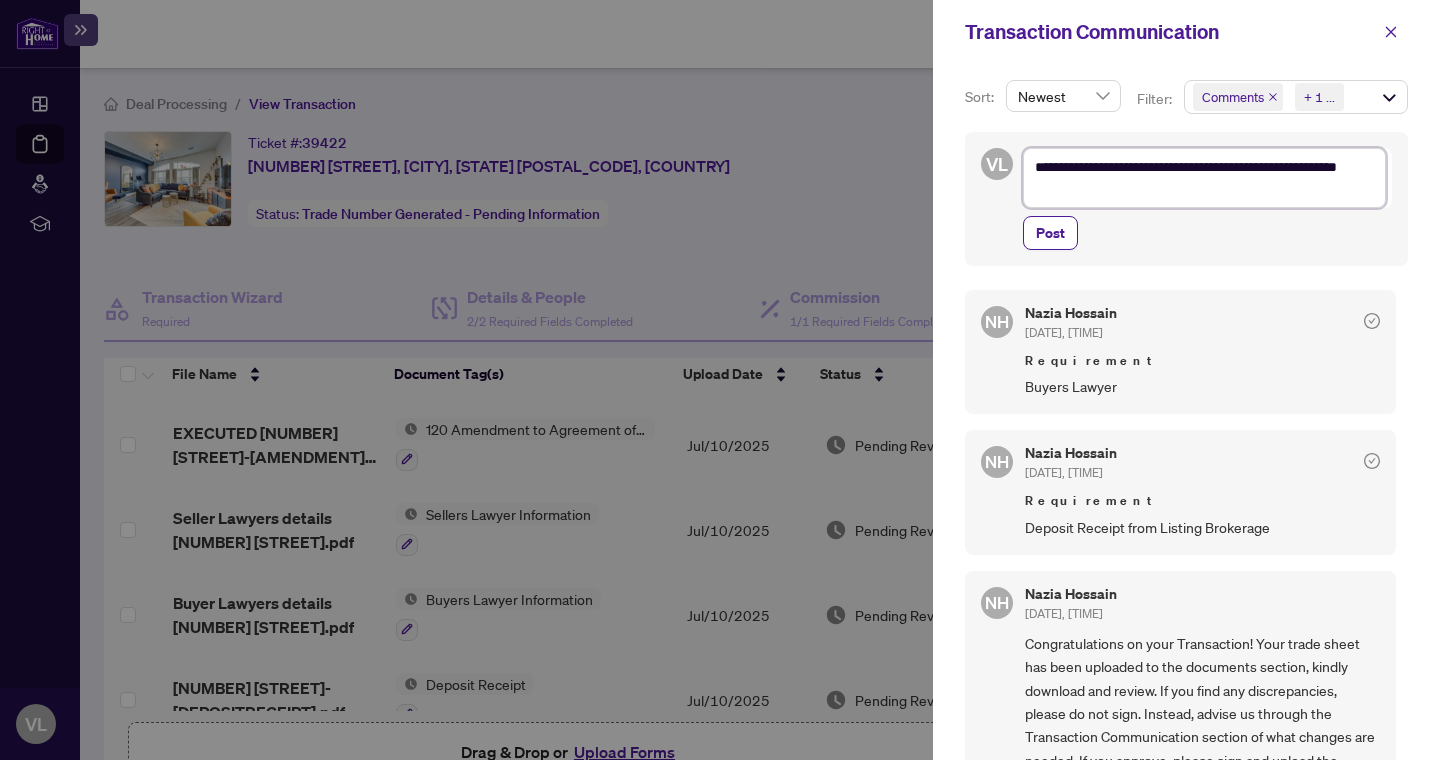 type on "**********" 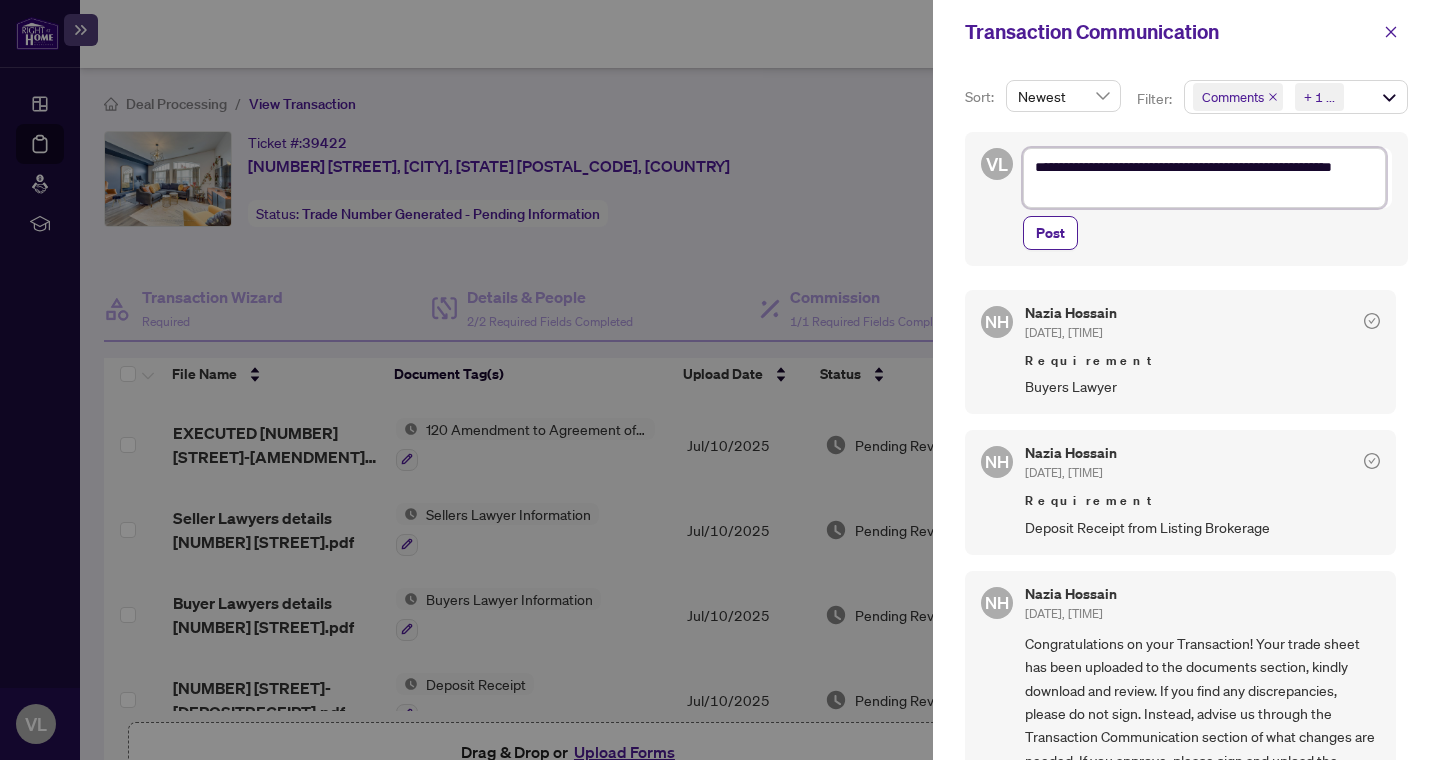 type on "**********" 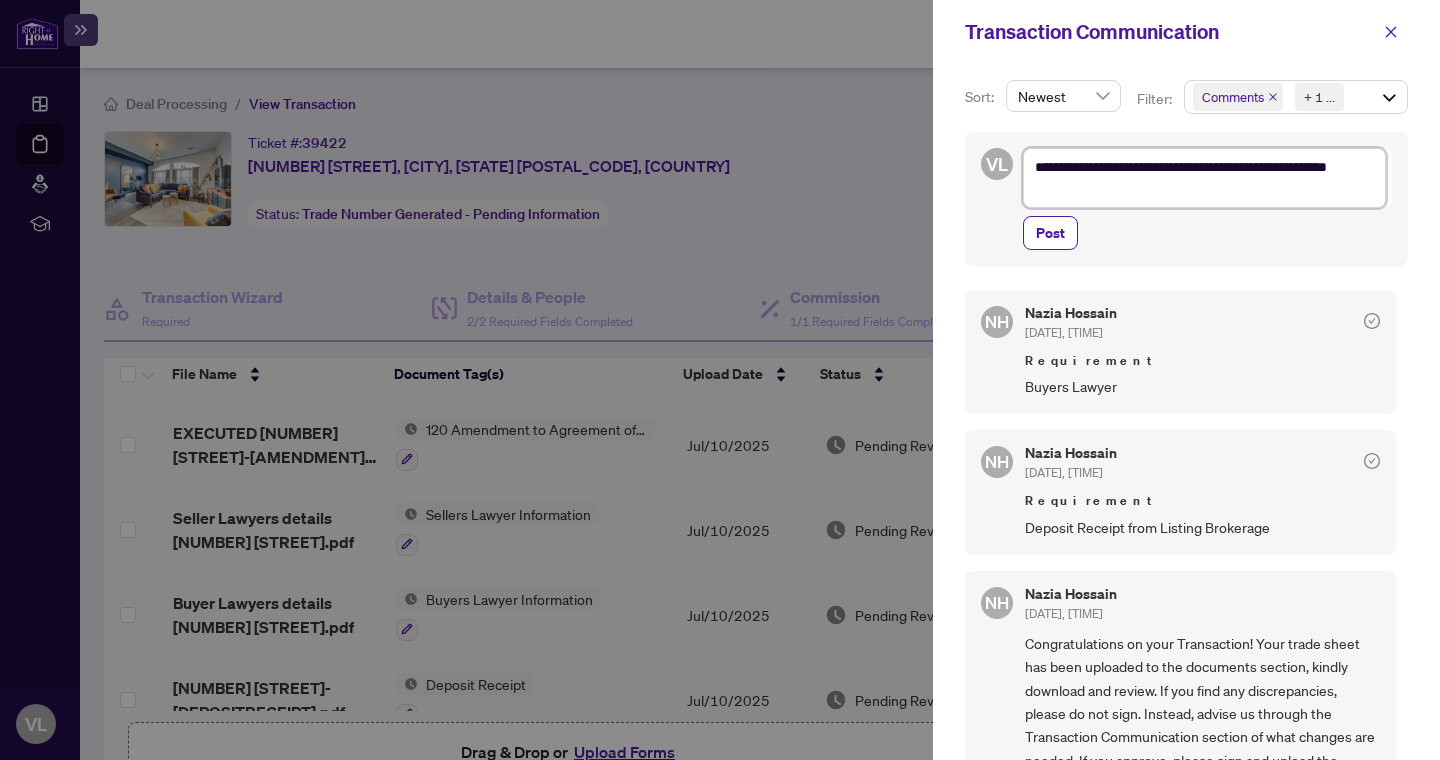 type on "**********" 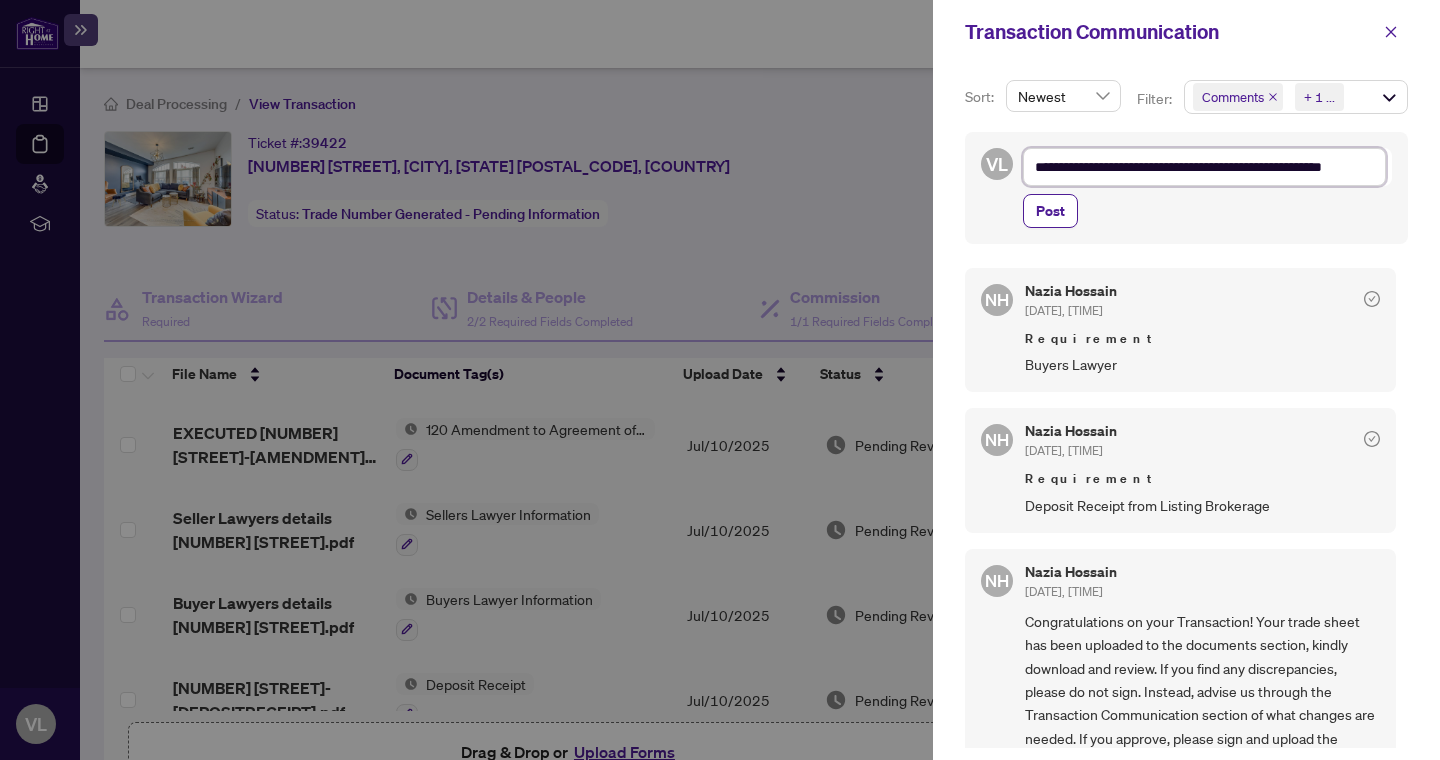 type on "**********" 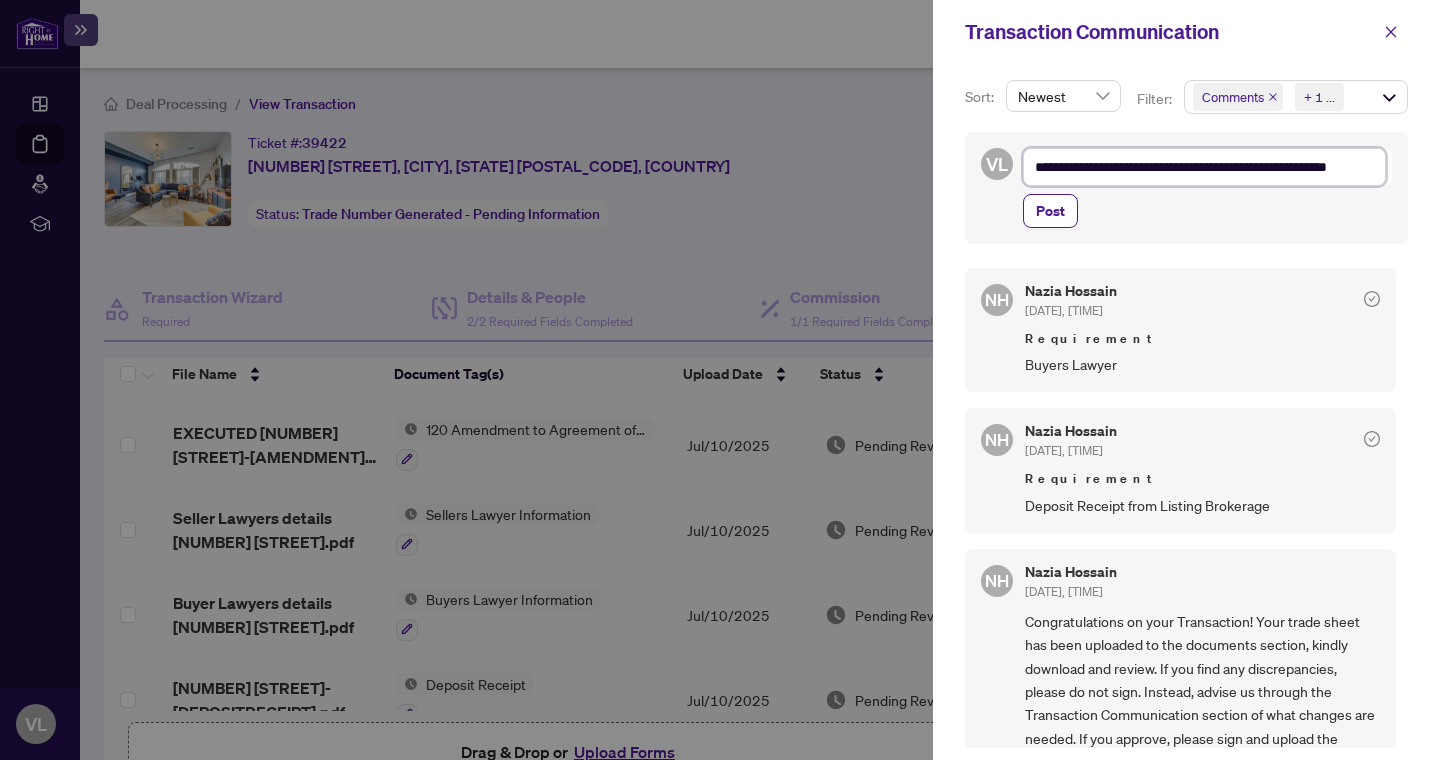 type on "**********" 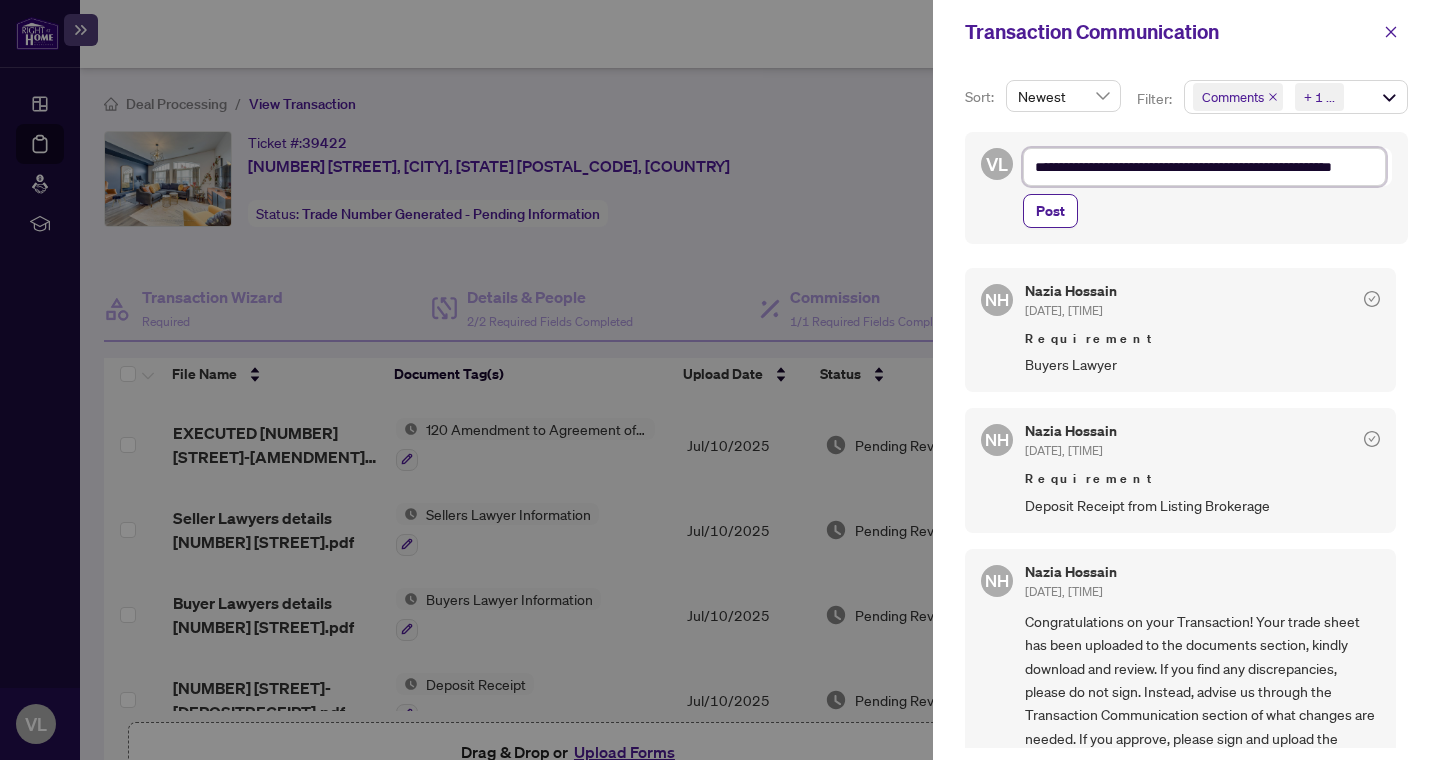 type on "**********" 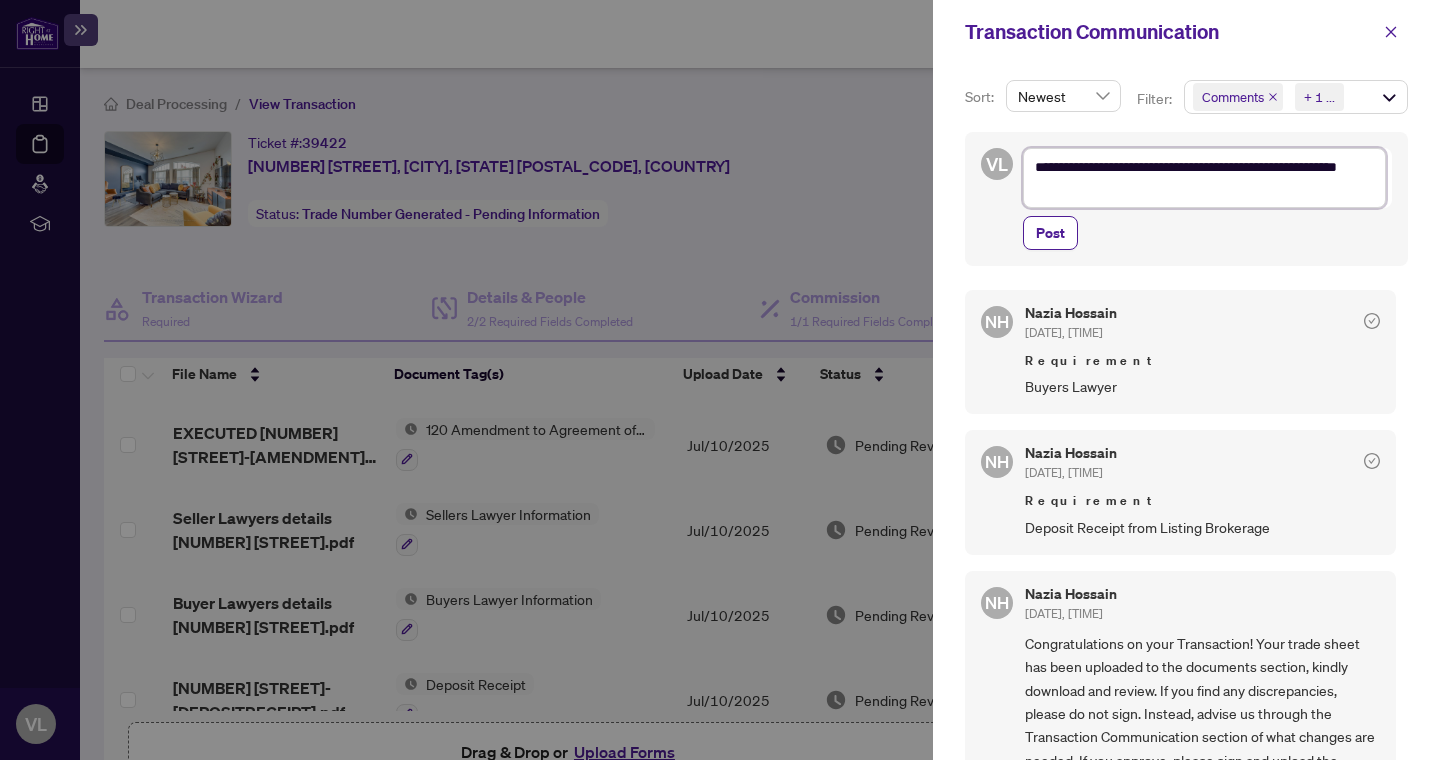 type on "**********" 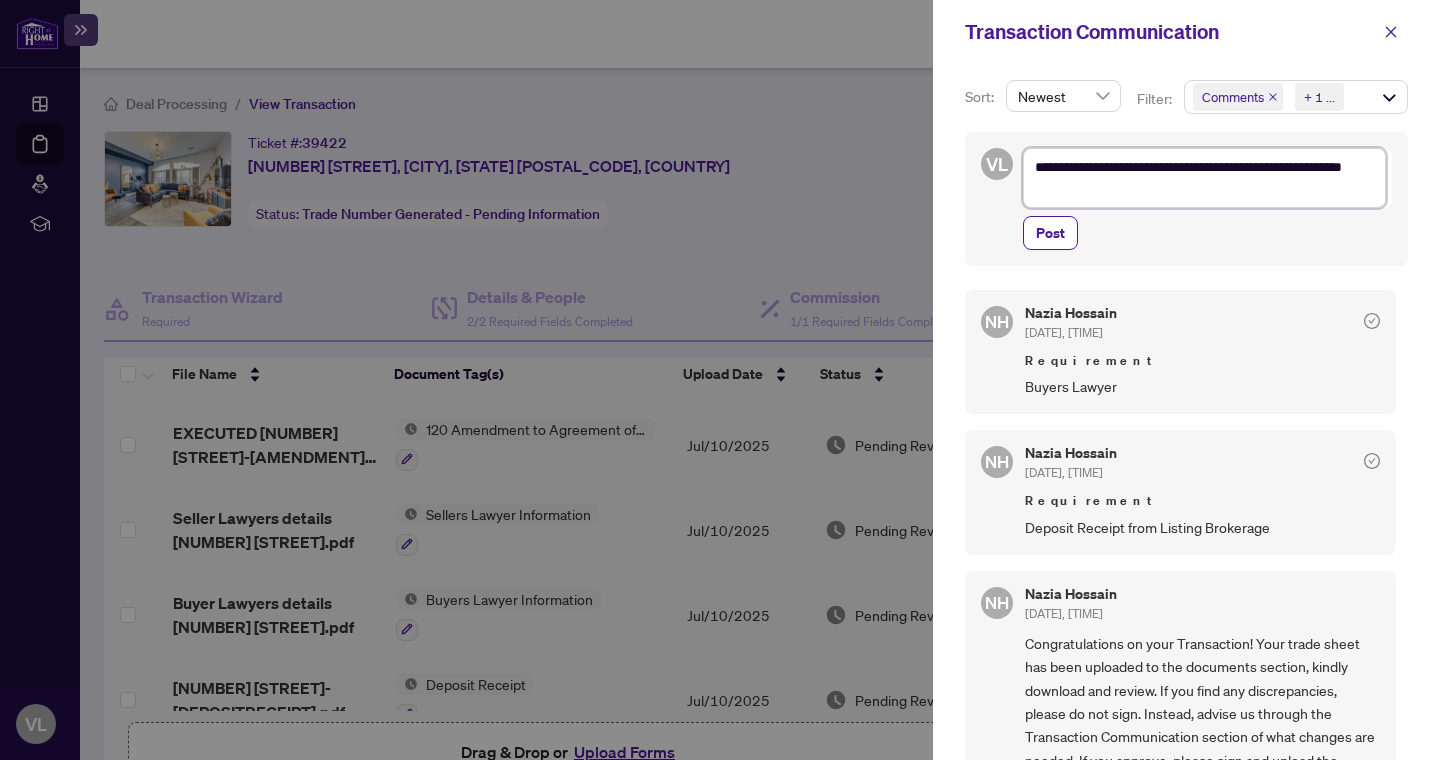 type on "**********" 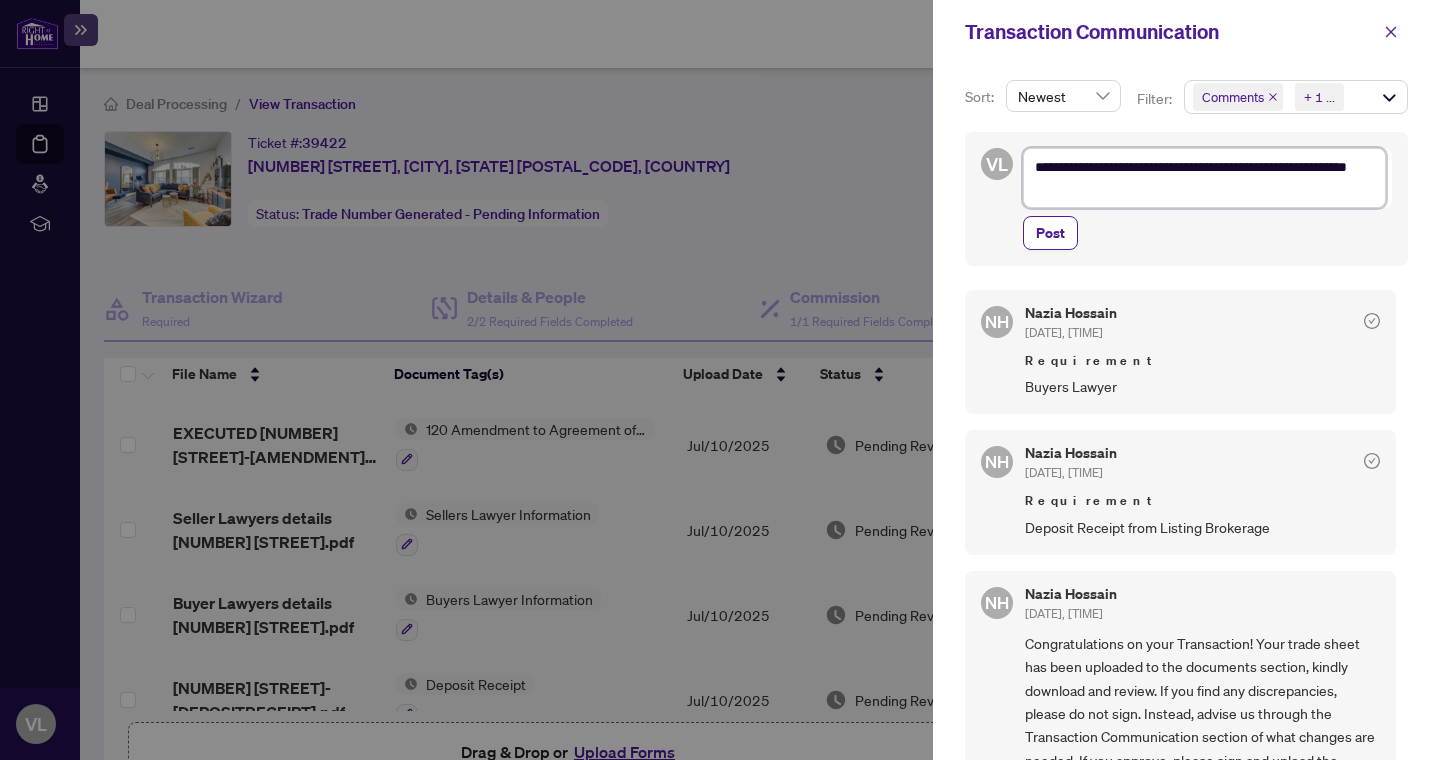 type on "**********" 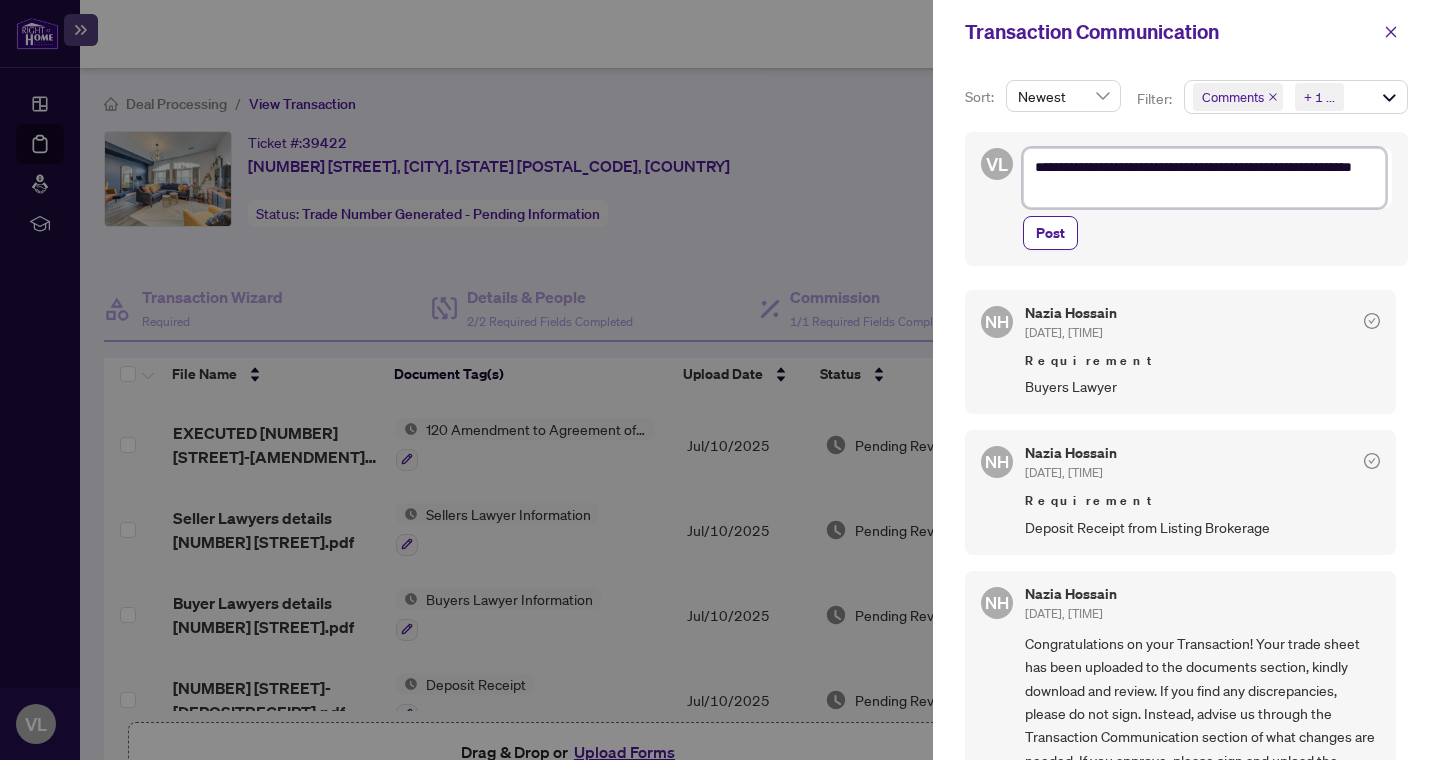 type on "**********" 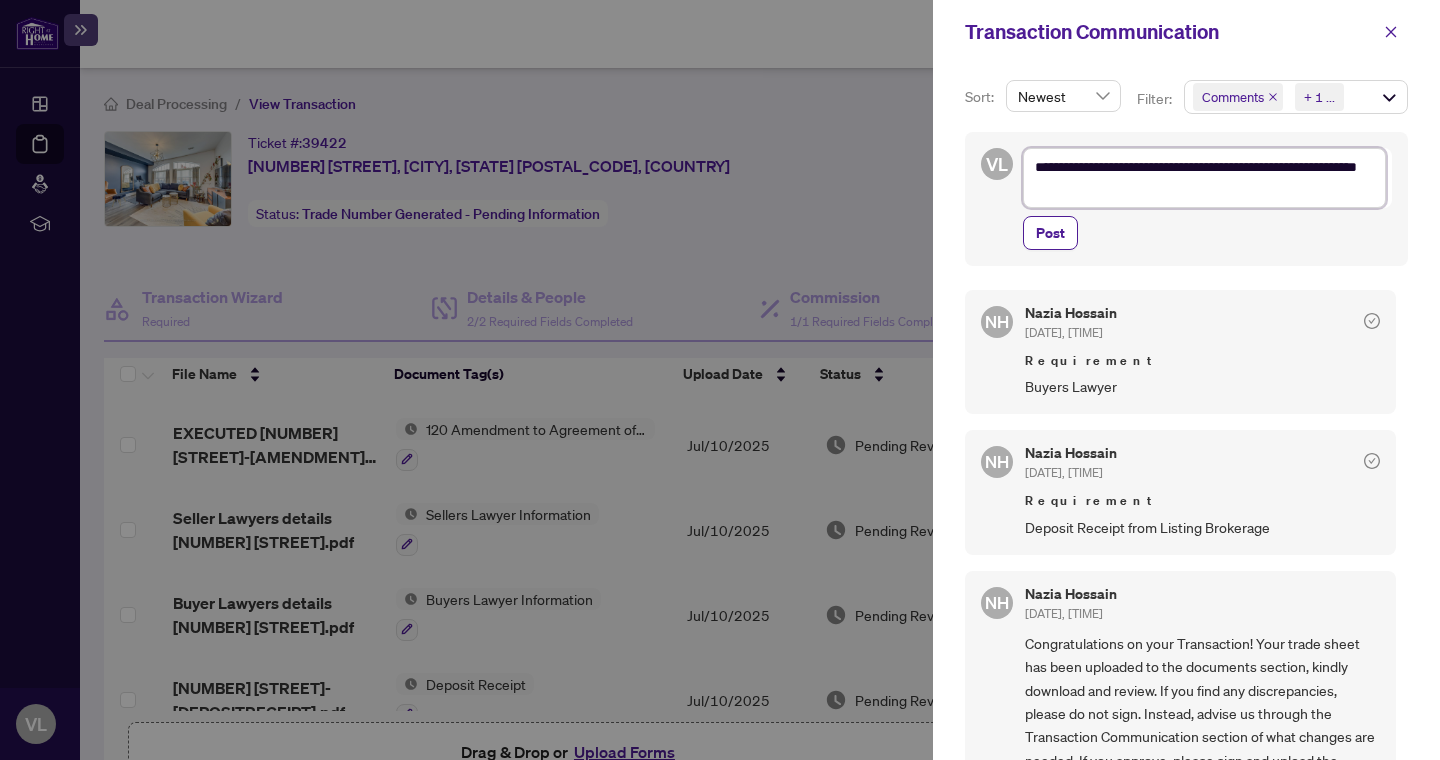 type on "**********" 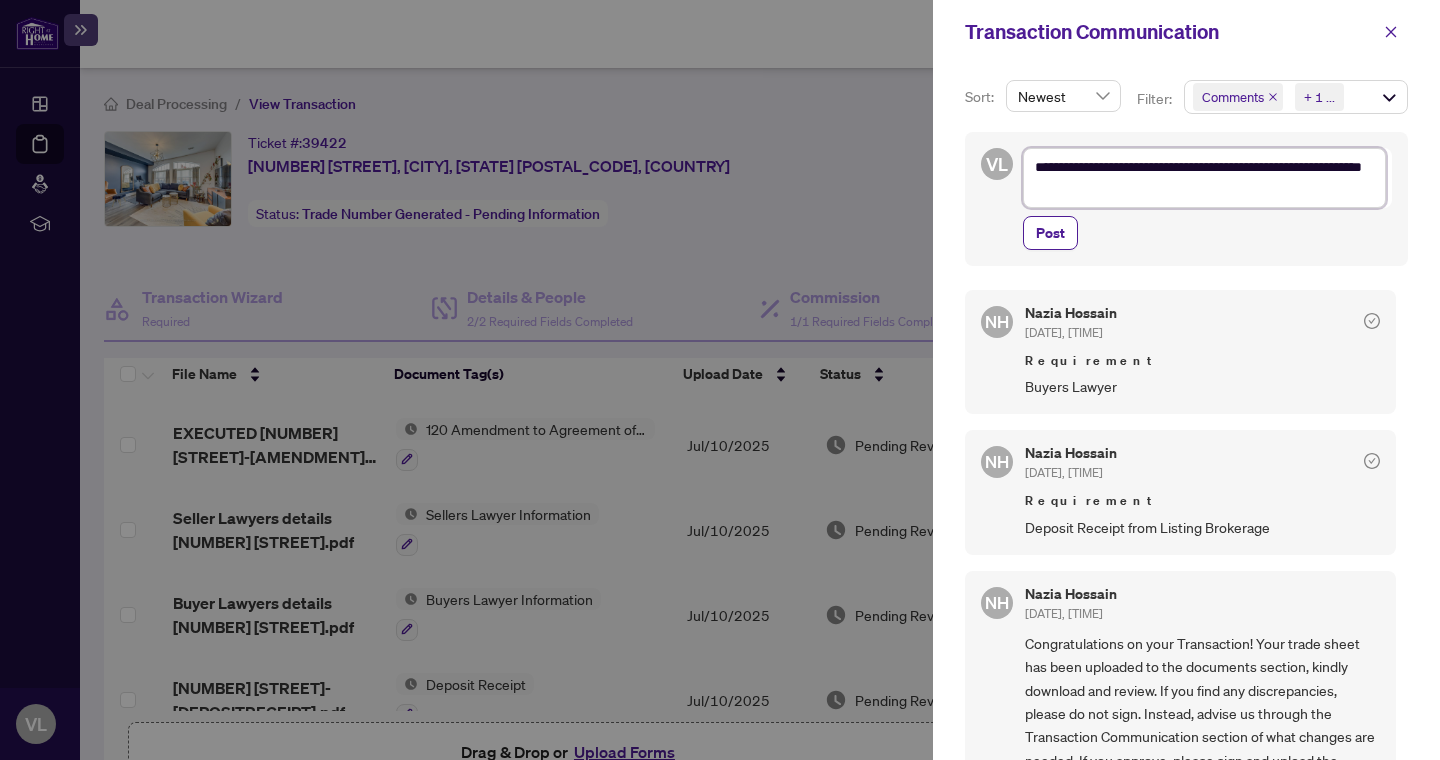 type on "**********" 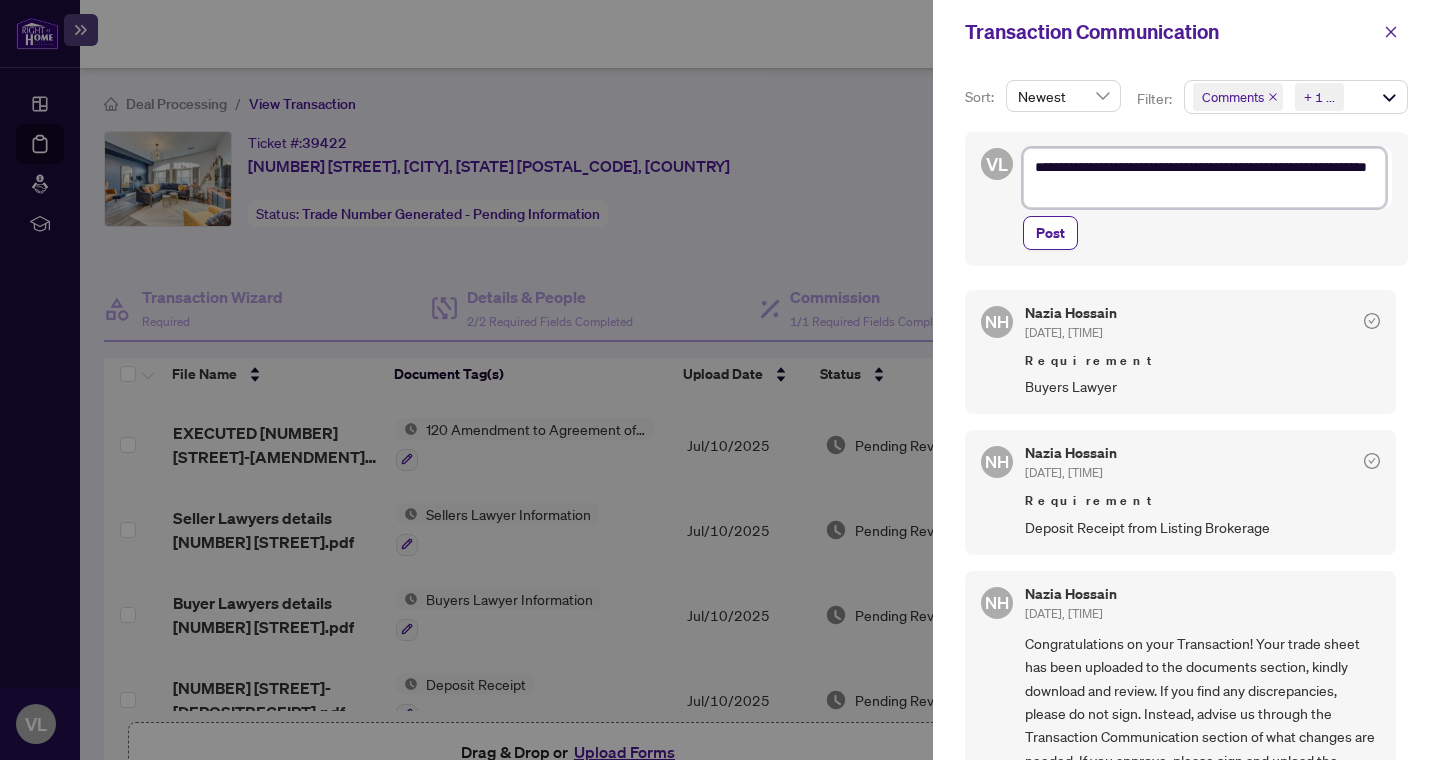 type on "**********" 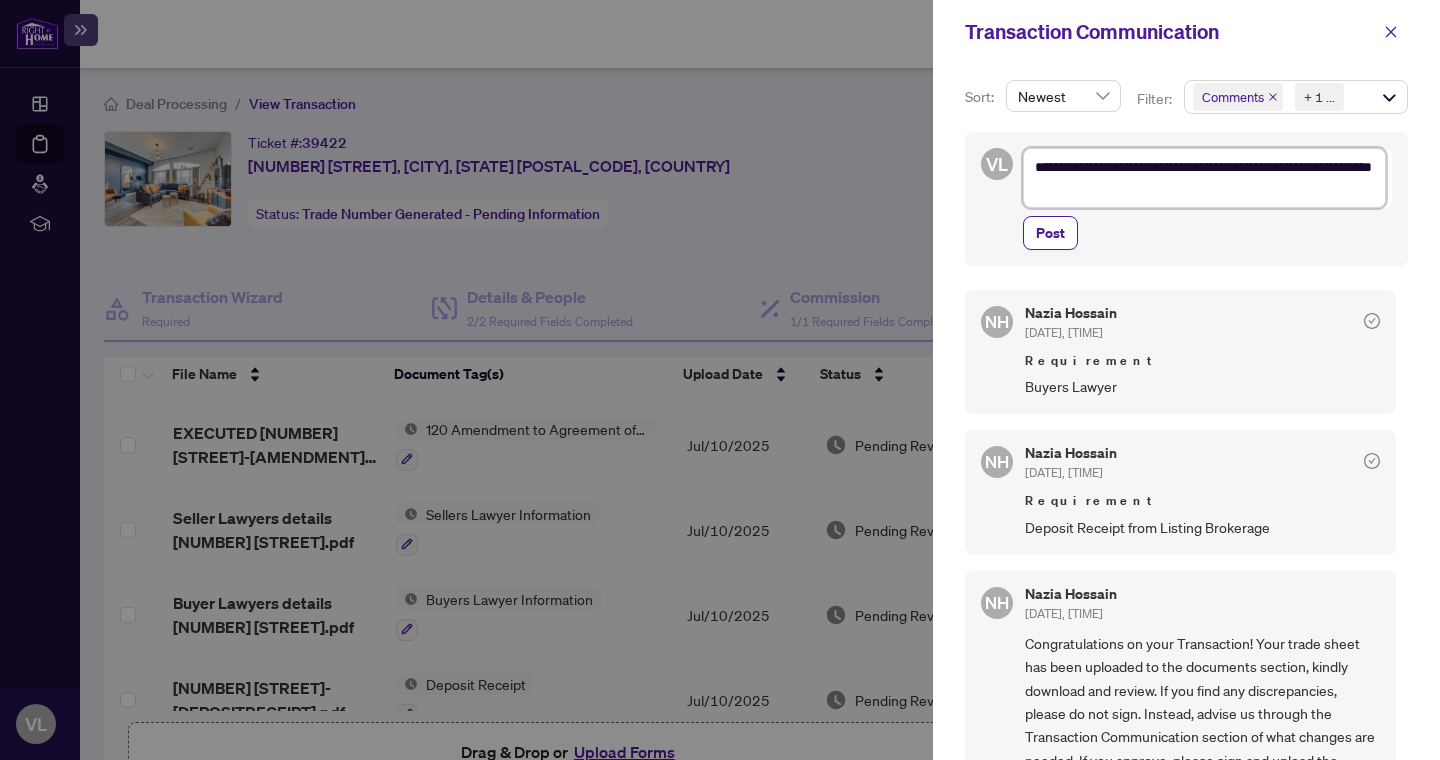 type on "**********" 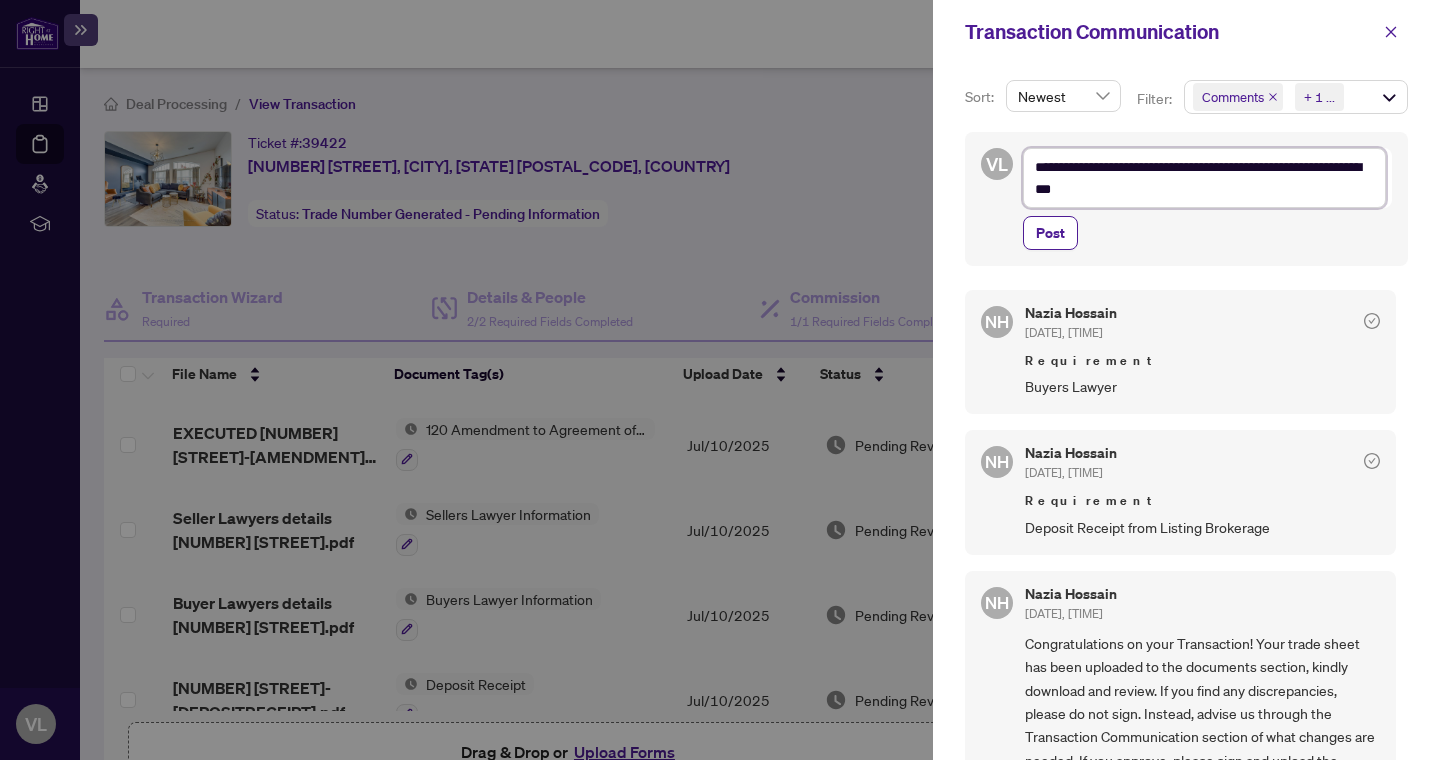 type on "**********" 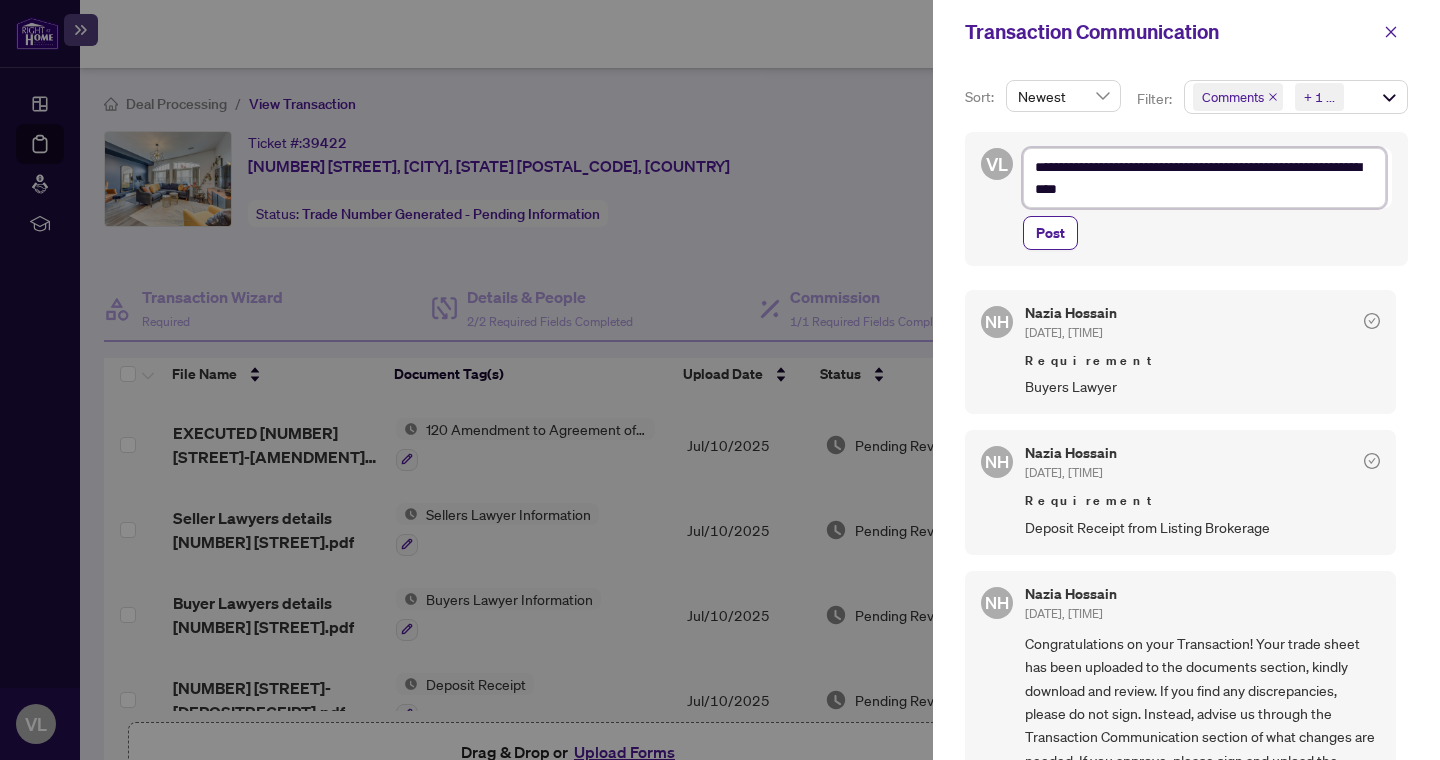 type on "**********" 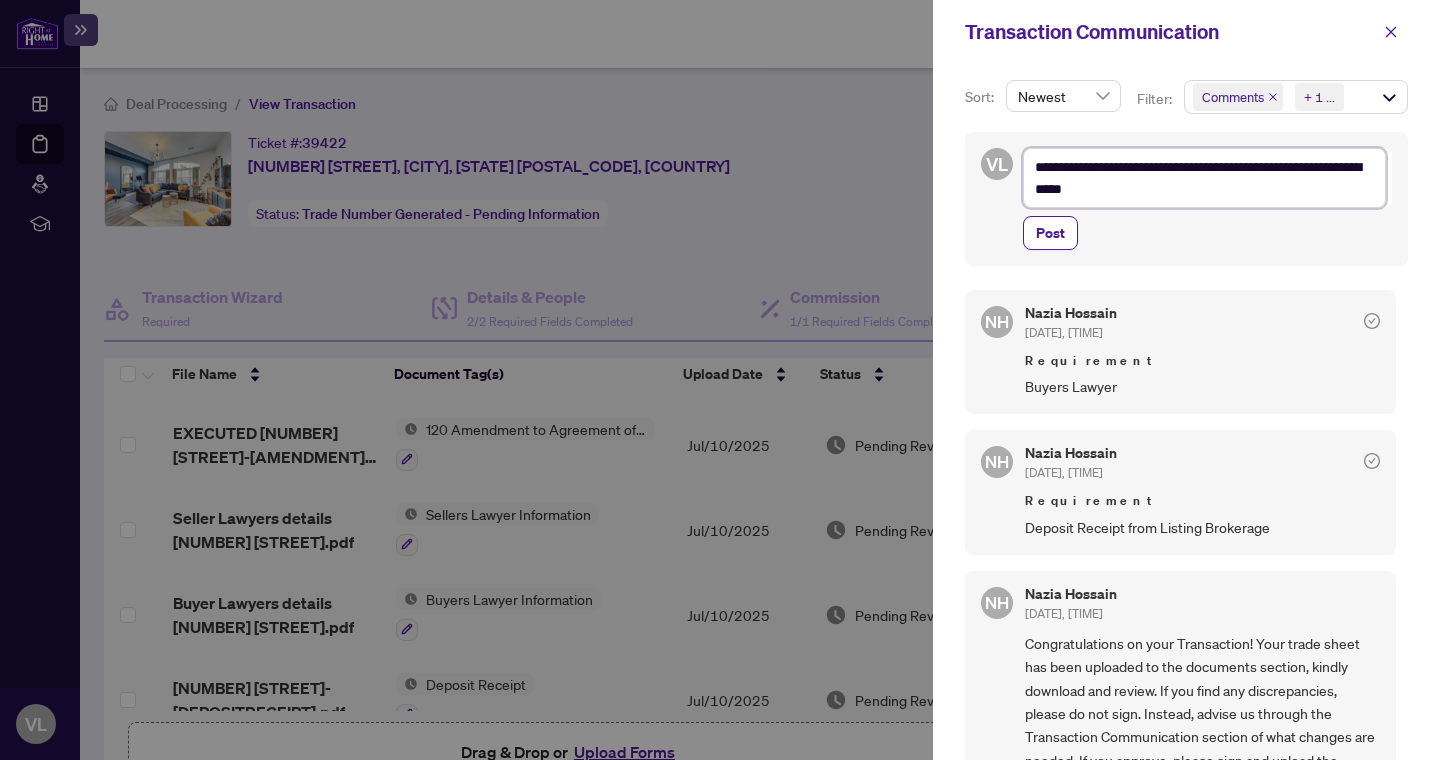 type on "**********" 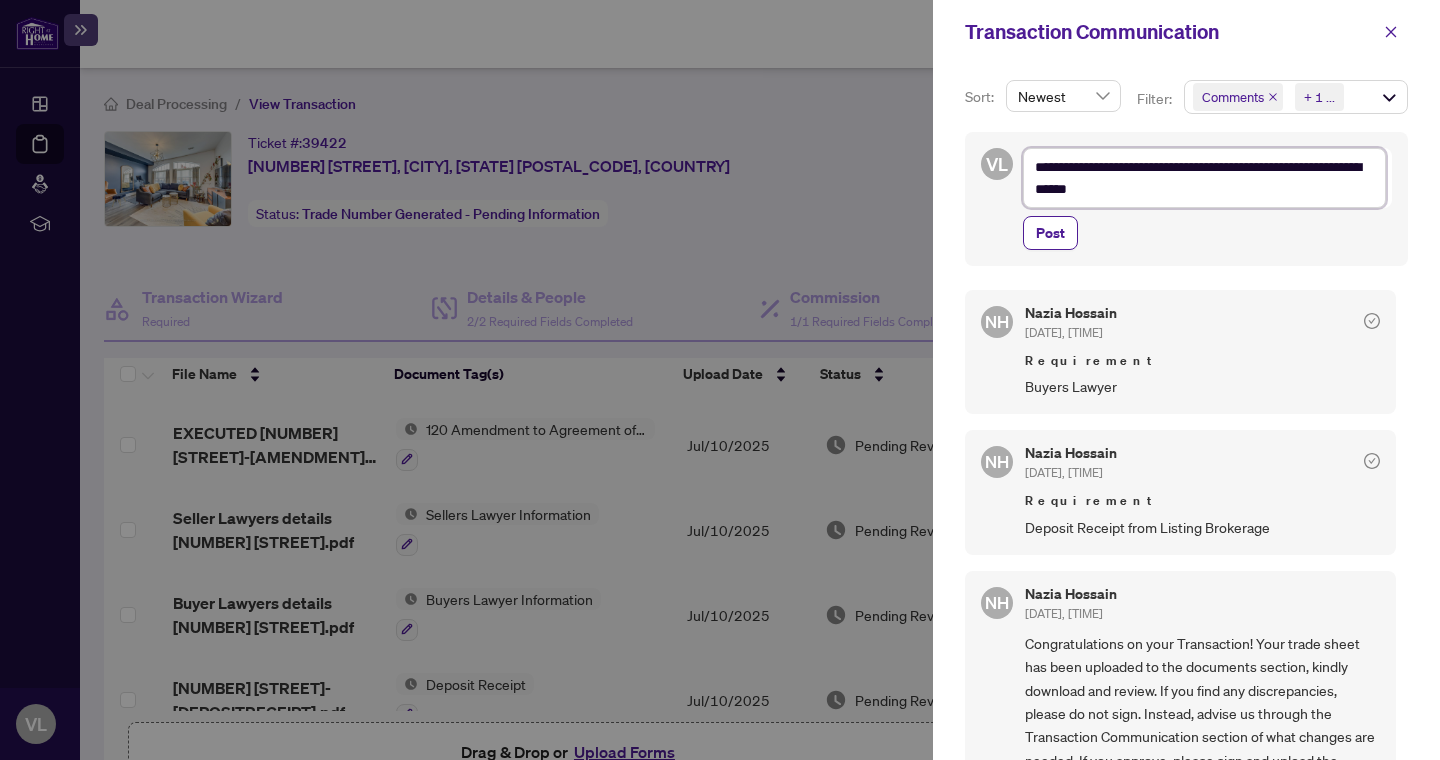 type on "**********" 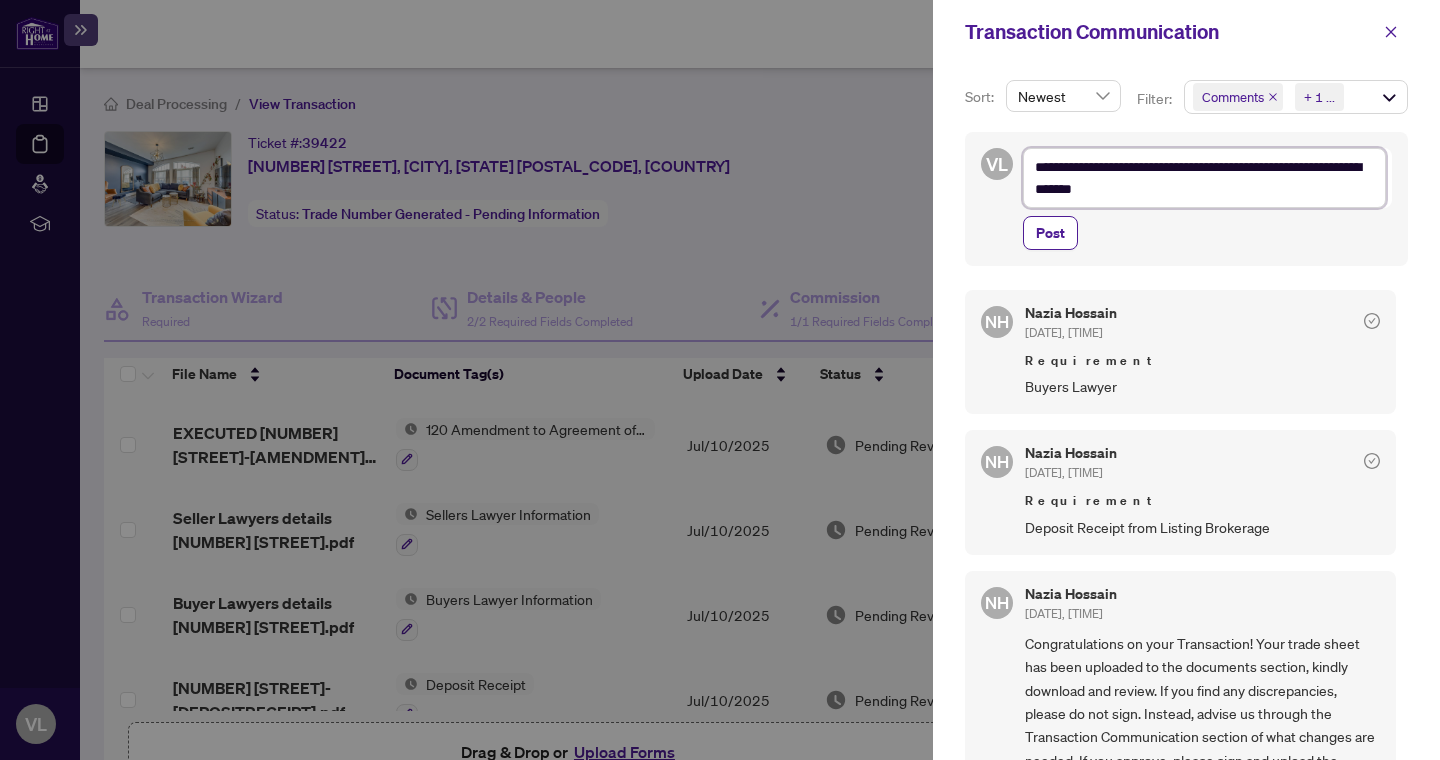 type on "**********" 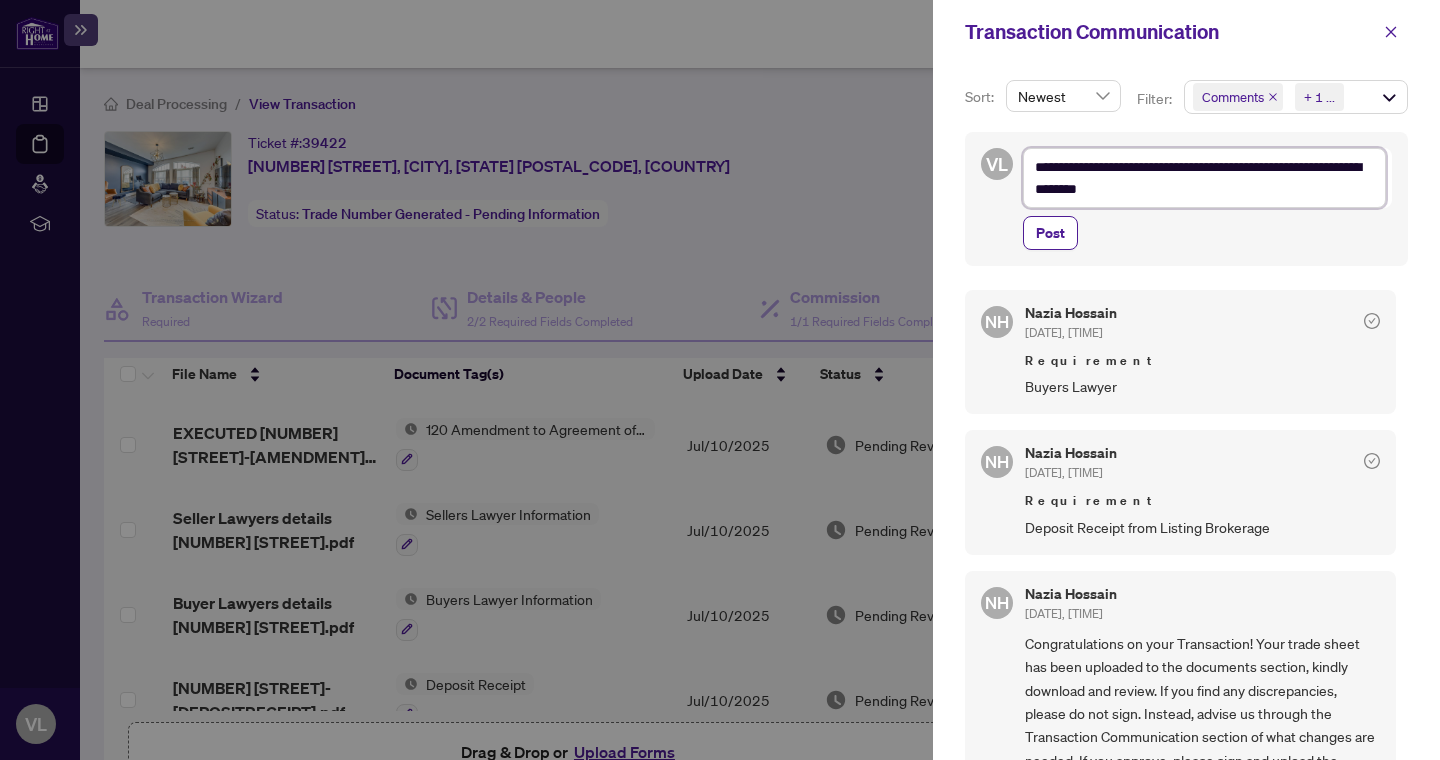 type on "**********" 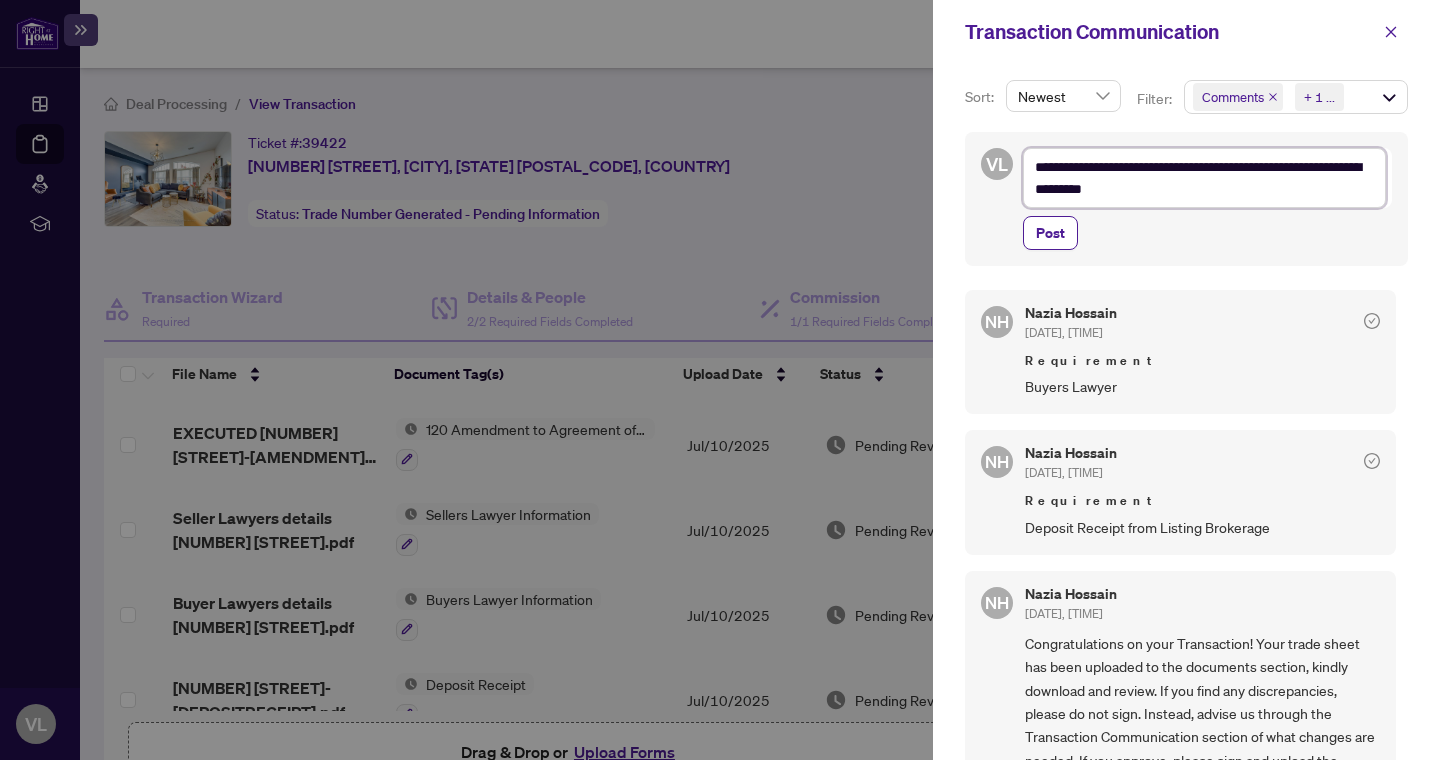type on "**********" 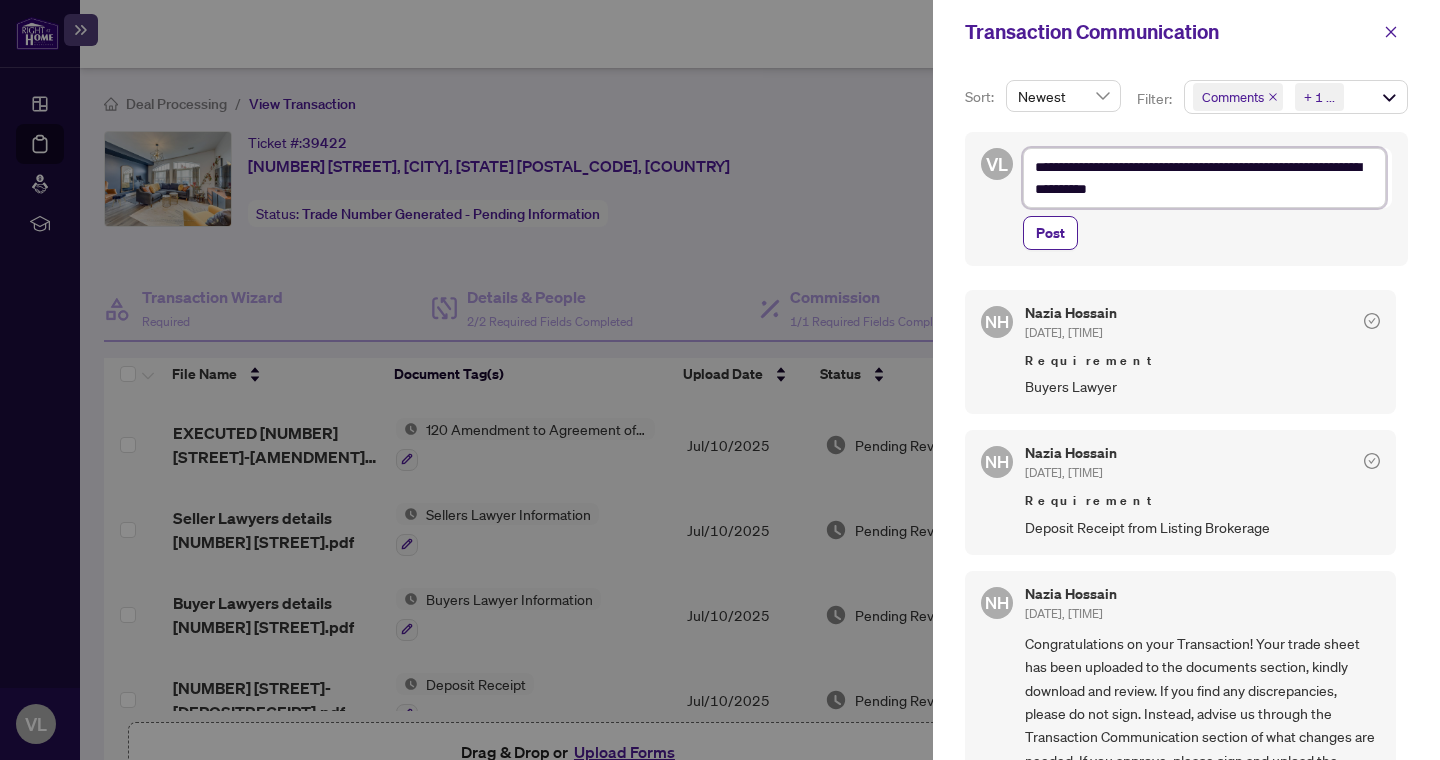 type on "**********" 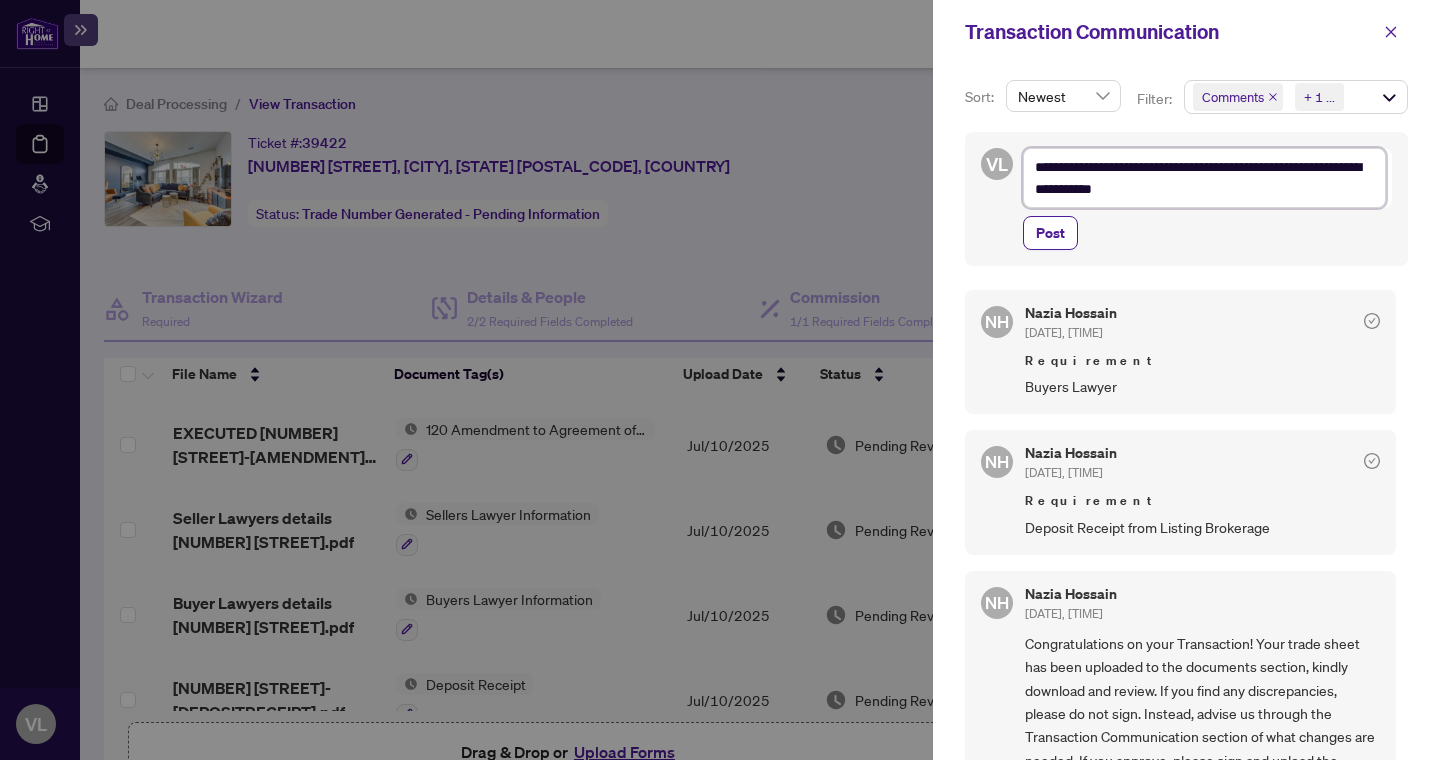 type on "**********" 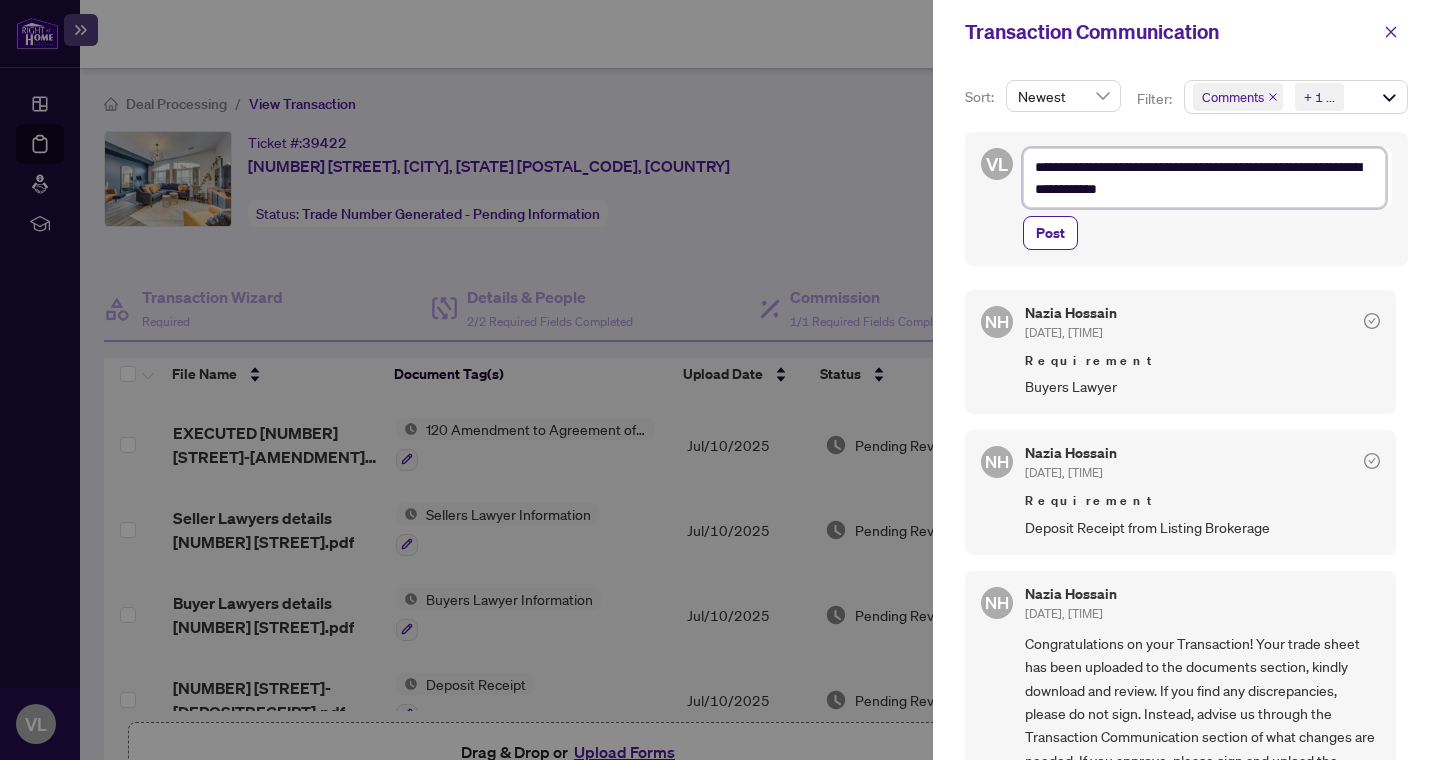type on "**********" 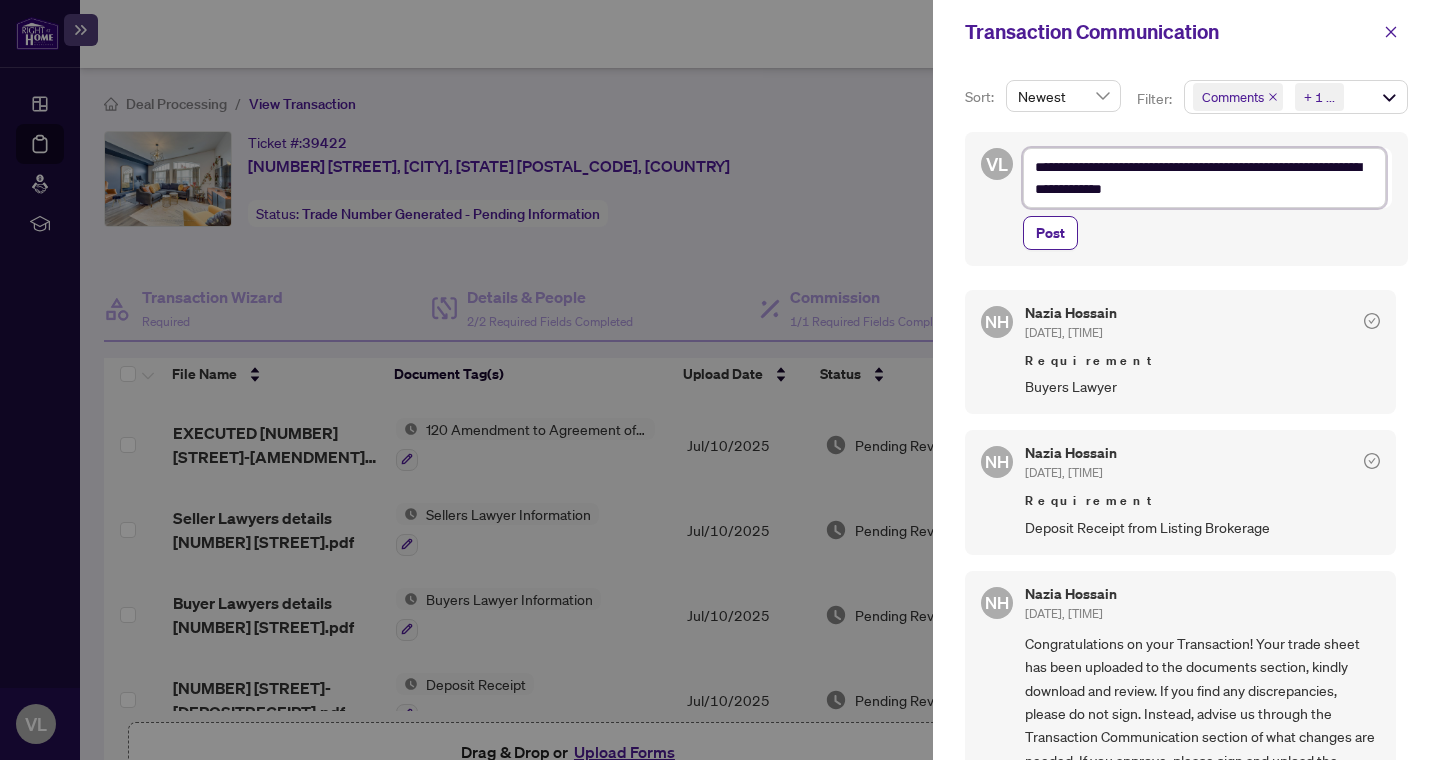type on "**********" 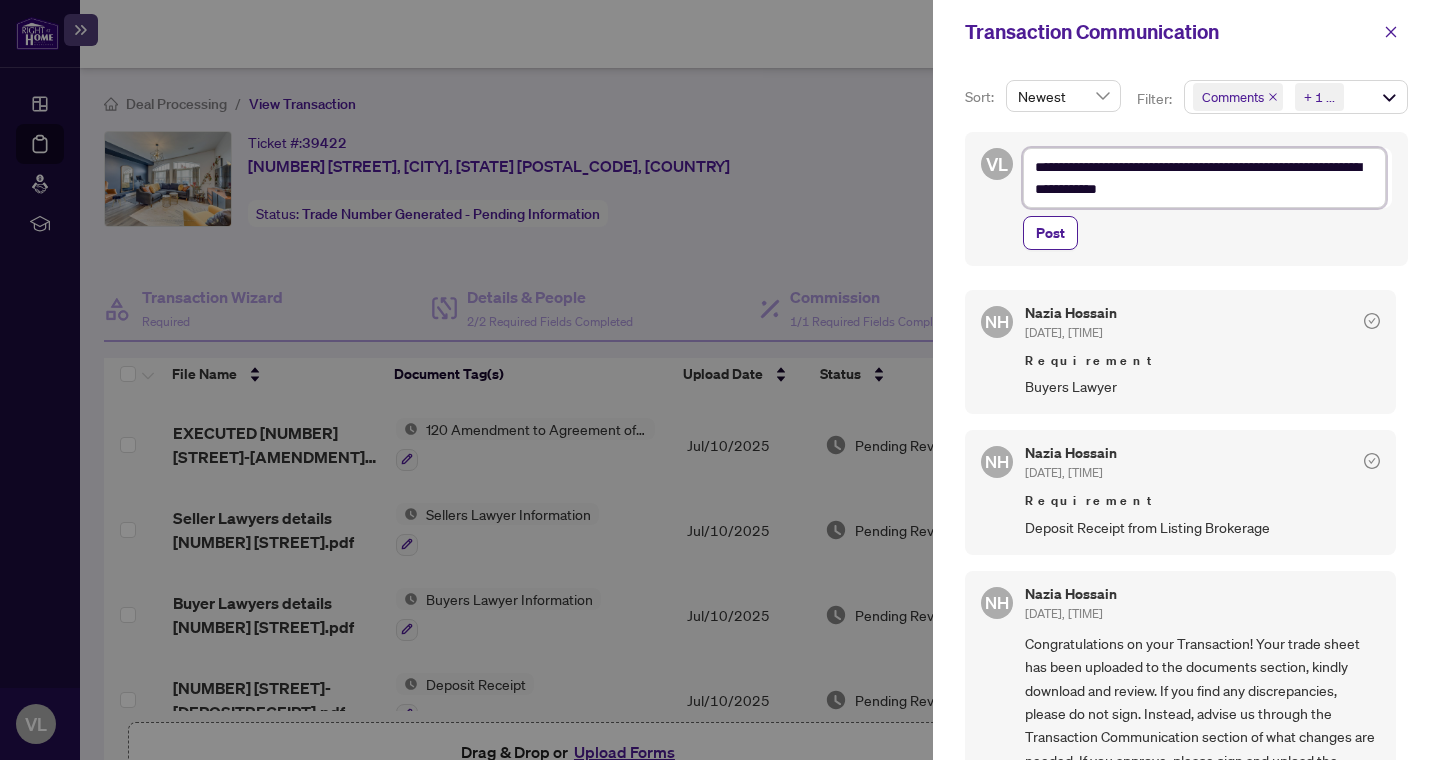 type on "**********" 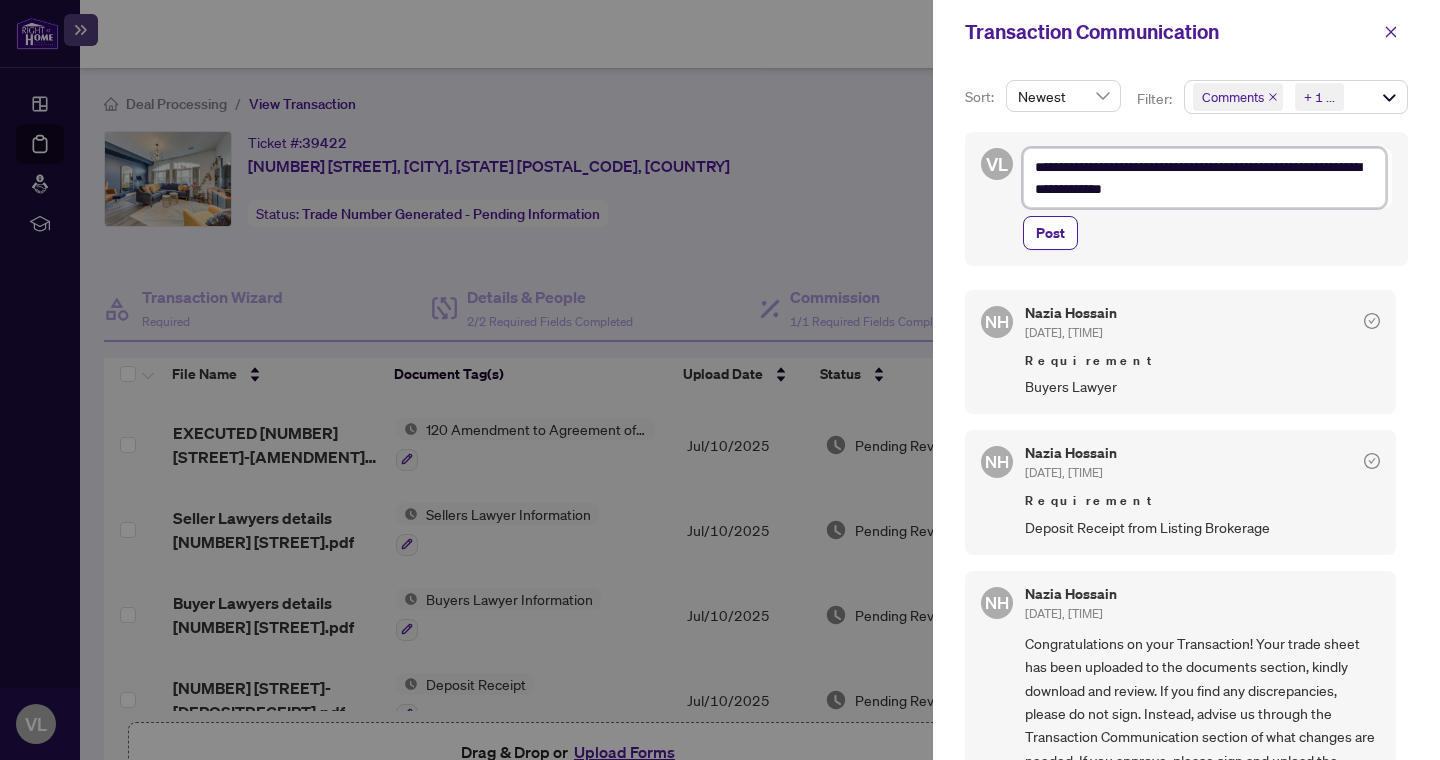 type on "**********" 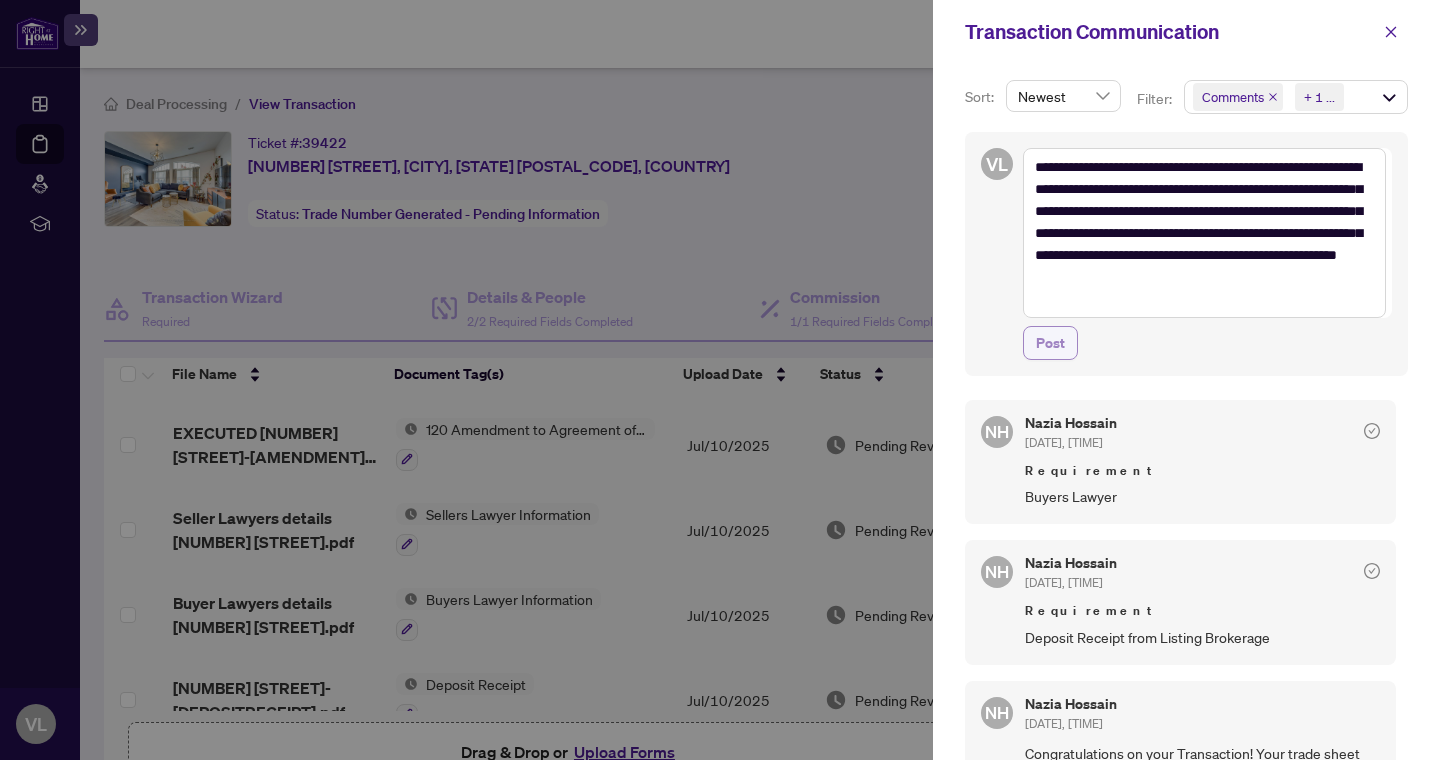 click on "Post" at bounding box center (1050, 343) 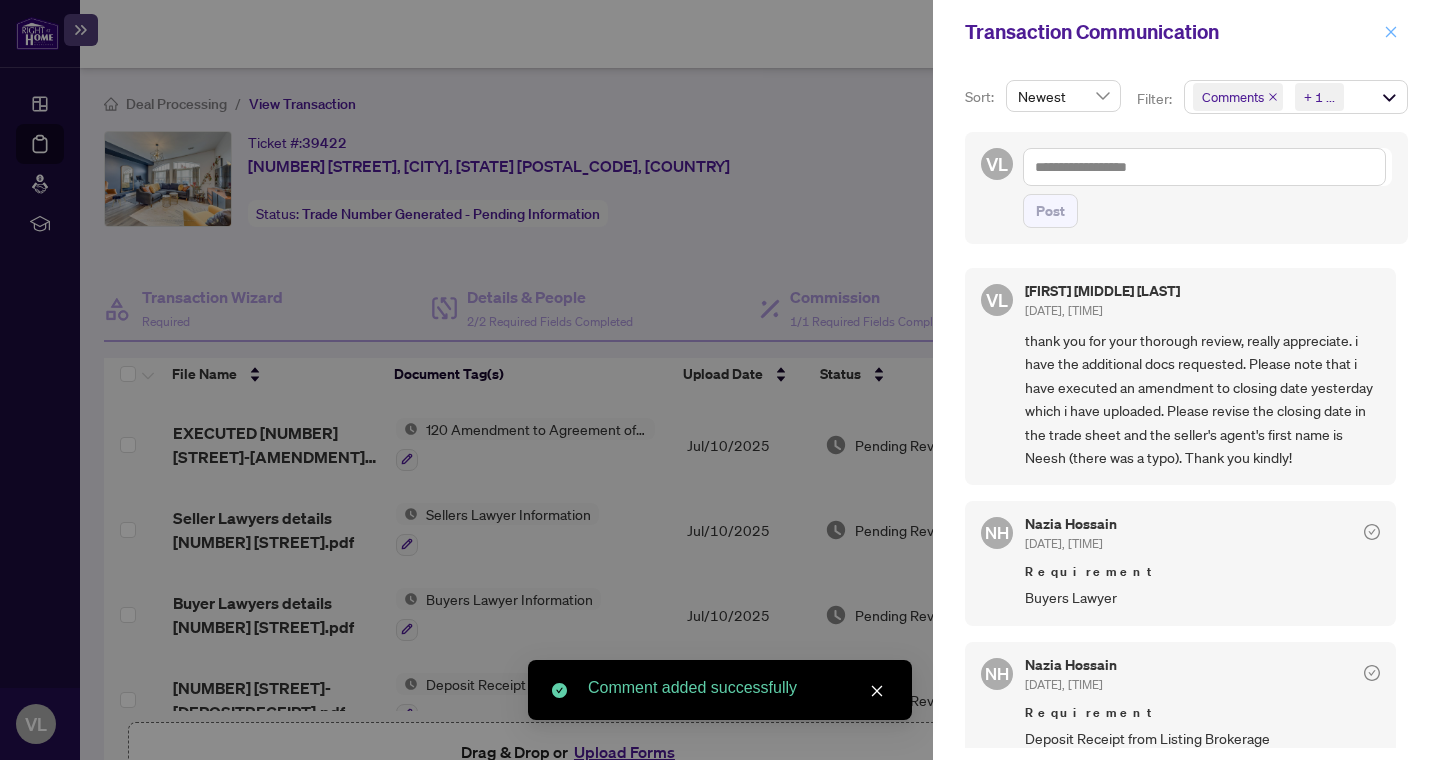 click 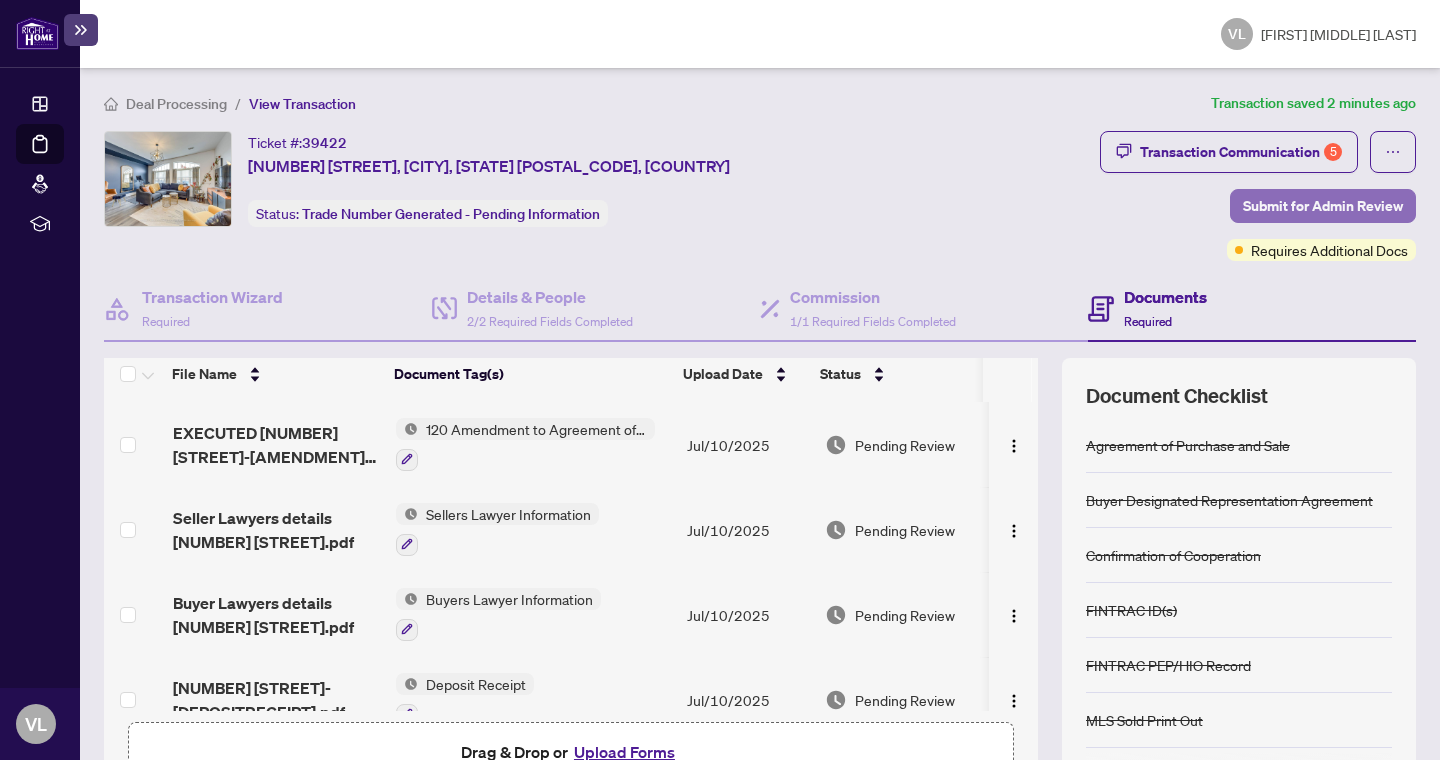 click on "Submit for Admin Review" at bounding box center (1323, 206) 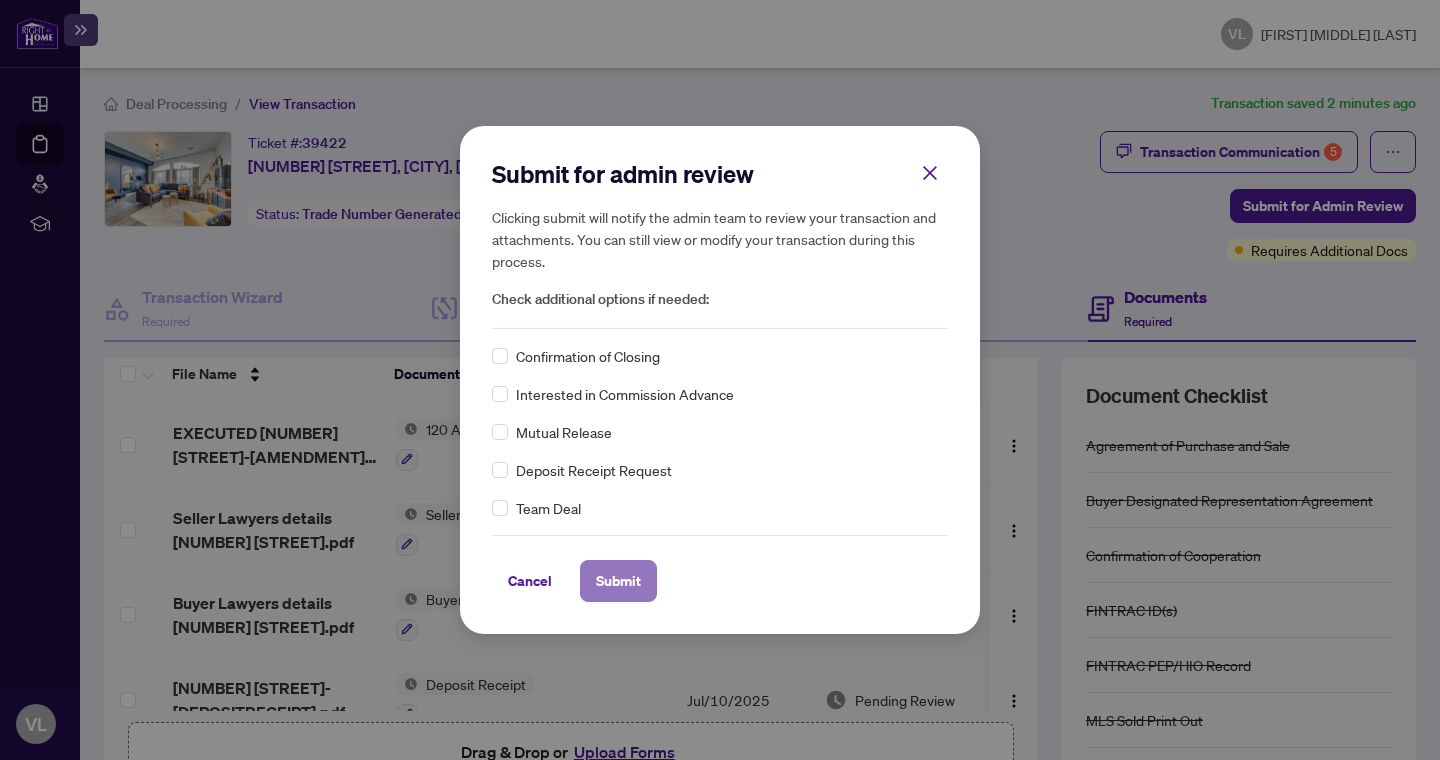 click on "Submit" at bounding box center (618, 581) 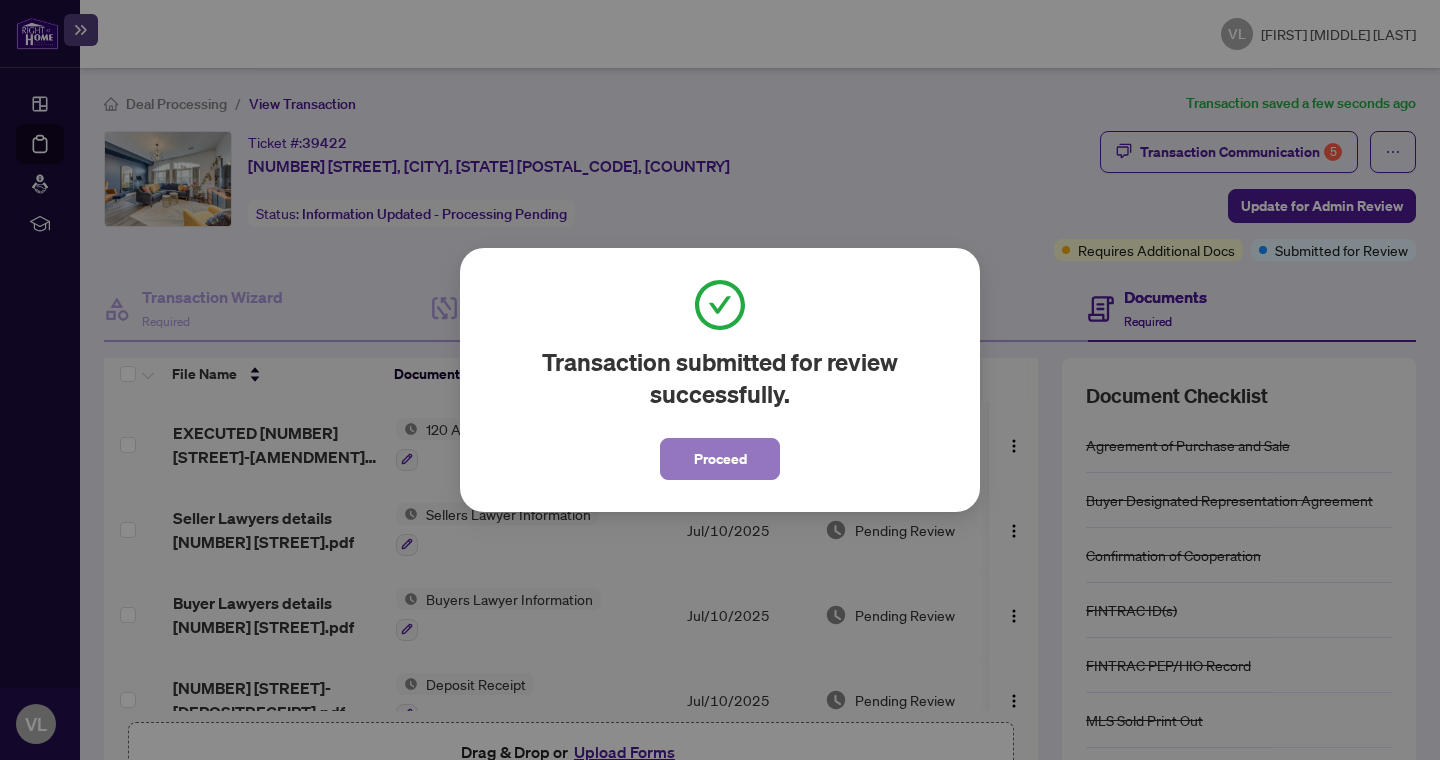 click on "Proceed" at bounding box center [720, 459] 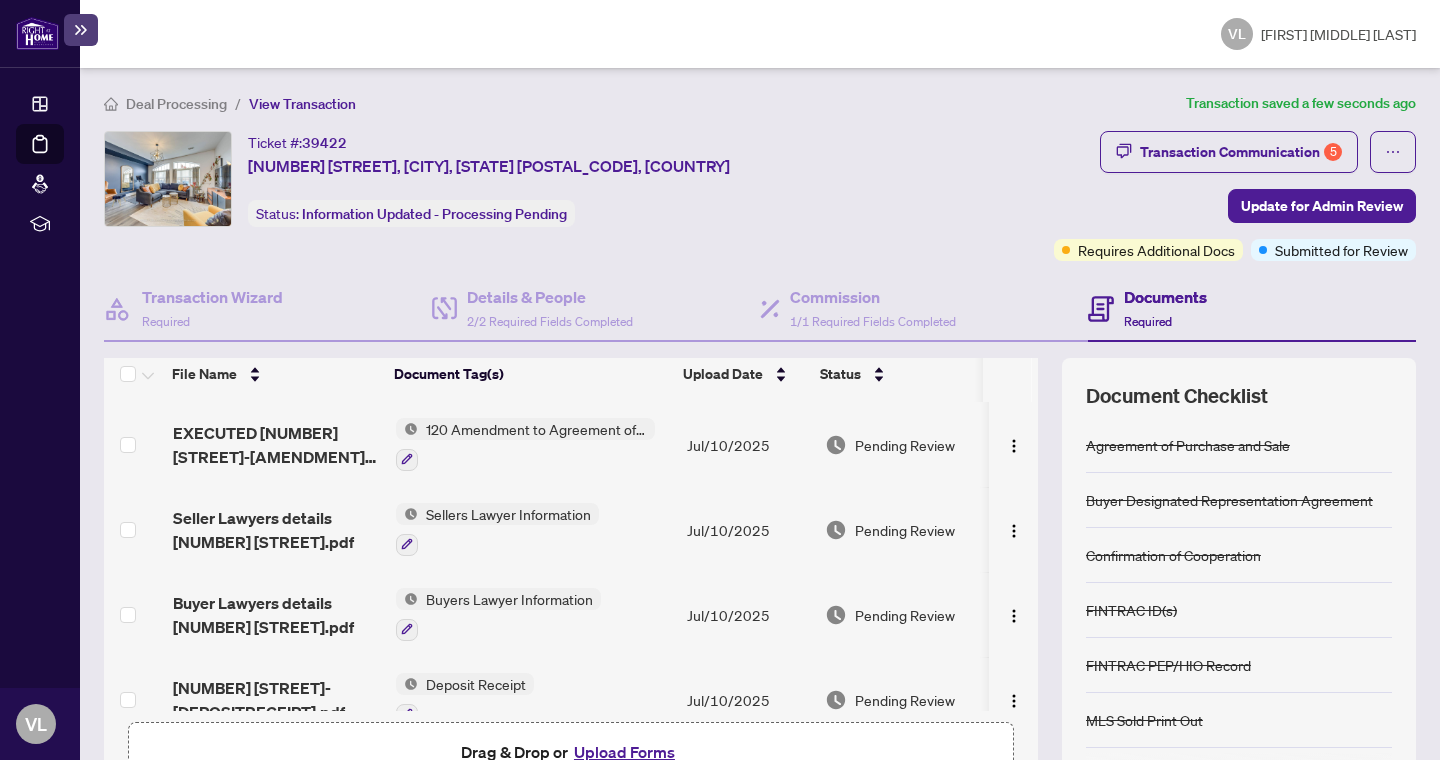scroll, scrollTop: 128, scrollLeft: 0, axis: vertical 